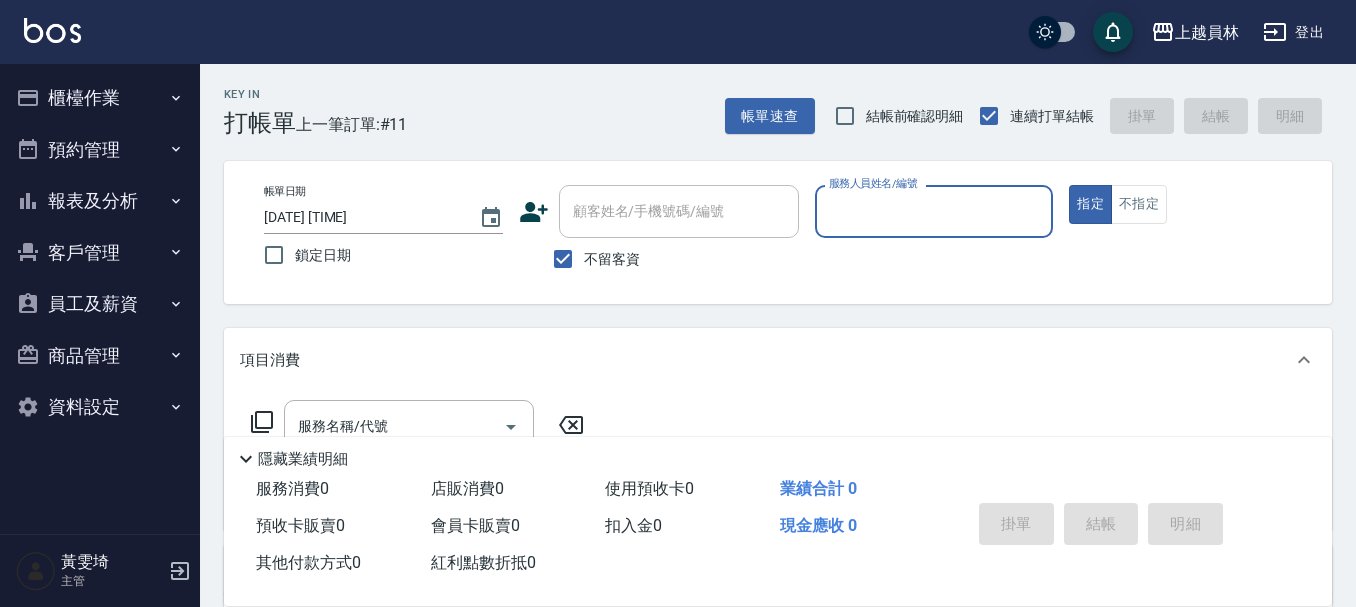 scroll, scrollTop: 0, scrollLeft: 0, axis: both 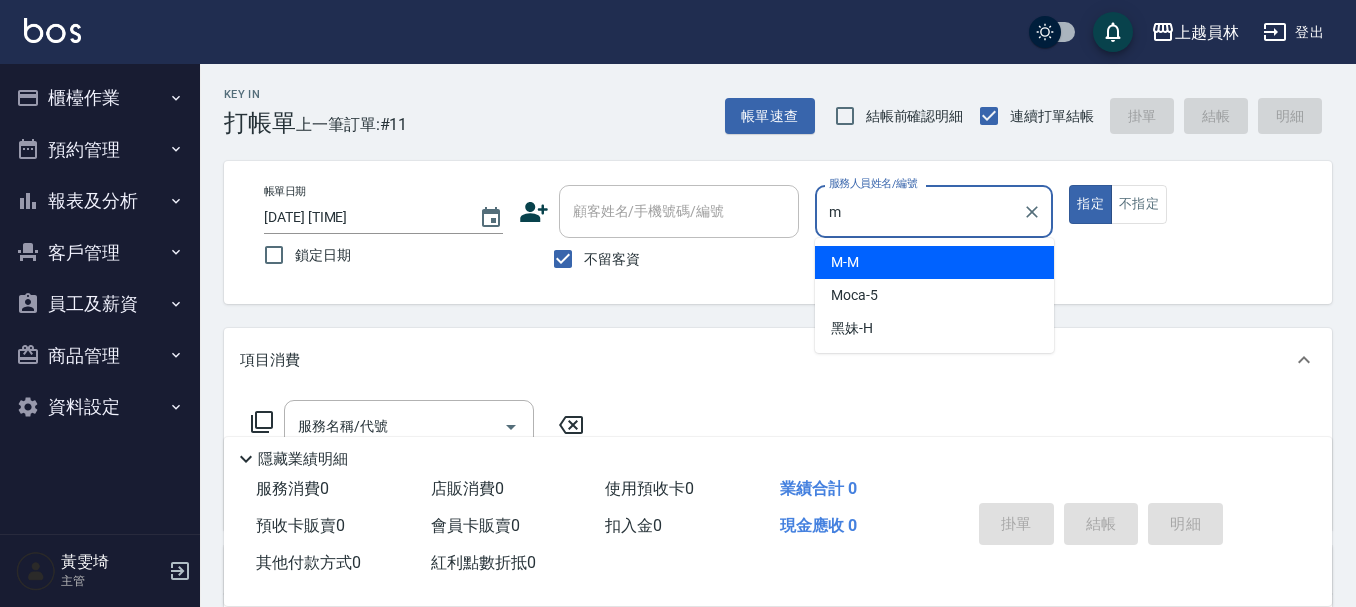 type on "M-M" 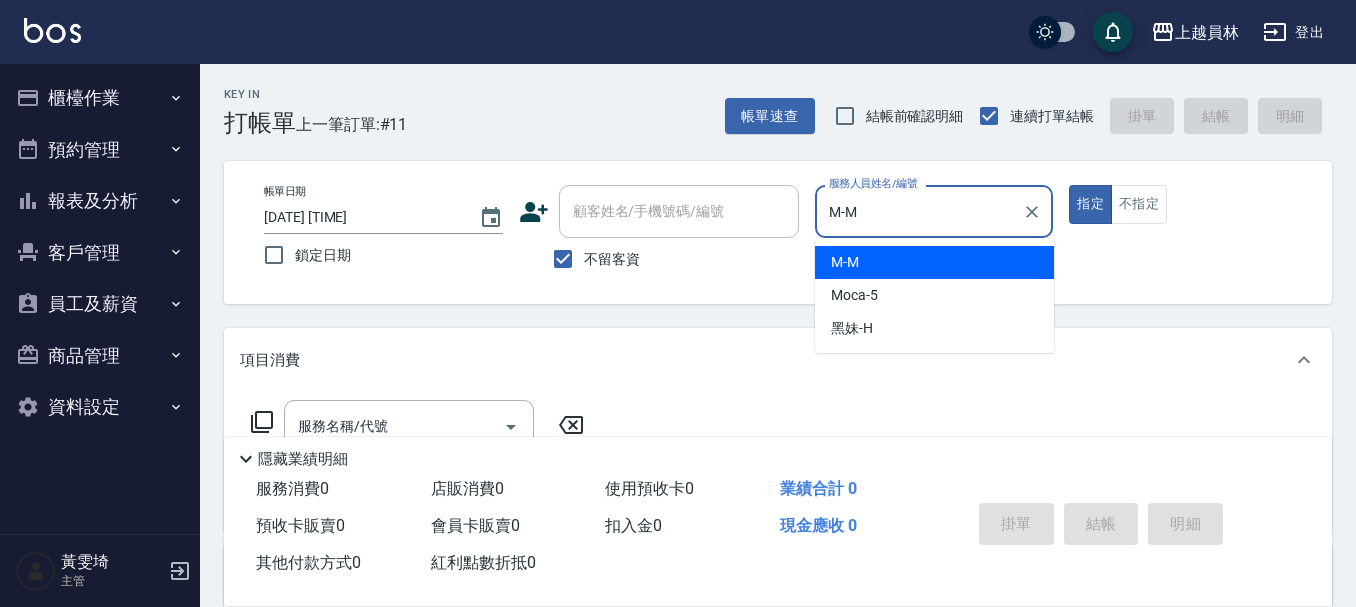 type on "true" 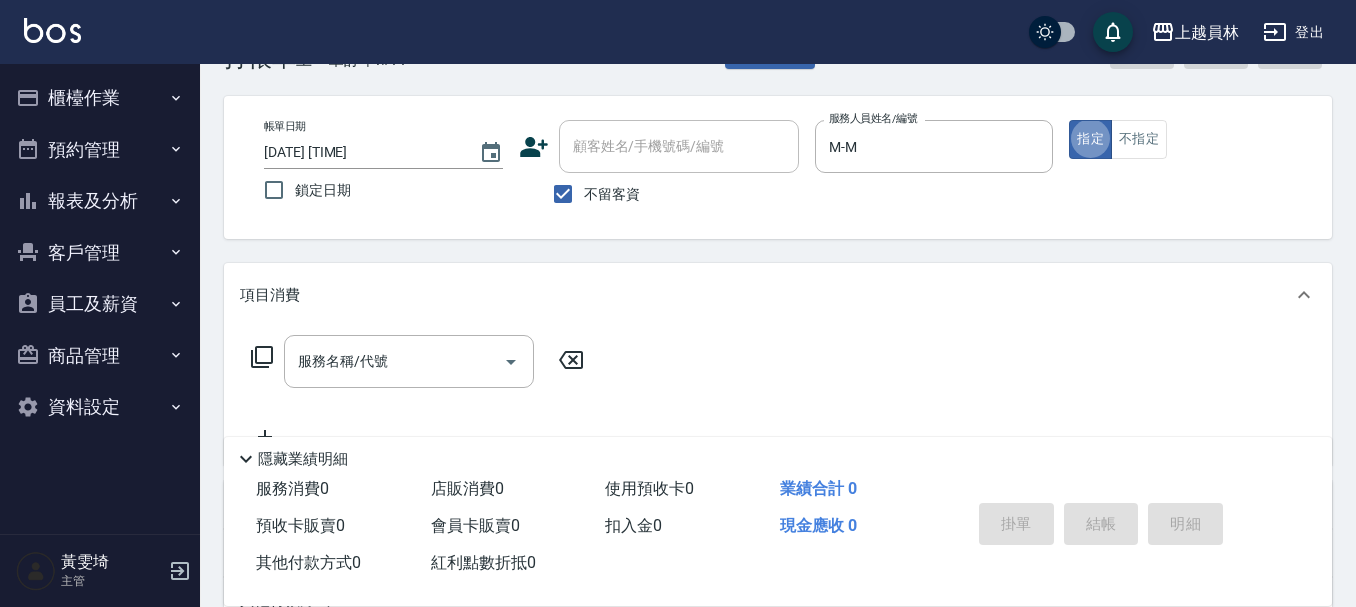 scroll, scrollTop: 100, scrollLeft: 0, axis: vertical 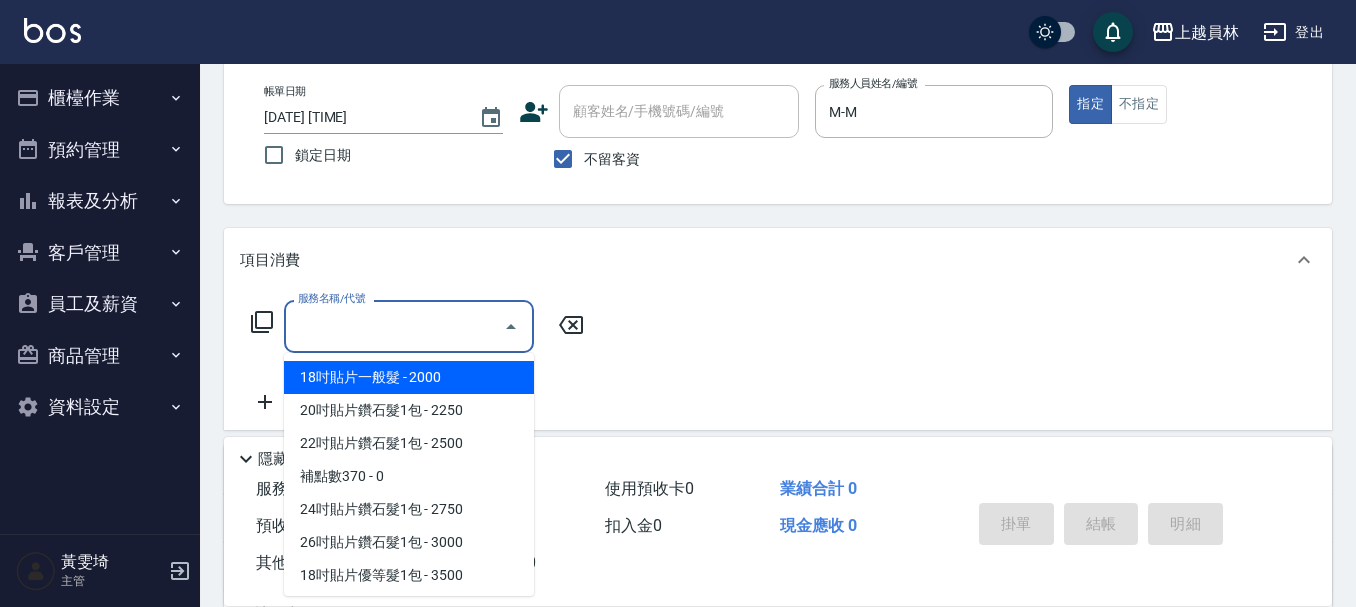 click on "服務名稱/代號 服務名稱/代號" at bounding box center [409, 326] 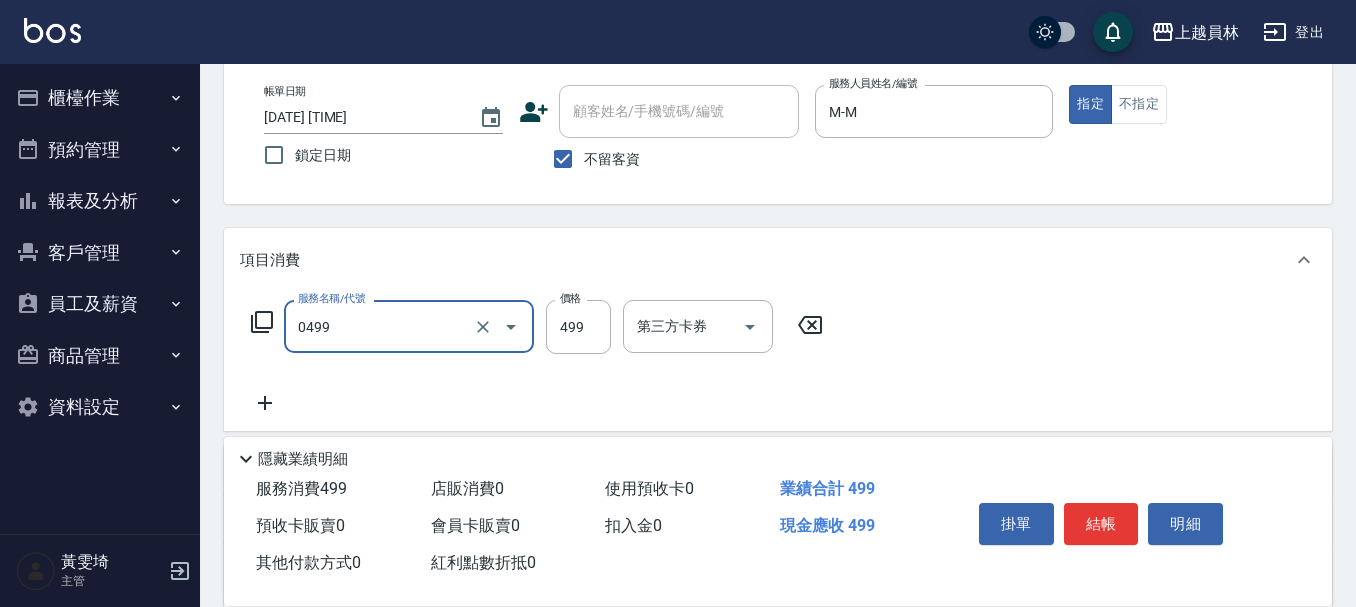 type on "去角質洗髮(0499)" 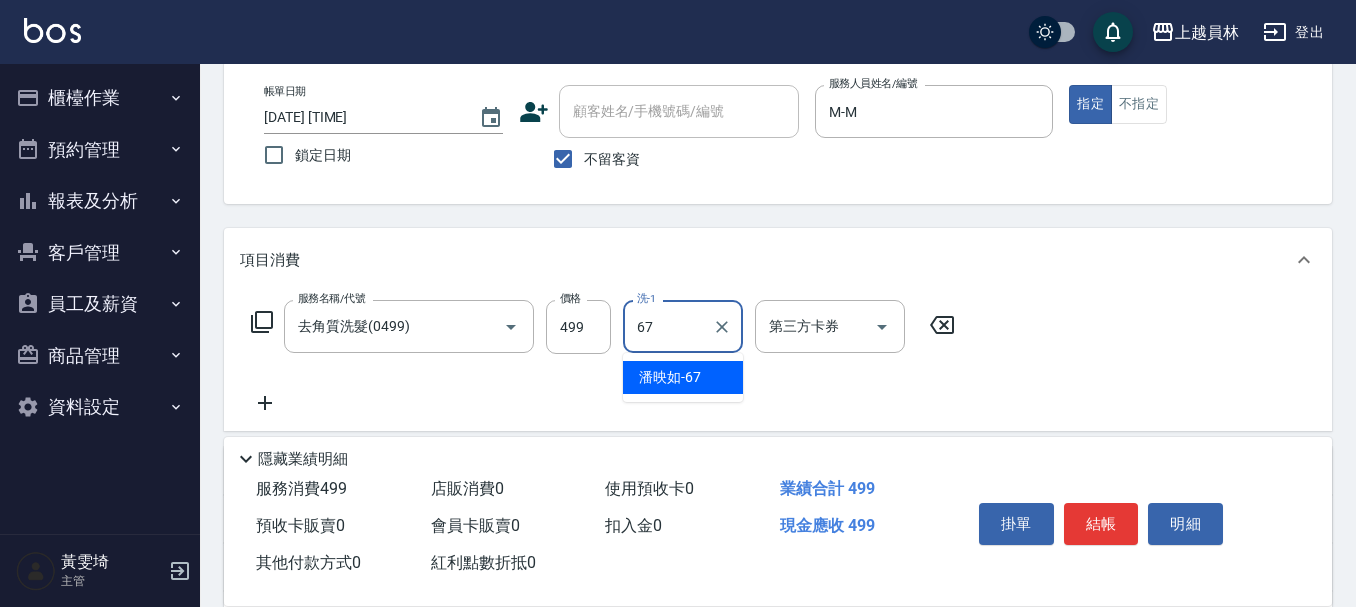 type on "[LAST]-67" 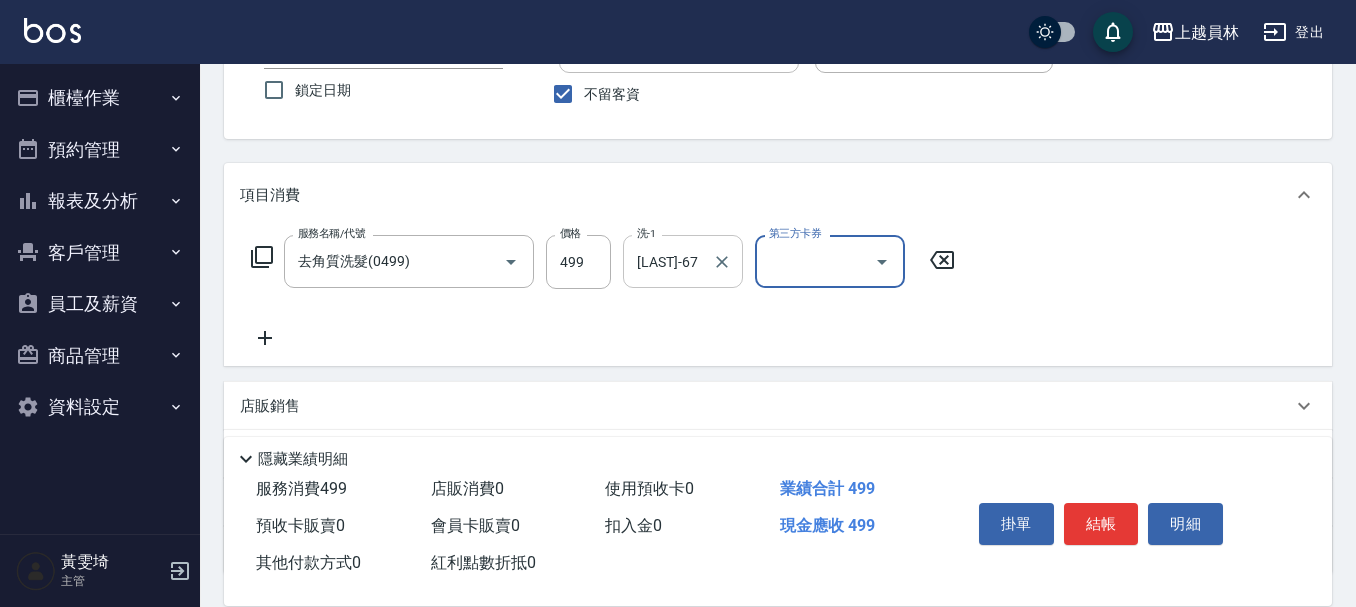 scroll, scrollTop: 200, scrollLeft: 0, axis: vertical 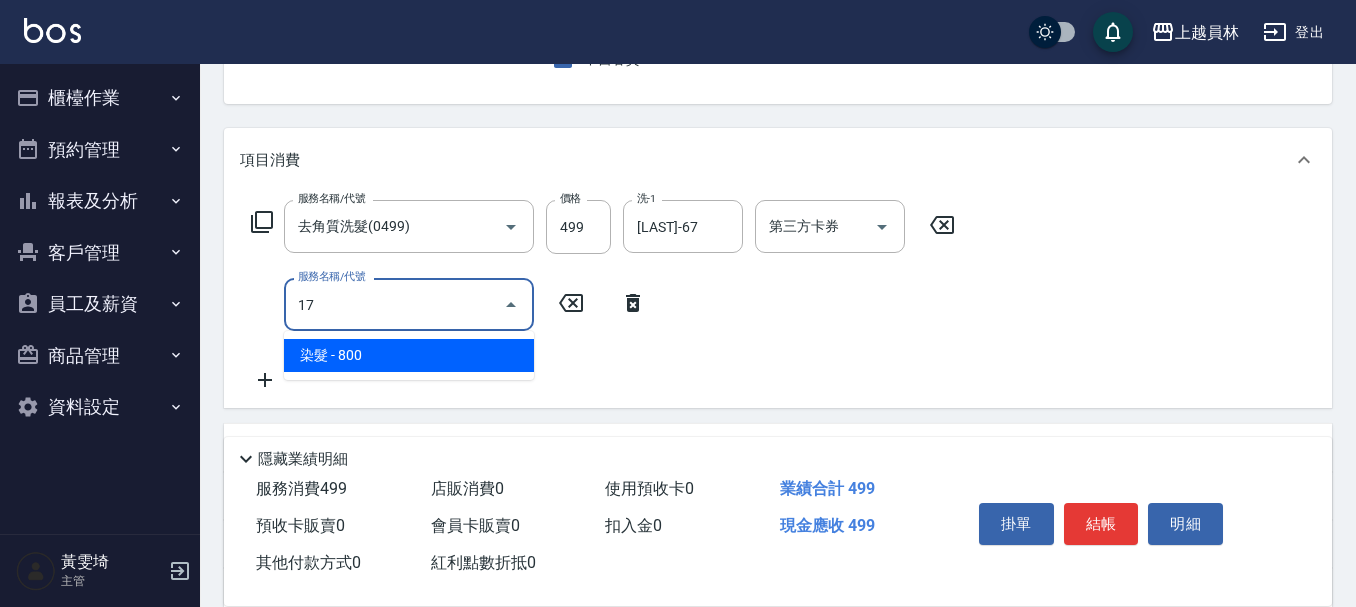 type on "染髮(17)" 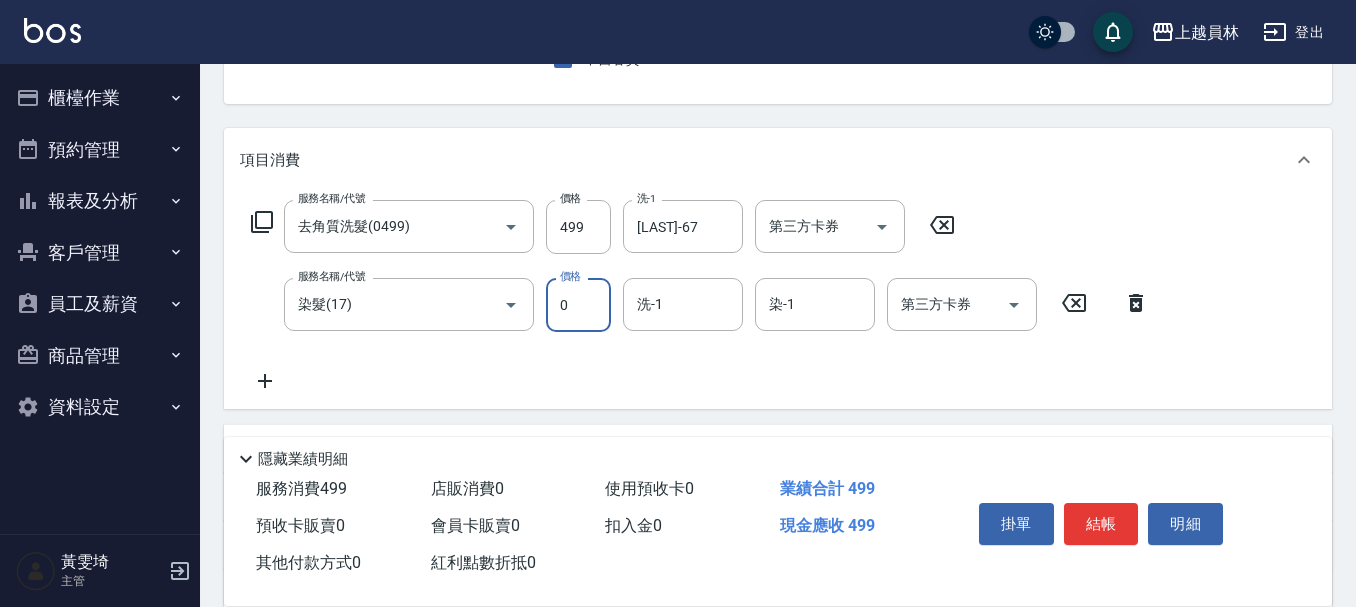type on "0" 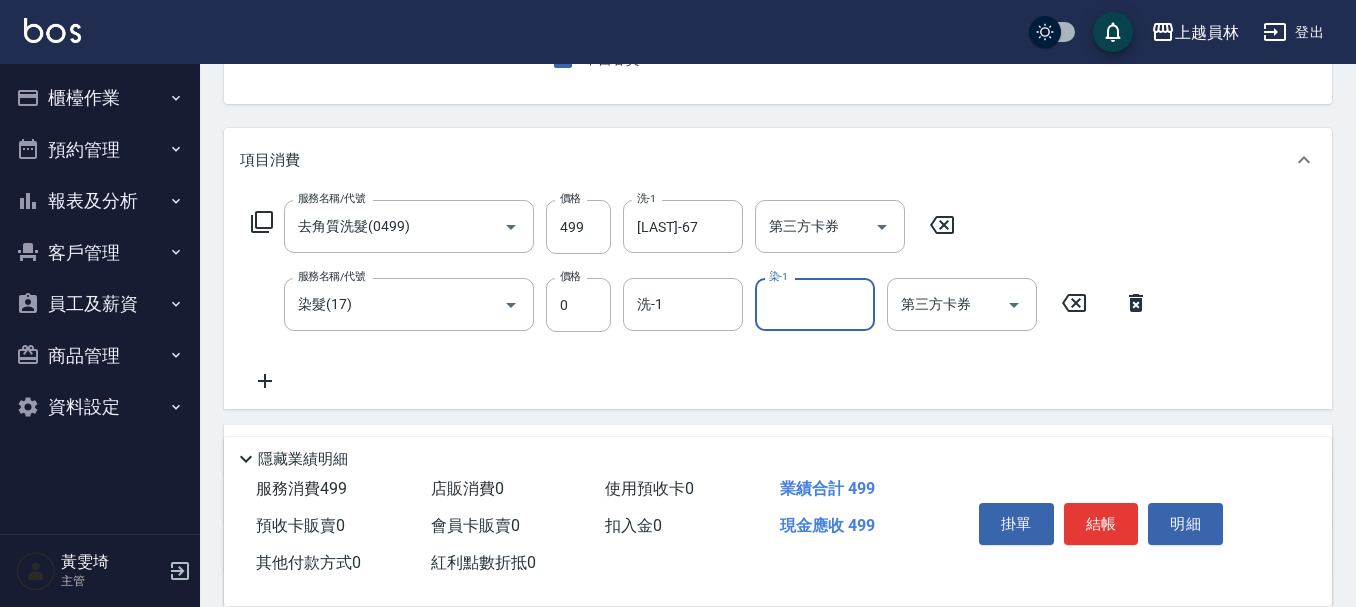 type on "3" 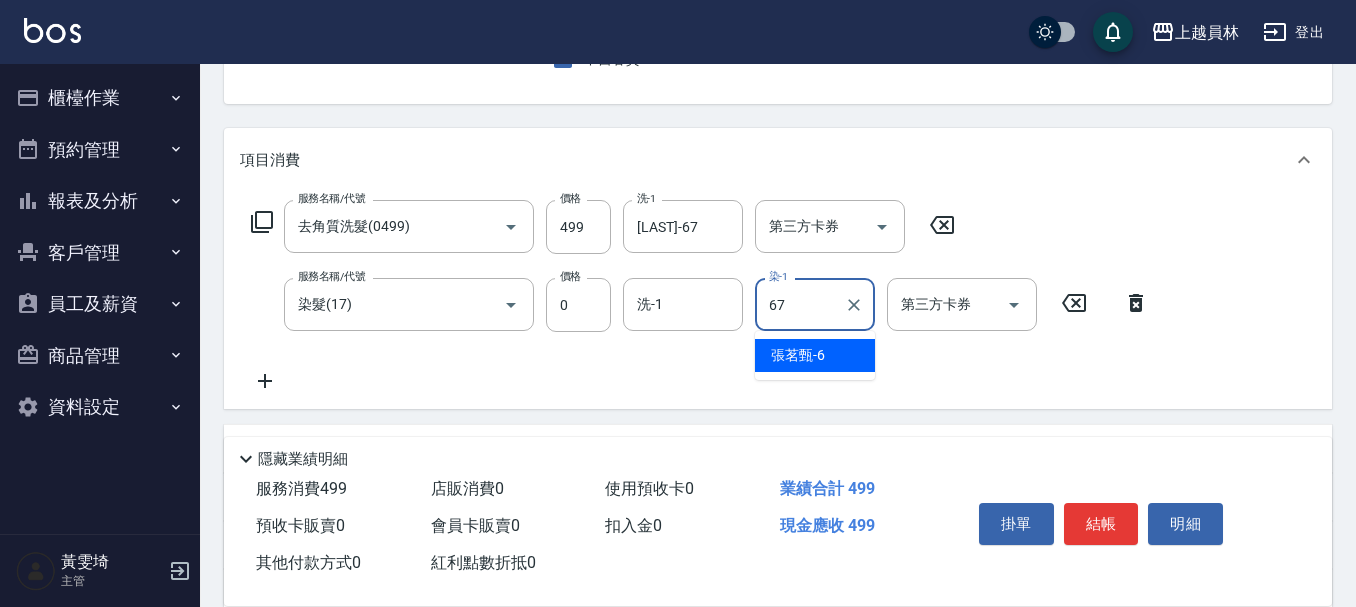 type on "[LAST]-67" 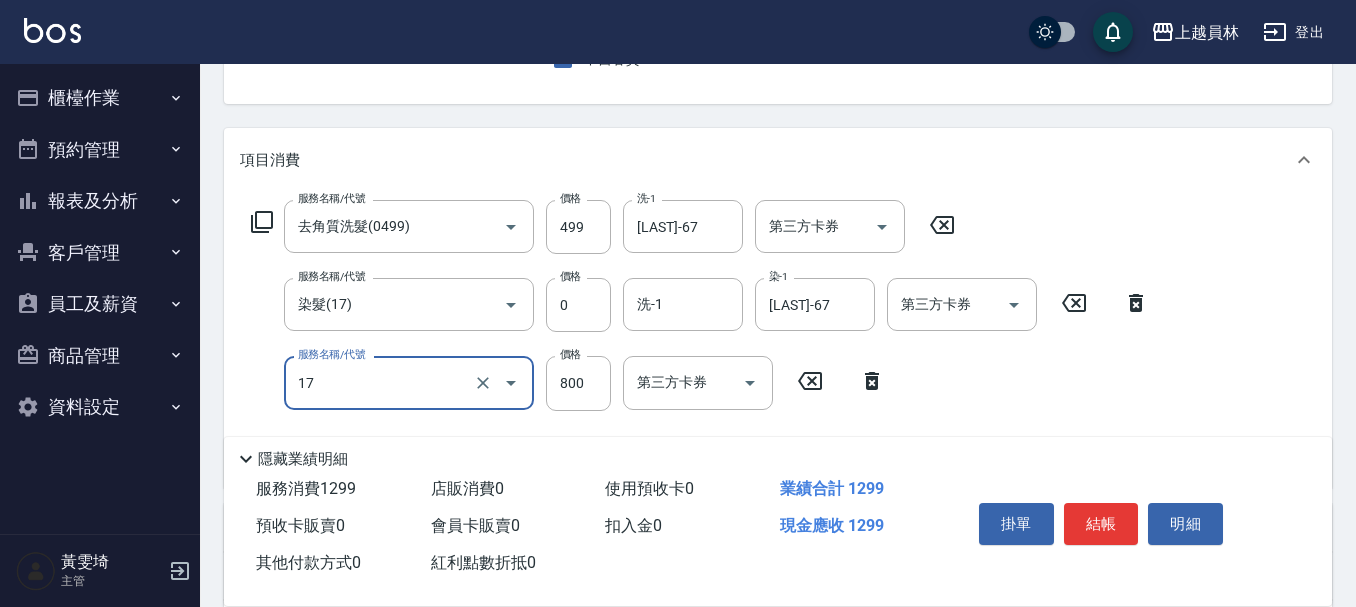 type on "染髮(17)" 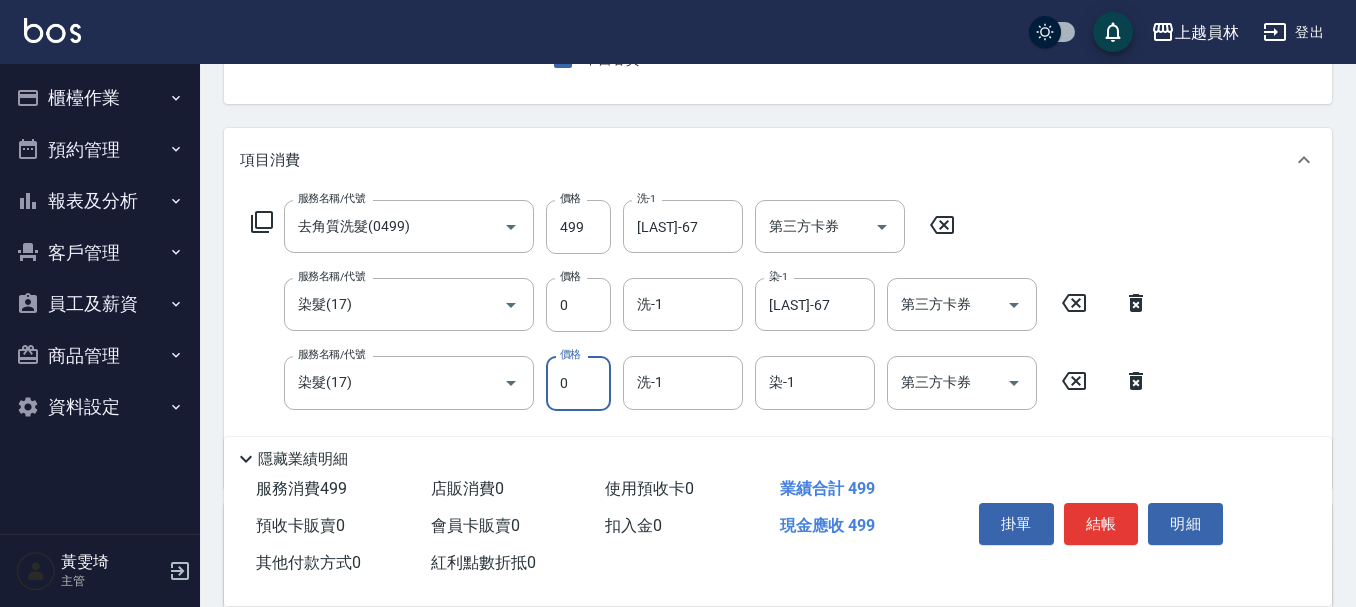 type on "0" 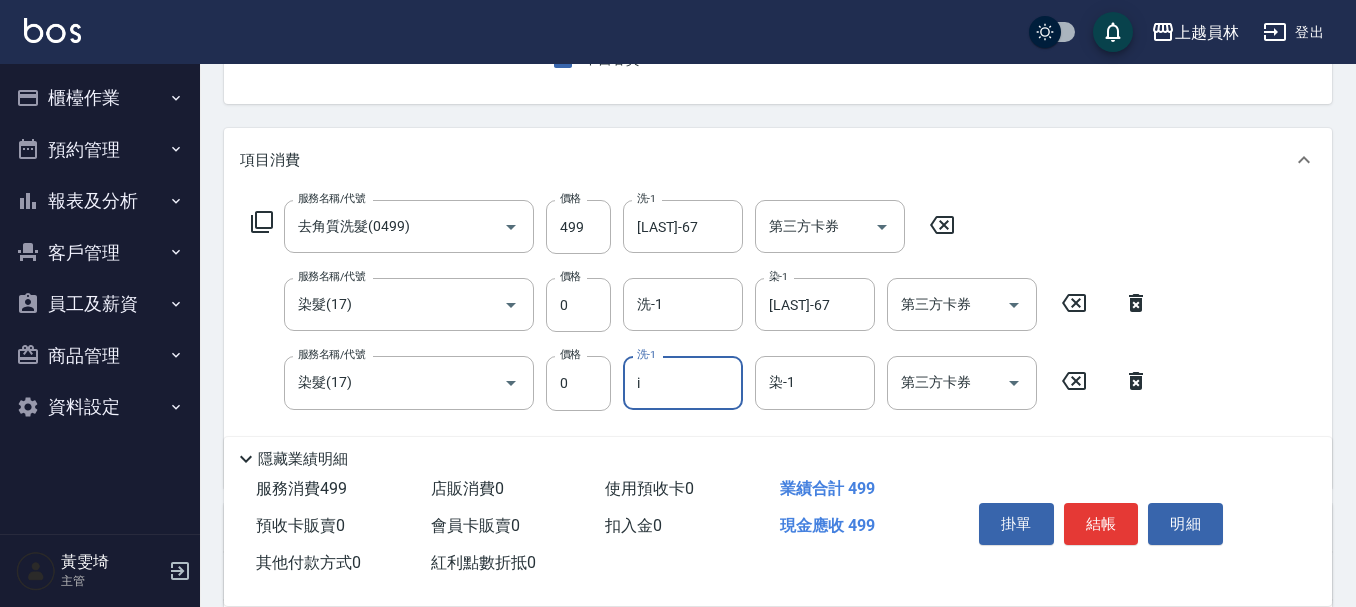 type on "Bella-I" 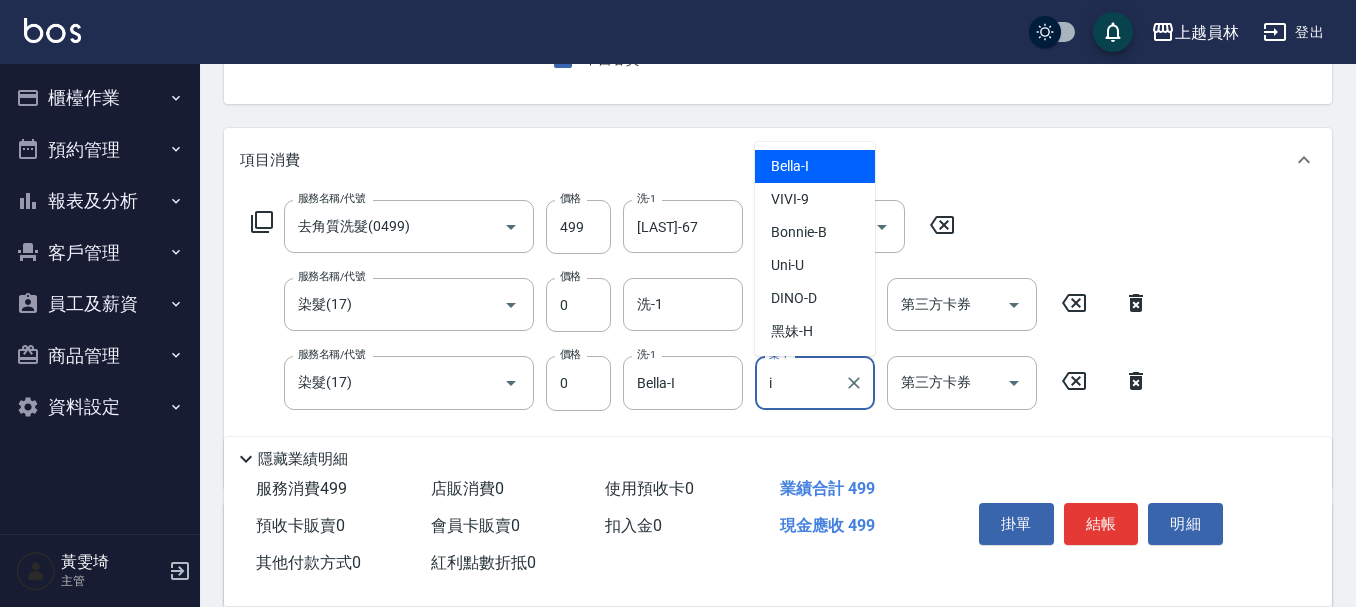 type on "Bella-I" 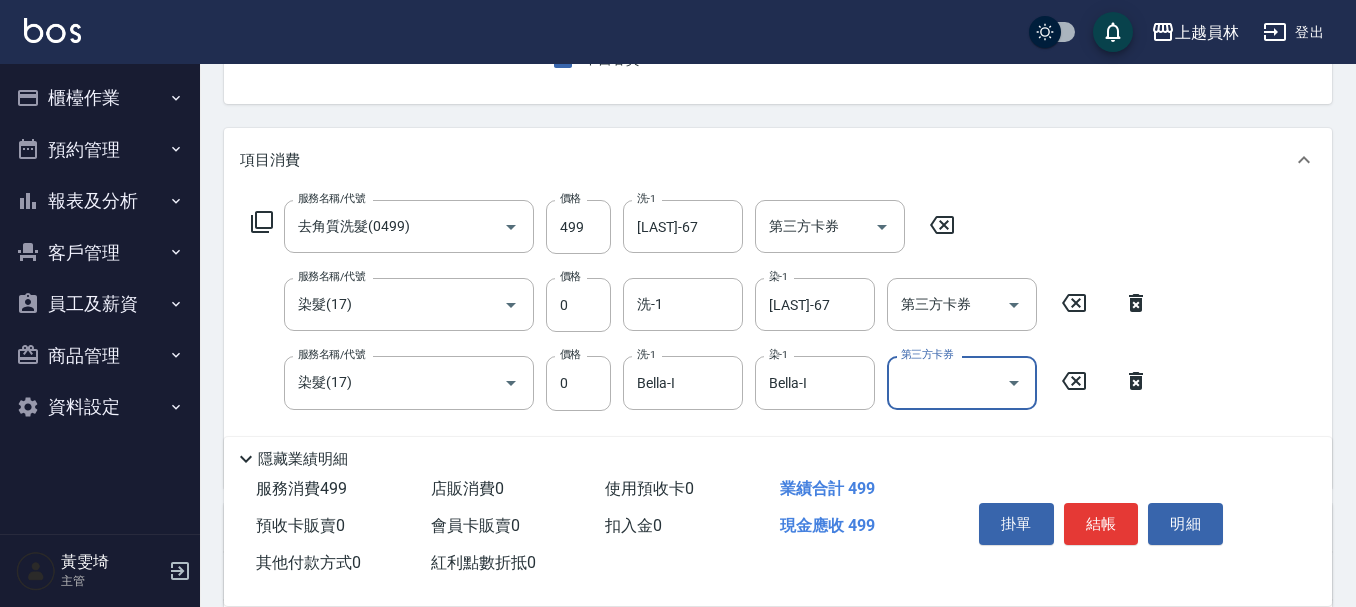 scroll, scrollTop: 300, scrollLeft: 0, axis: vertical 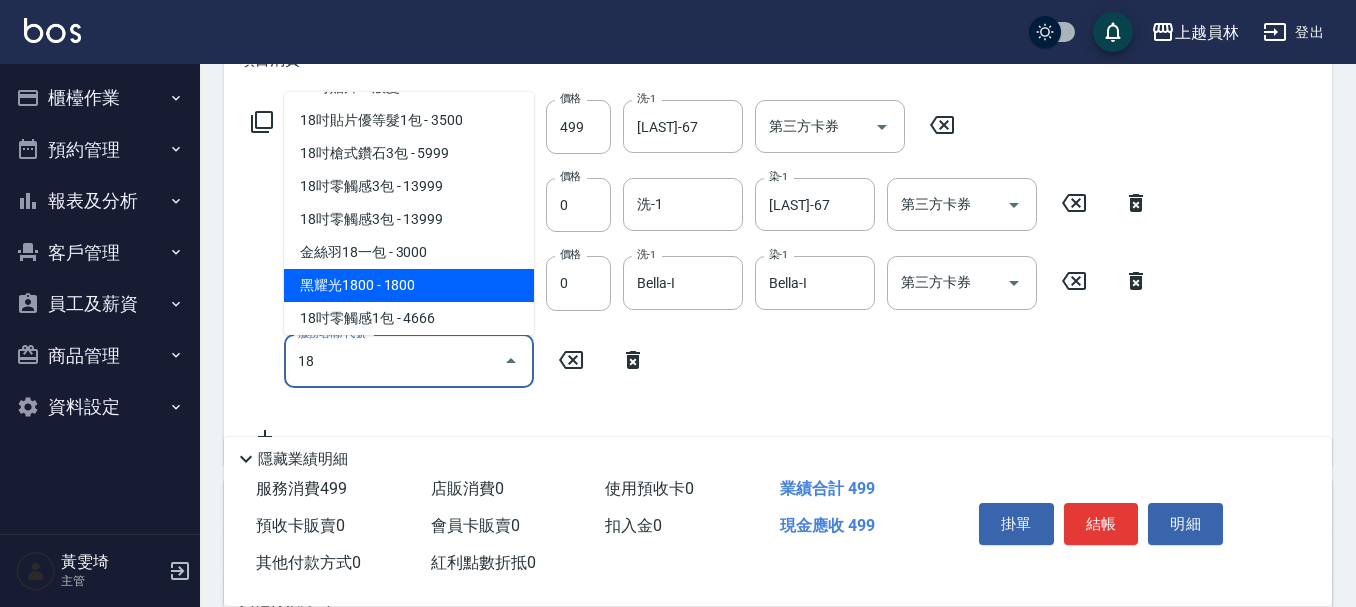 type on "1" 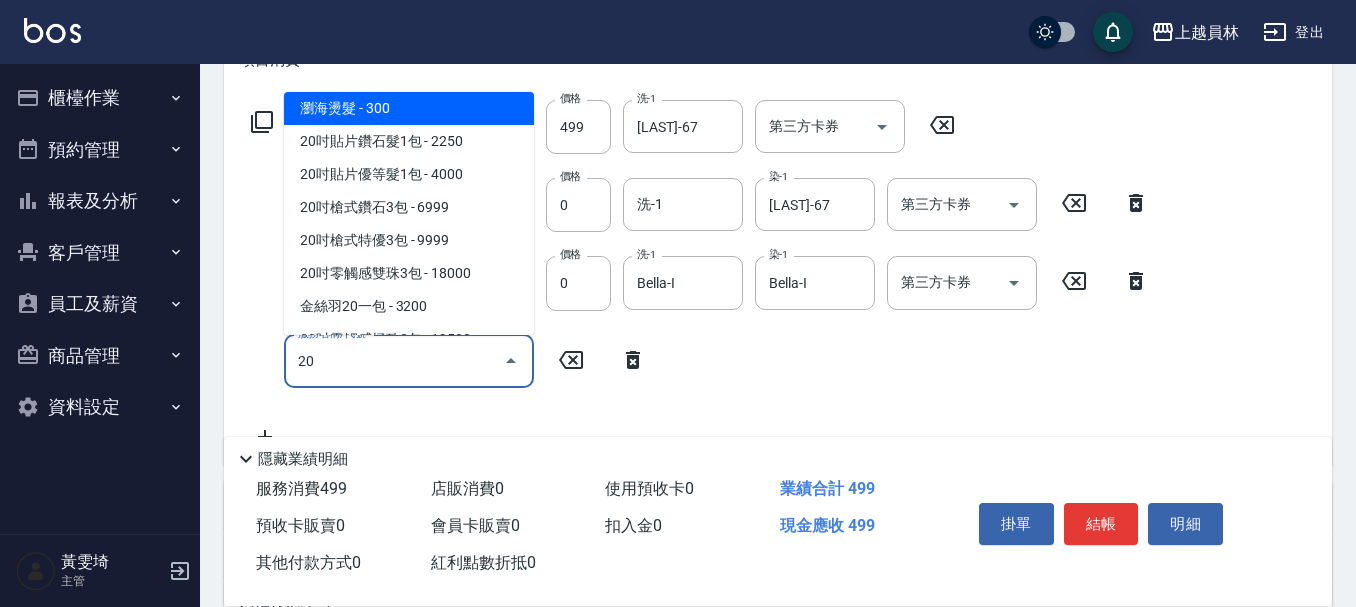 scroll, scrollTop: 0, scrollLeft: 0, axis: both 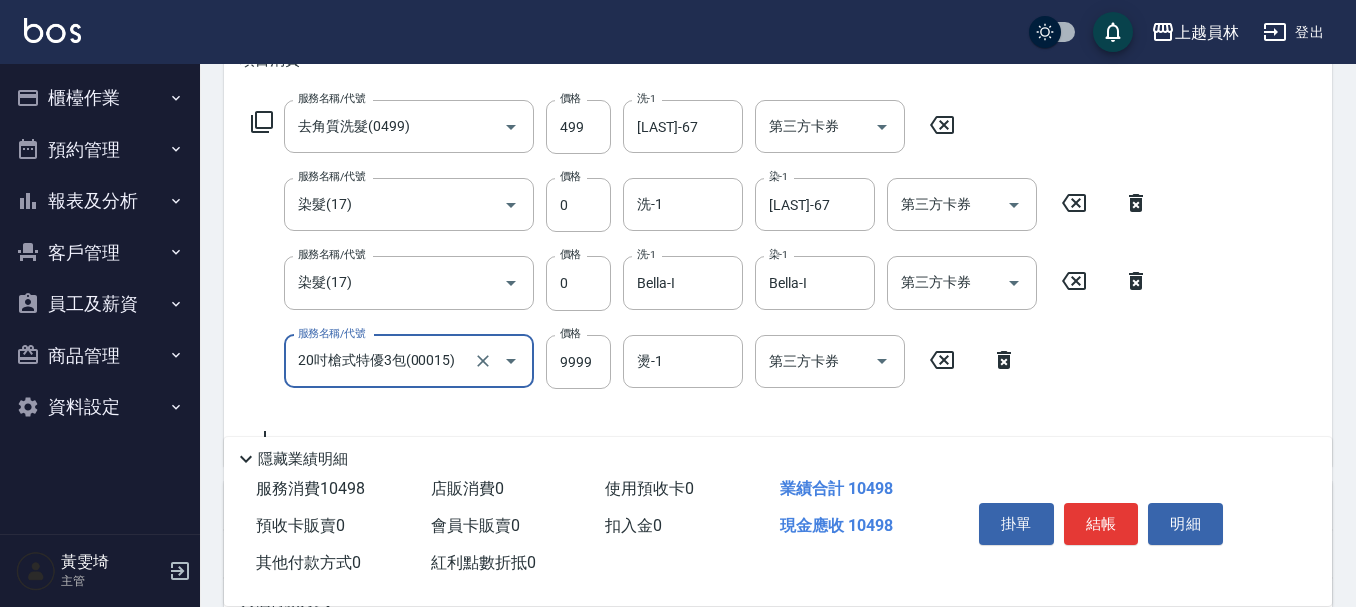 type on "20吋槍式特優3包(00015)" 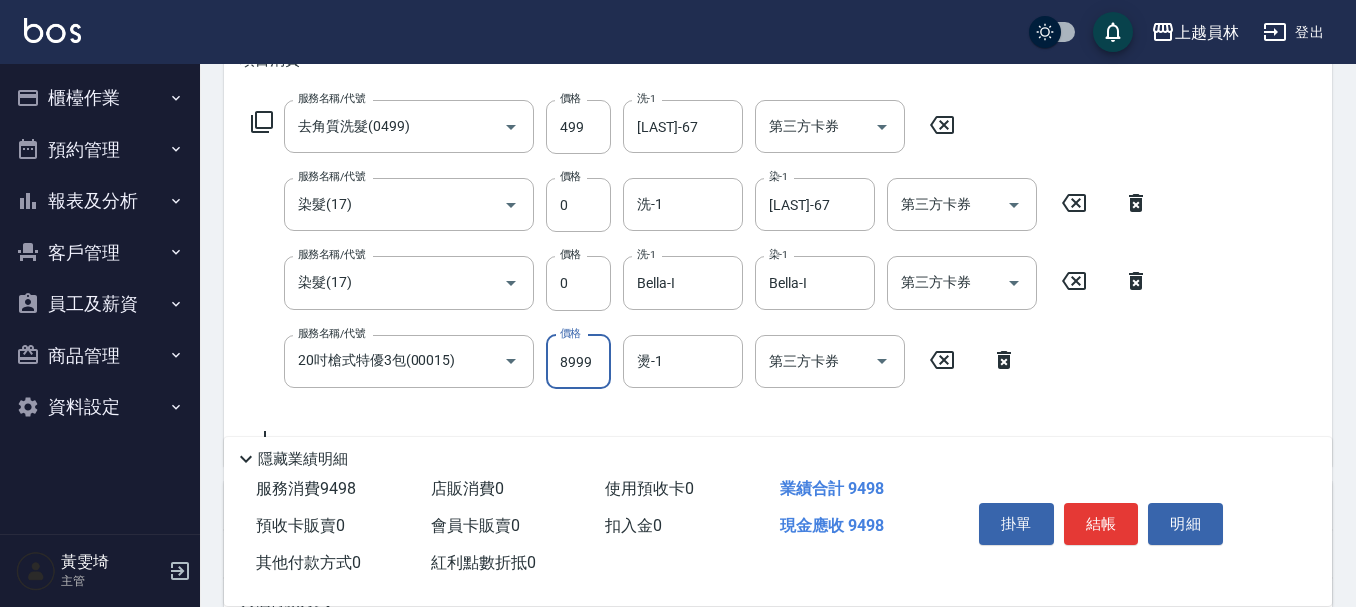 type on "8999" 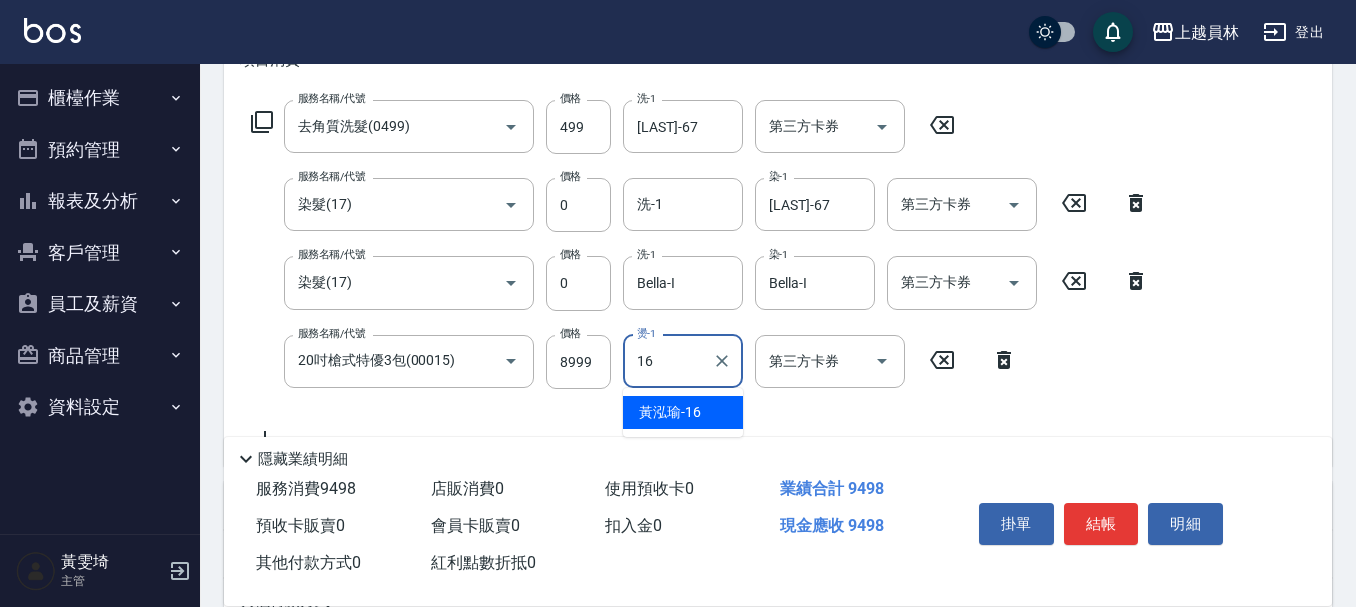 type on "[LAST]-16" 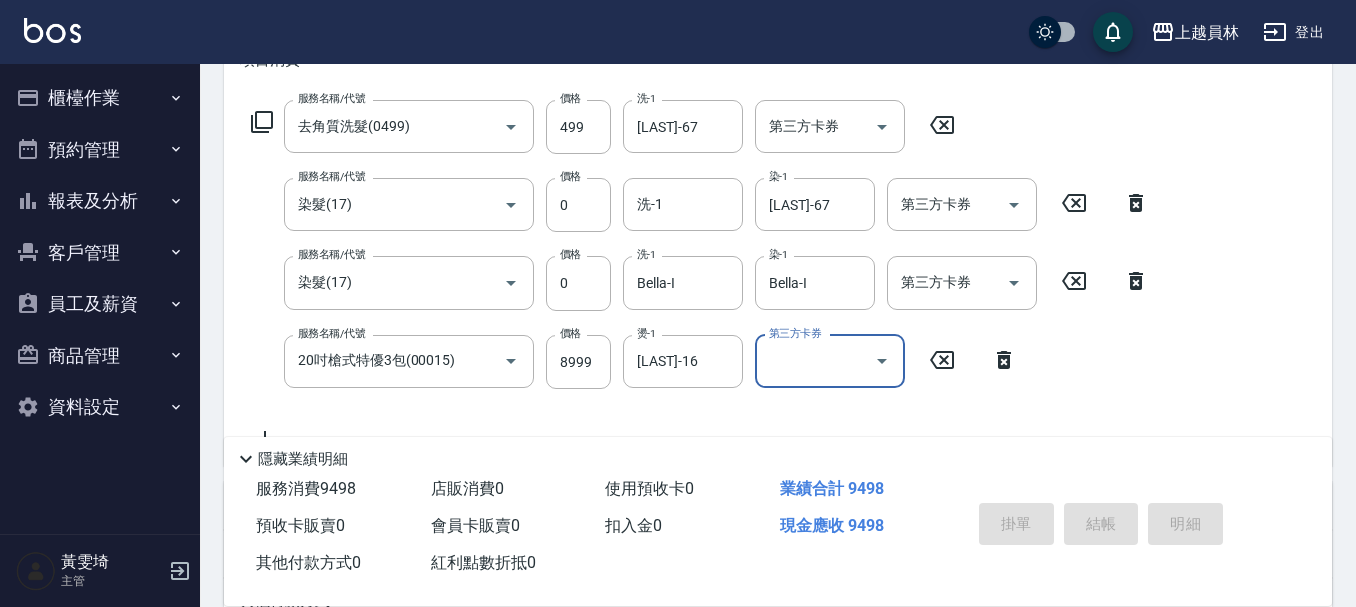 type on "[DATE] [TIME]" 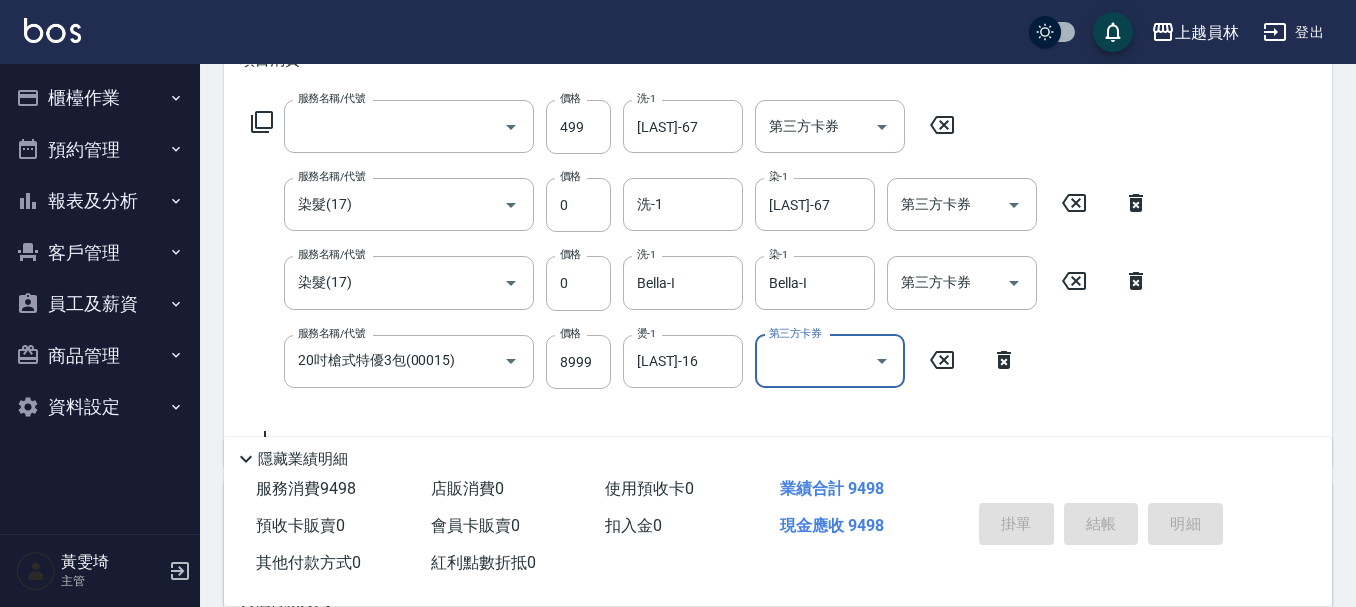 scroll, scrollTop: 0, scrollLeft: 0, axis: both 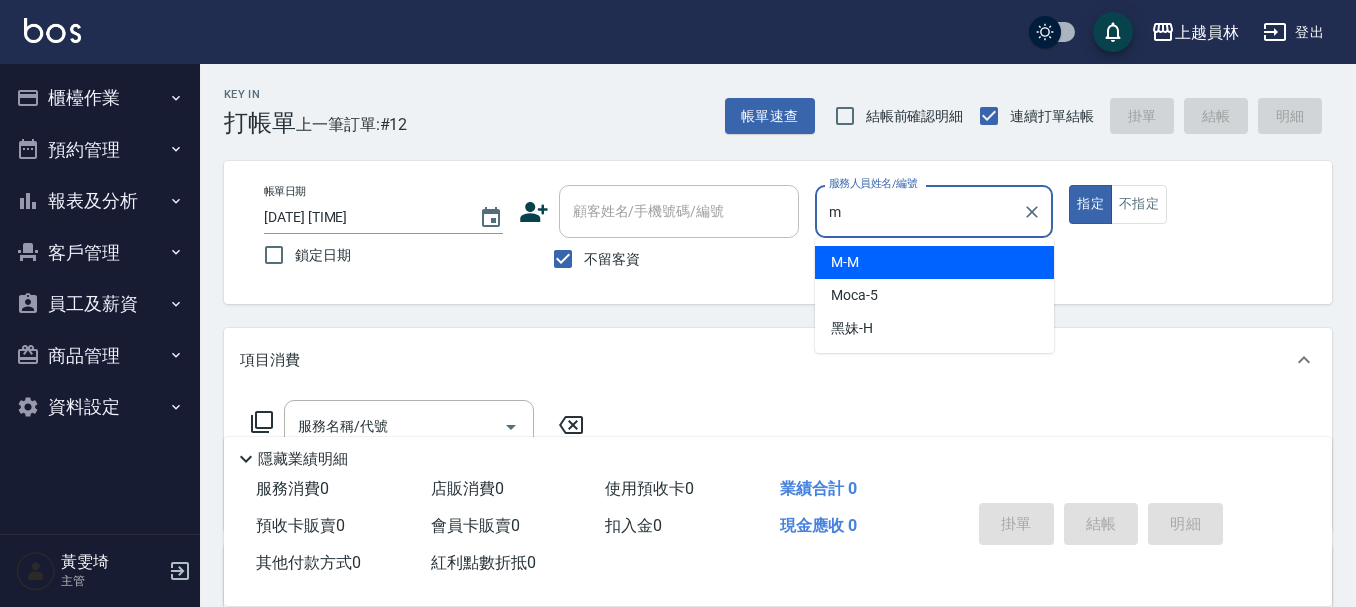 type on "M-M" 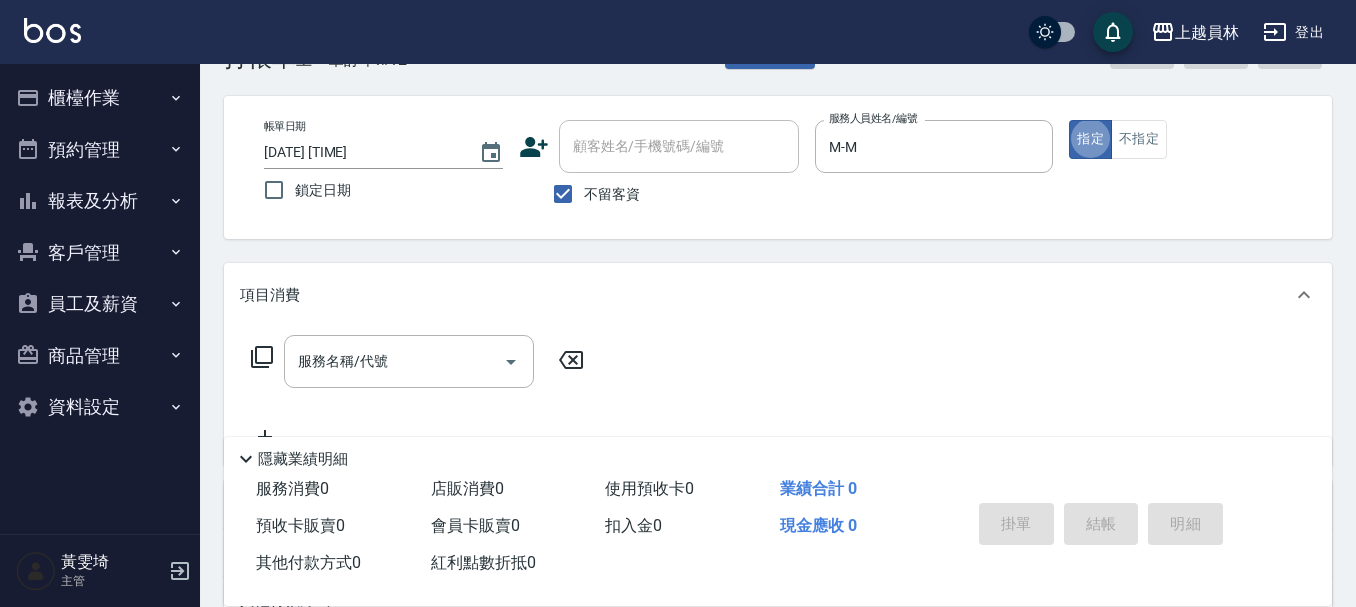 scroll, scrollTop: 100, scrollLeft: 0, axis: vertical 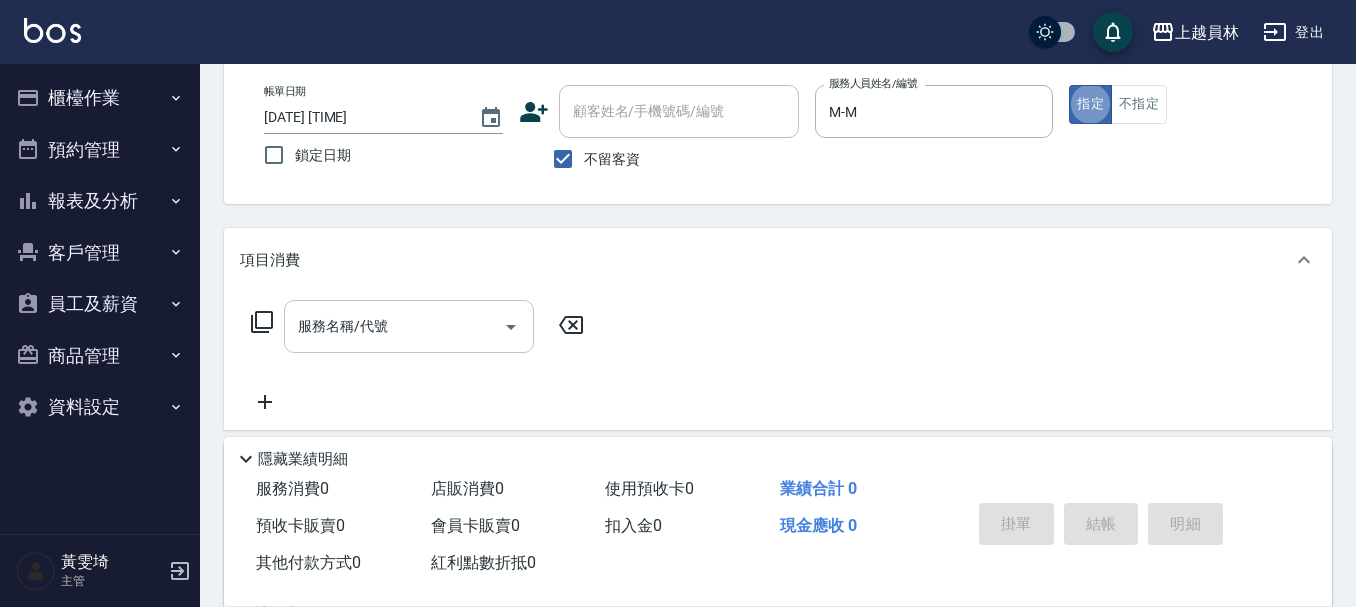 drag, startPoint x: 443, startPoint y: 306, endPoint x: 472, endPoint y: 312, distance: 29.614185 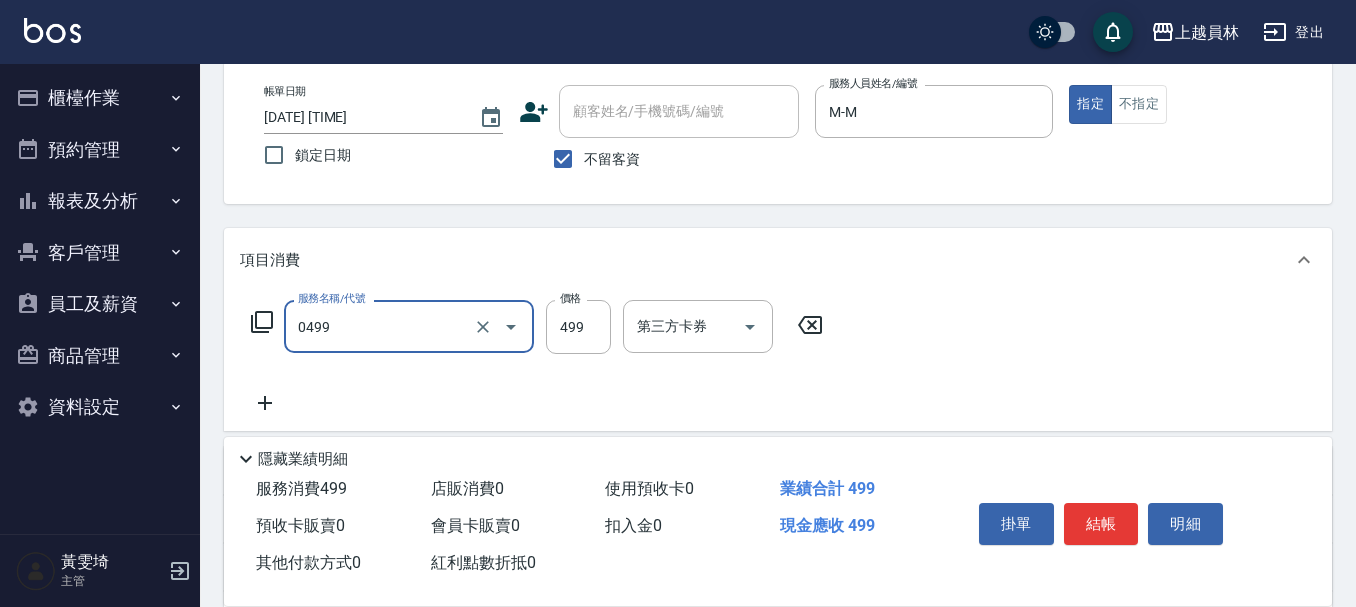 type on "去角質洗髮(0499)" 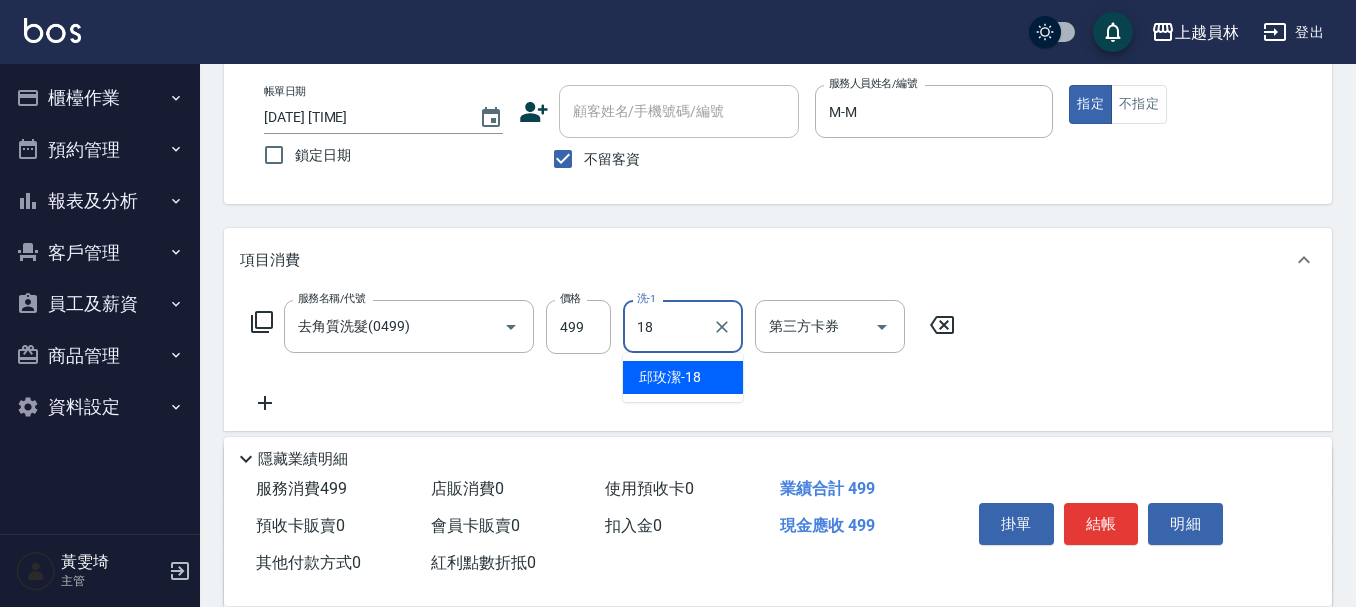 type on "[LAST]-18" 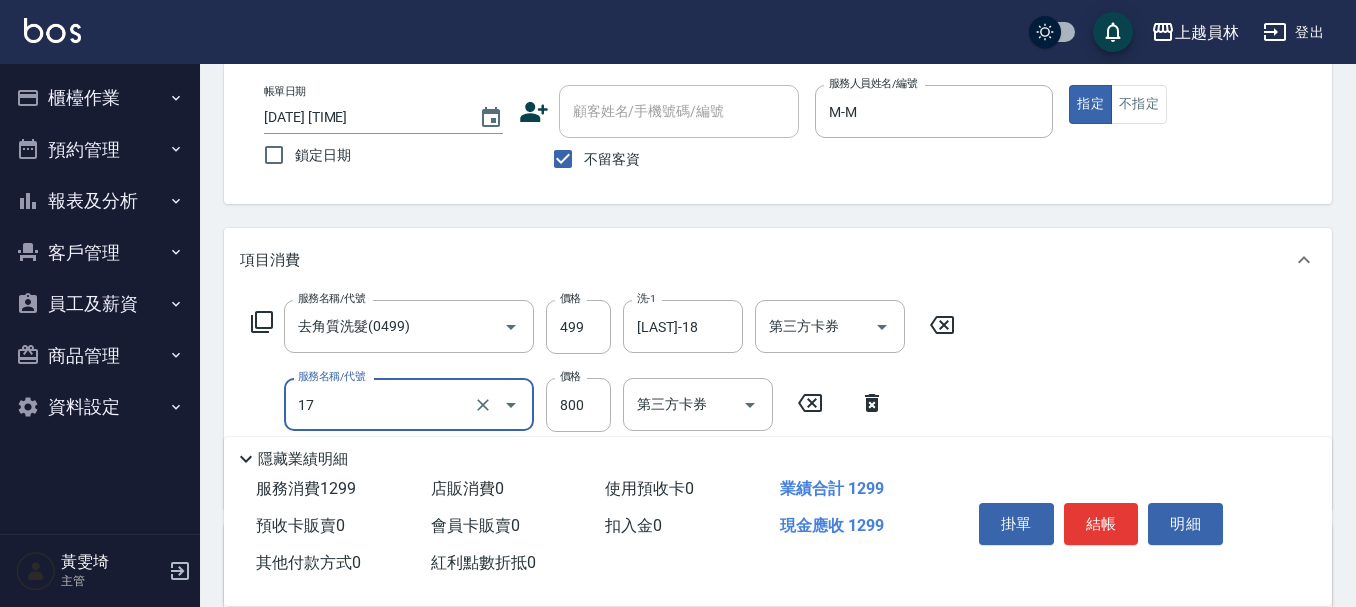 type on "染髮(17)" 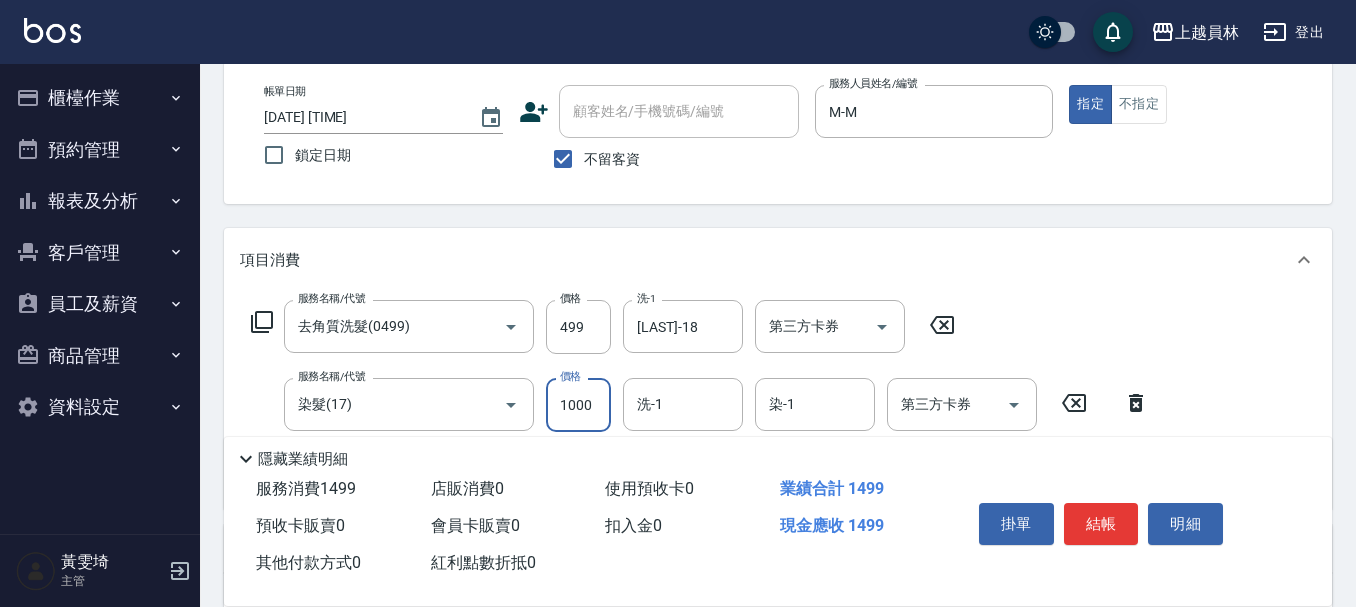 type on "1000" 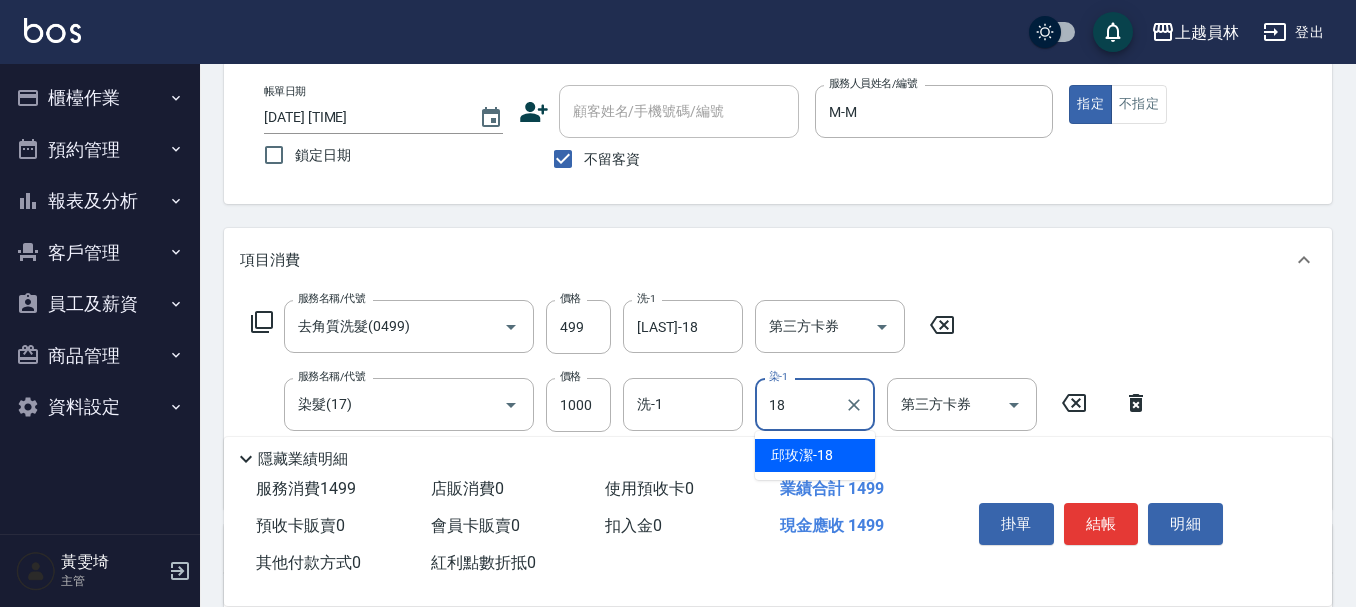 type on "[LAST]-18" 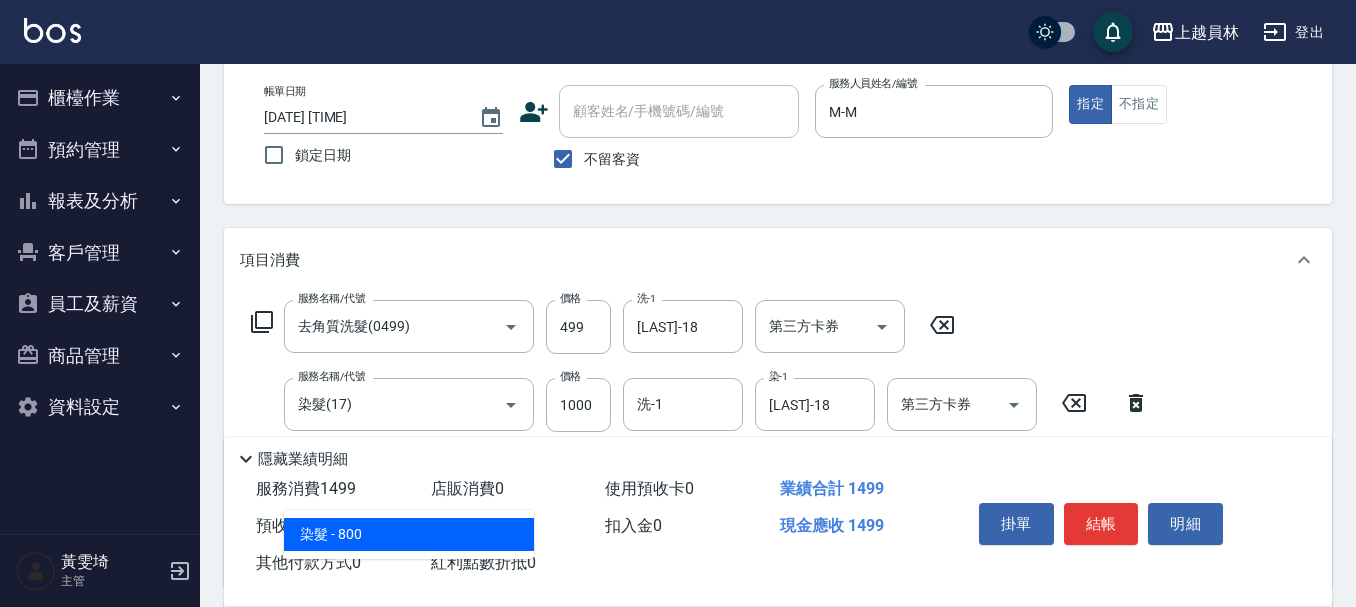 scroll, scrollTop: 200, scrollLeft: 0, axis: vertical 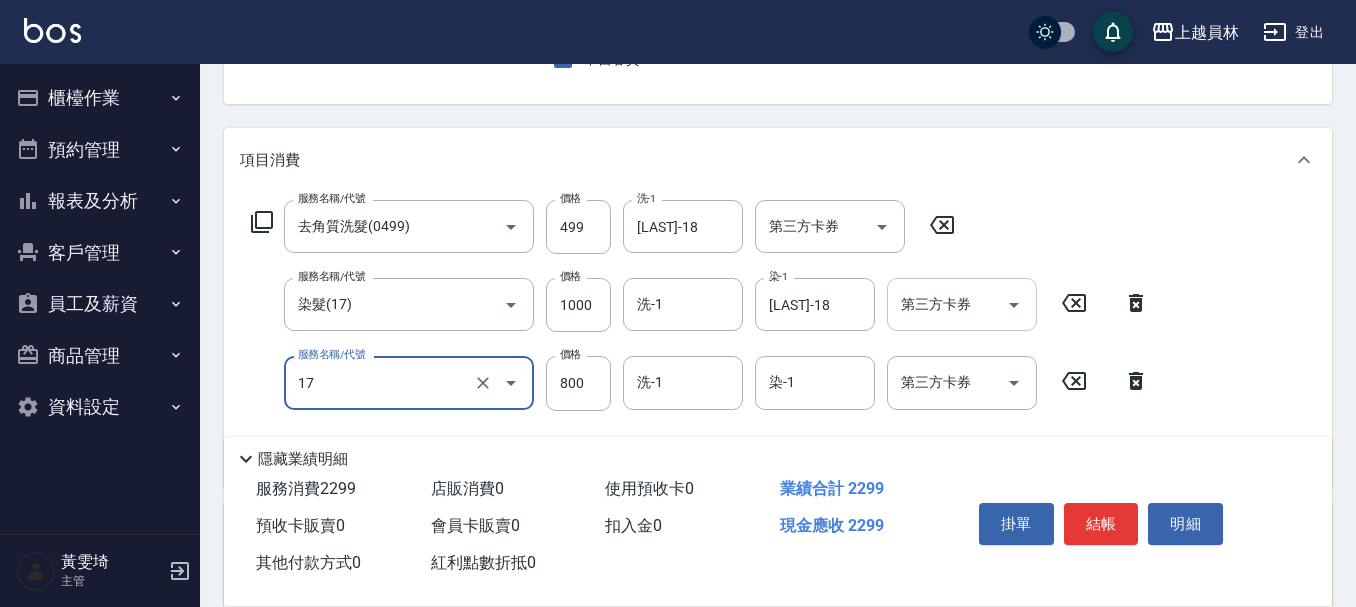 type on "染髮(17)" 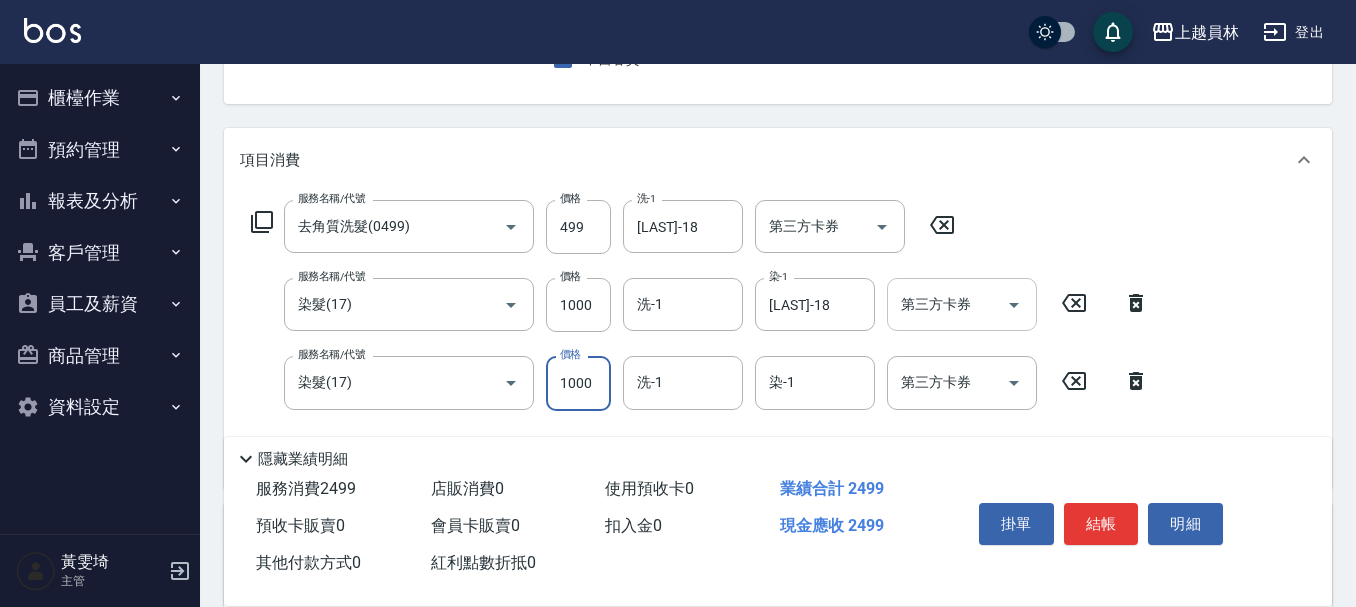 type on "1000" 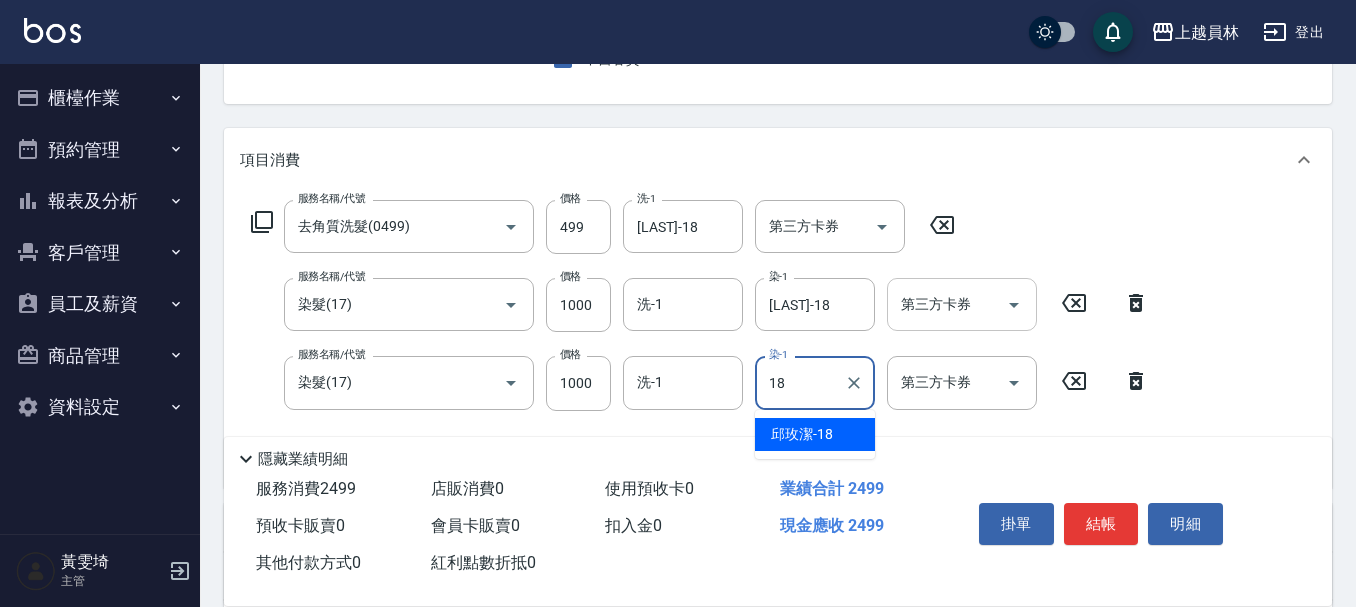 type on "[LAST]-18" 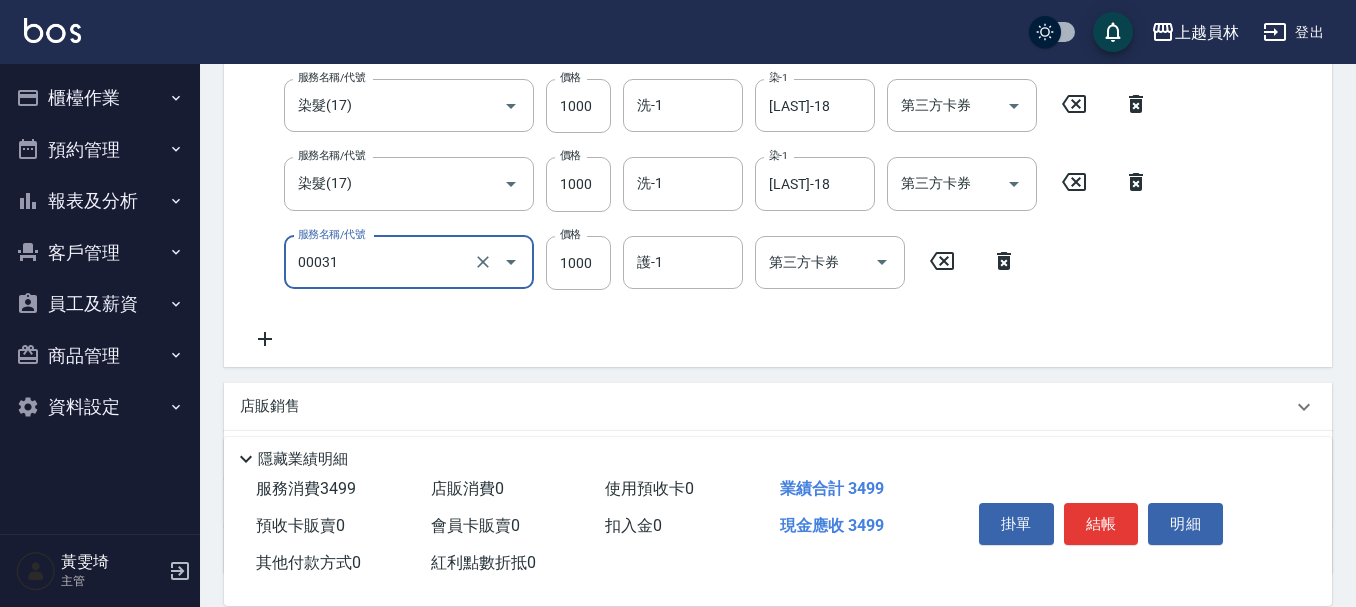 scroll, scrollTop: 400, scrollLeft: 0, axis: vertical 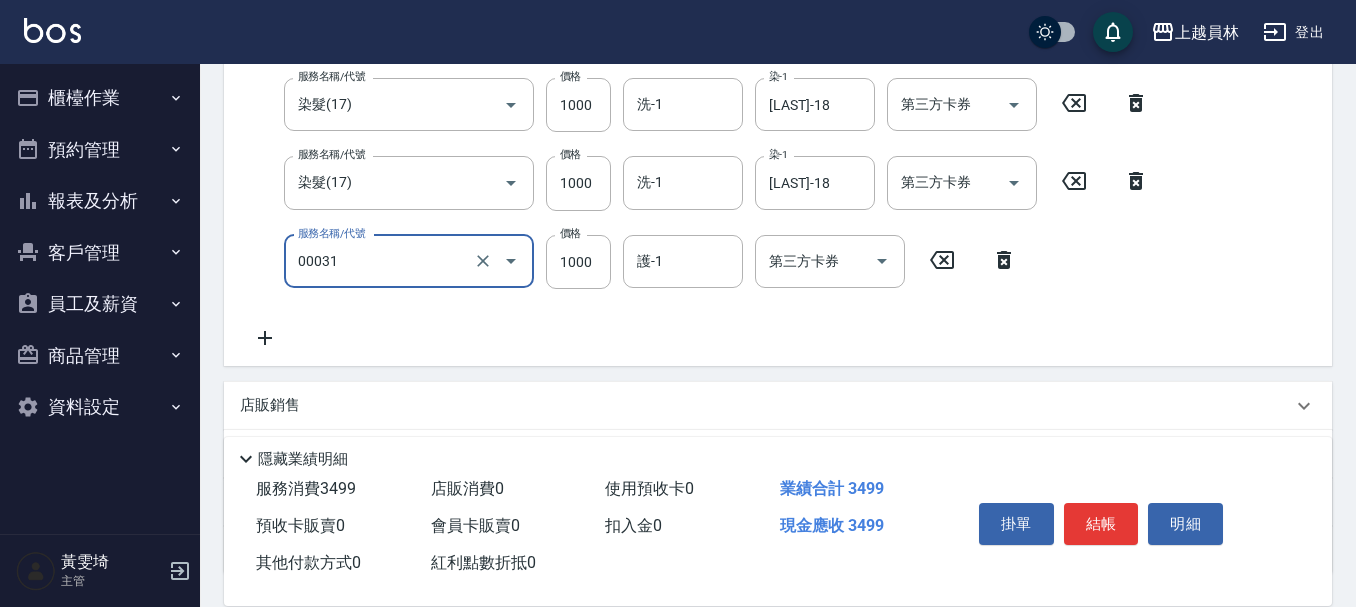 type on "單卸髮片(00031)" 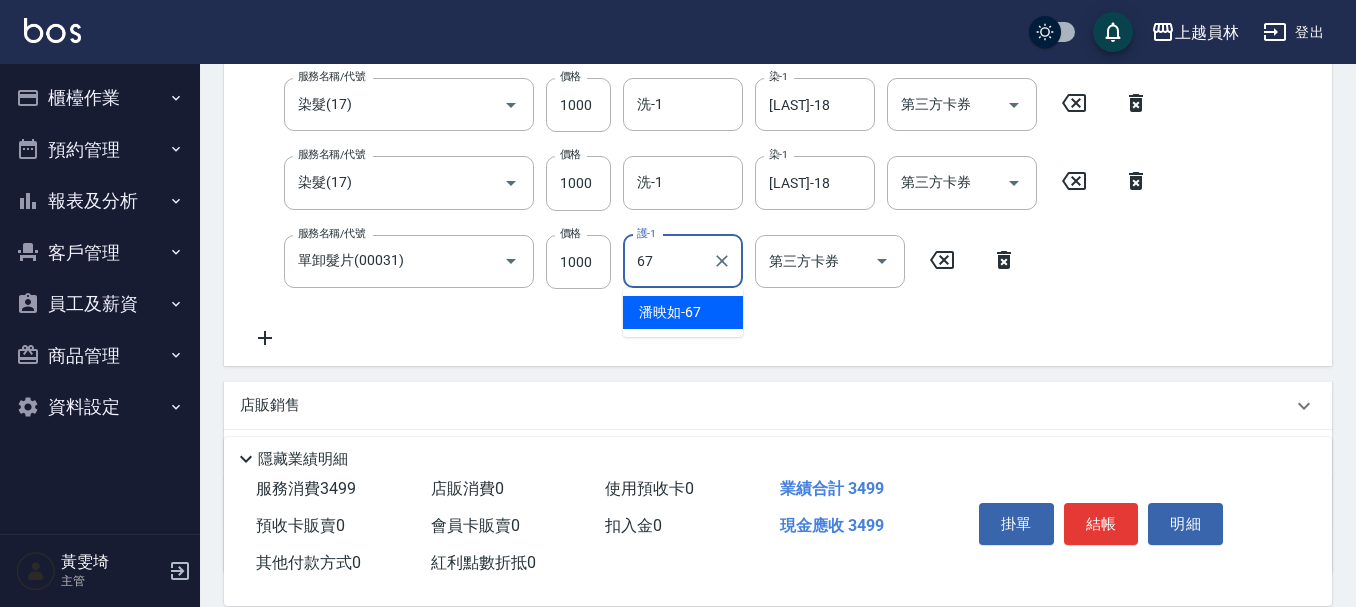 type on "[LAST]-67" 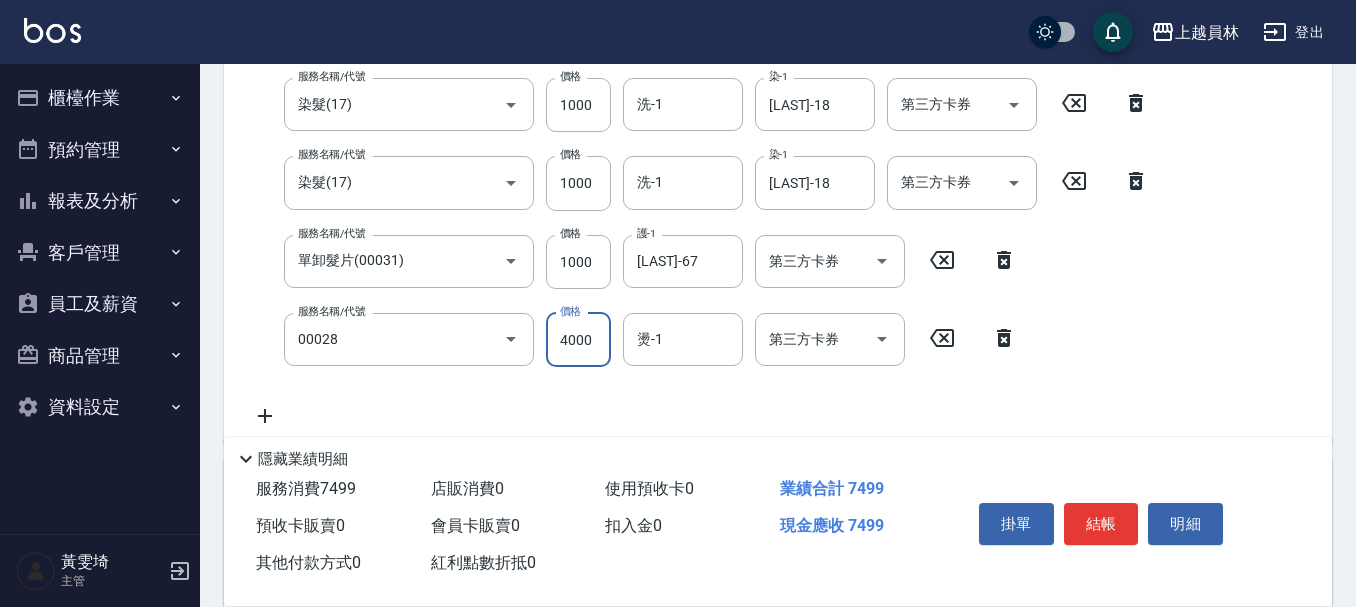 type on "槍式重整(00028)" 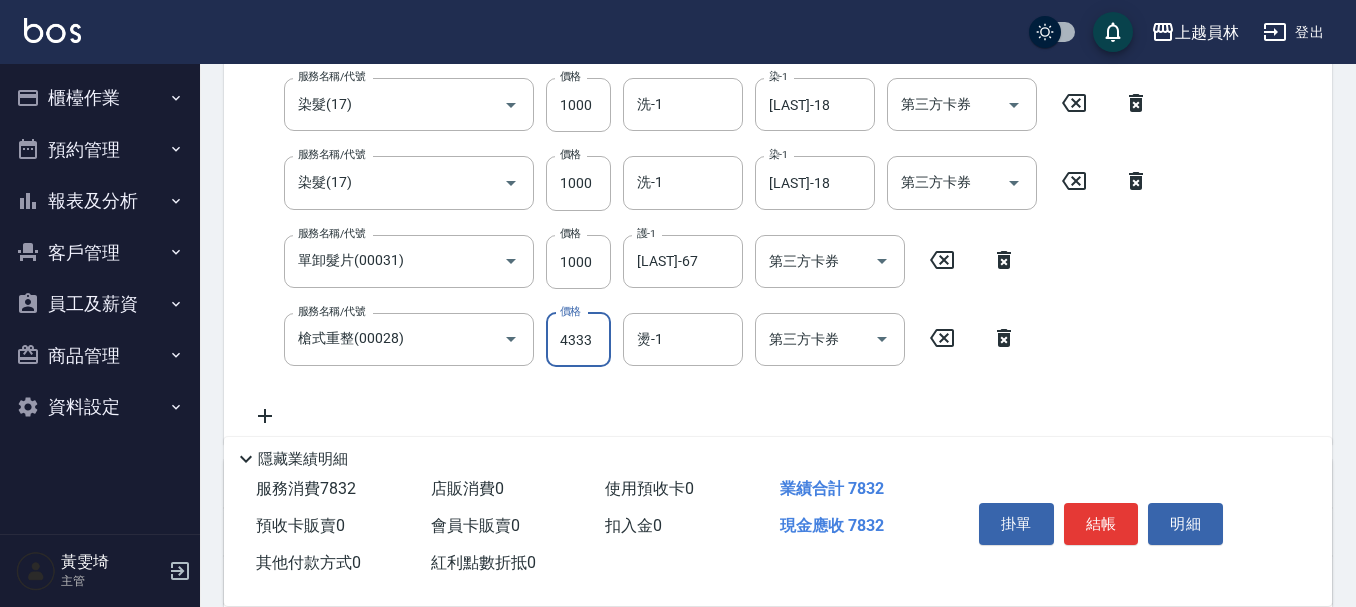 type on "4333" 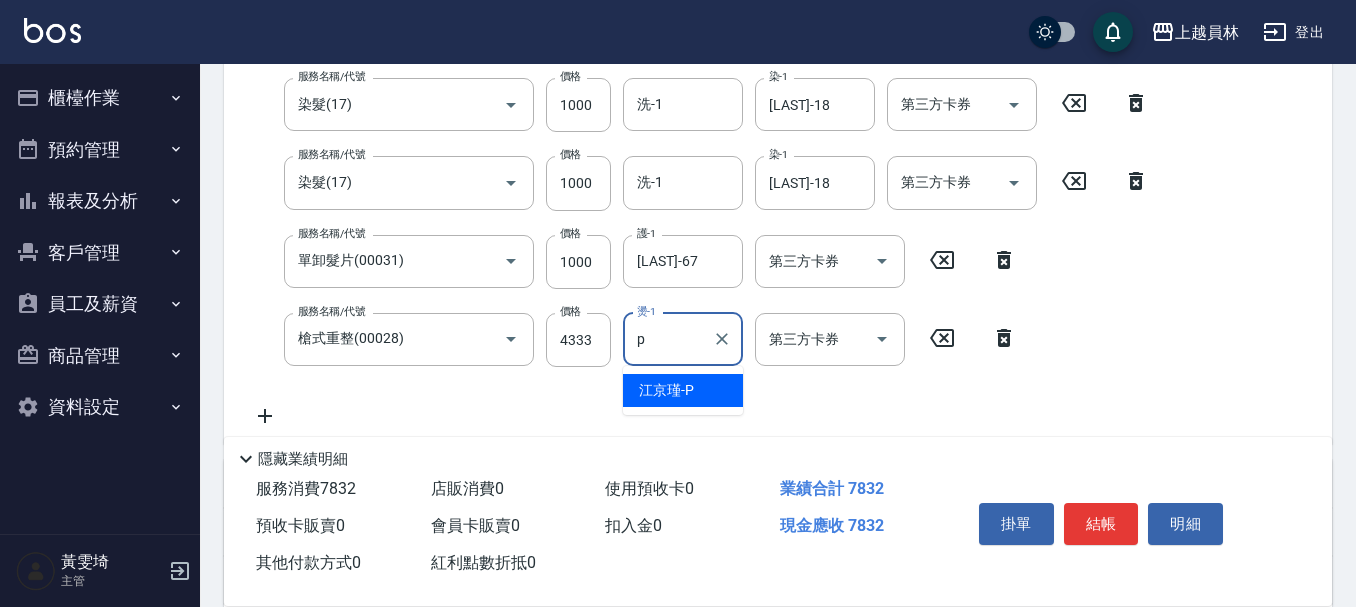 type on "江京瑾-P" 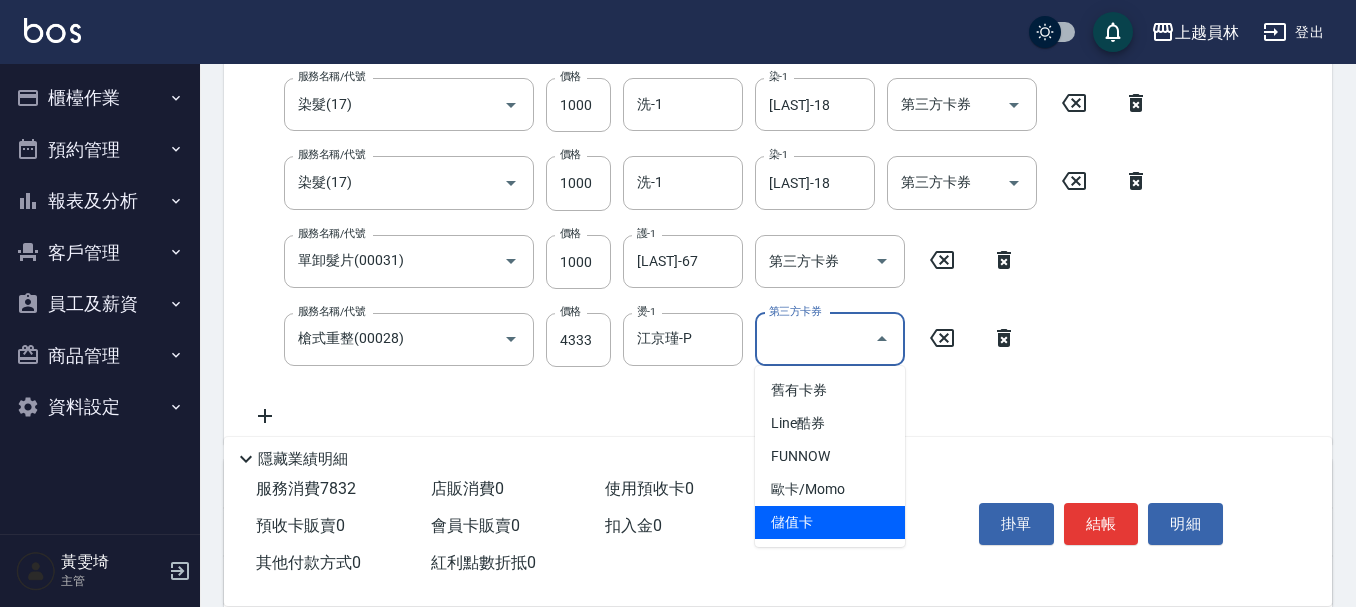 type on "儲值卡" 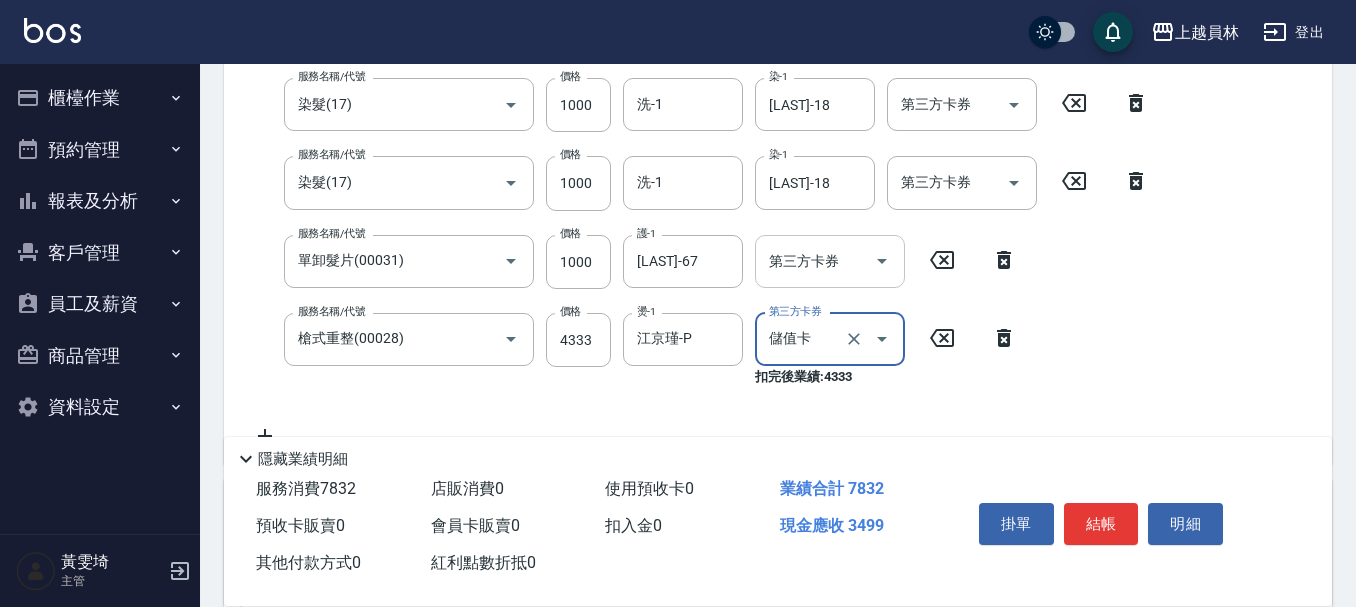 click 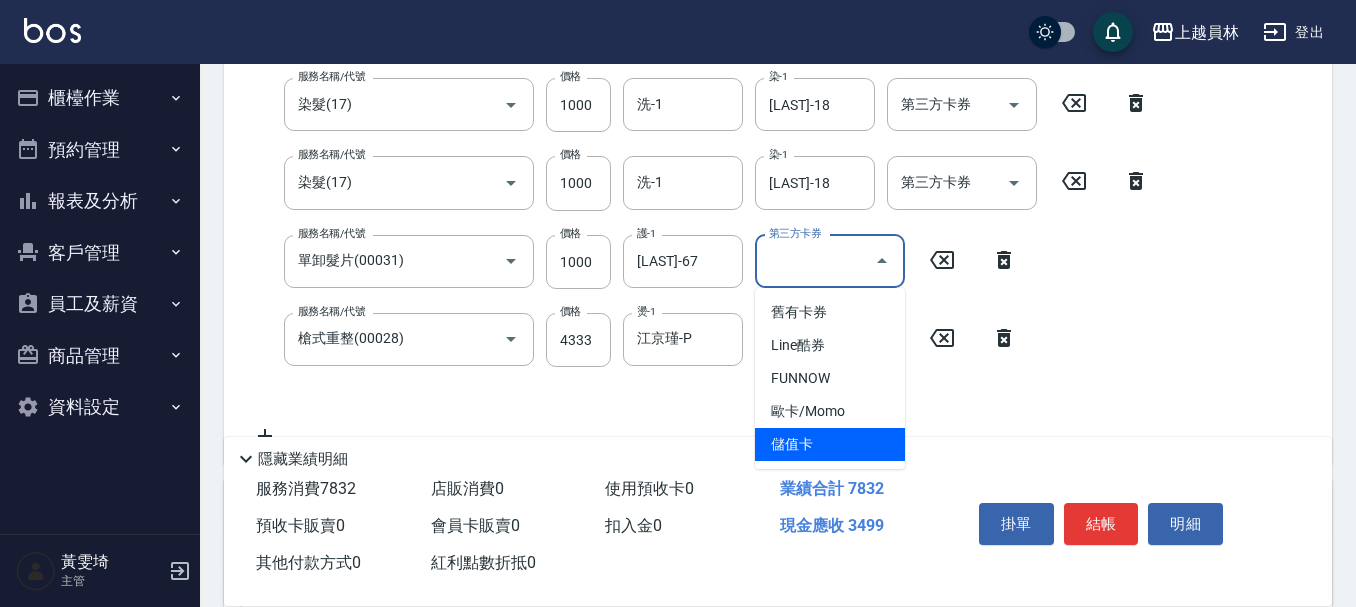 click on "儲值卡" at bounding box center [830, 444] 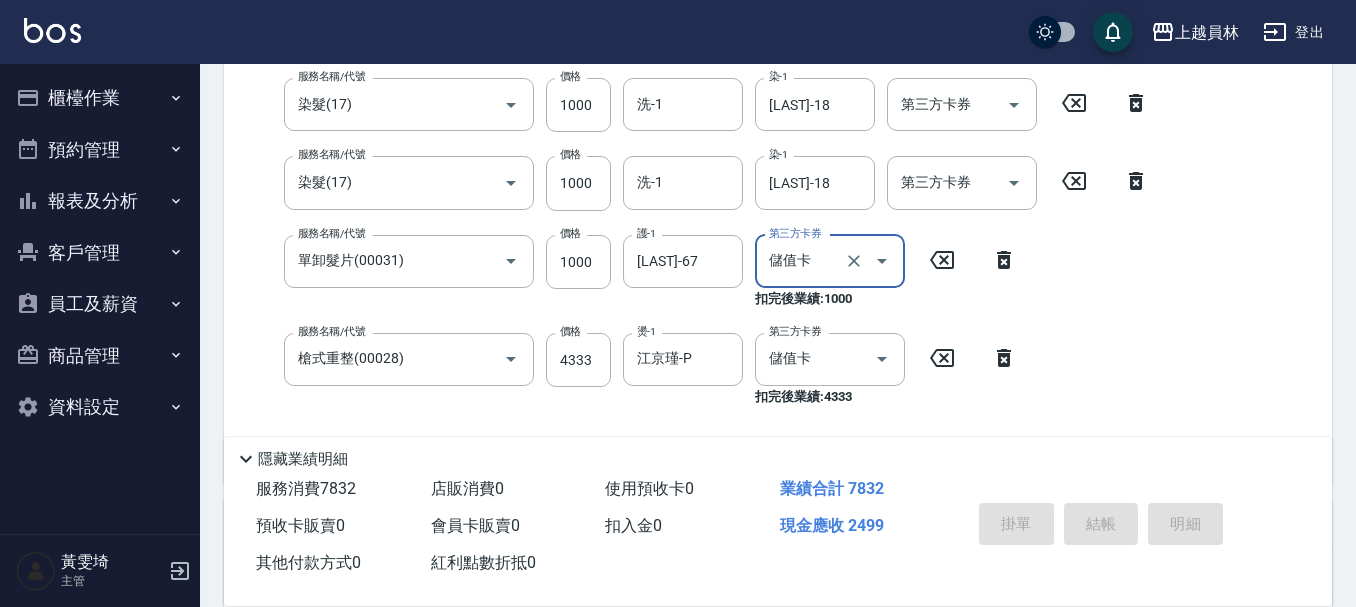 type on "2025/08/07 20:08" 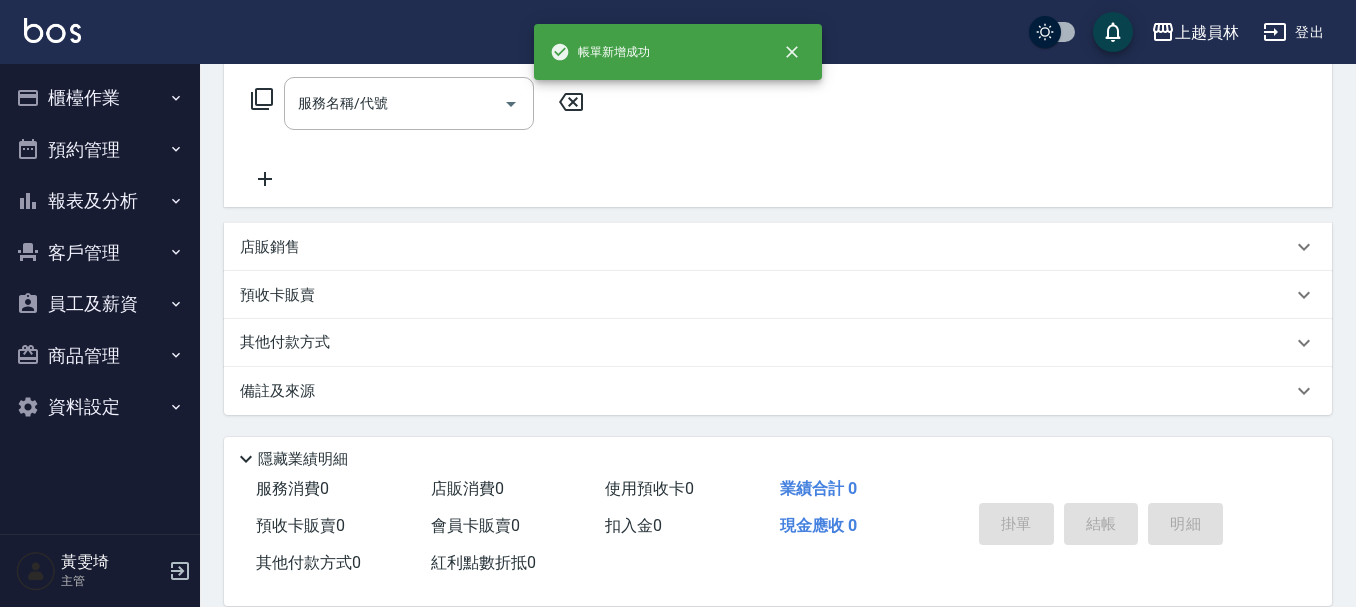 scroll, scrollTop: 0, scrollLeft: 0, axis: both 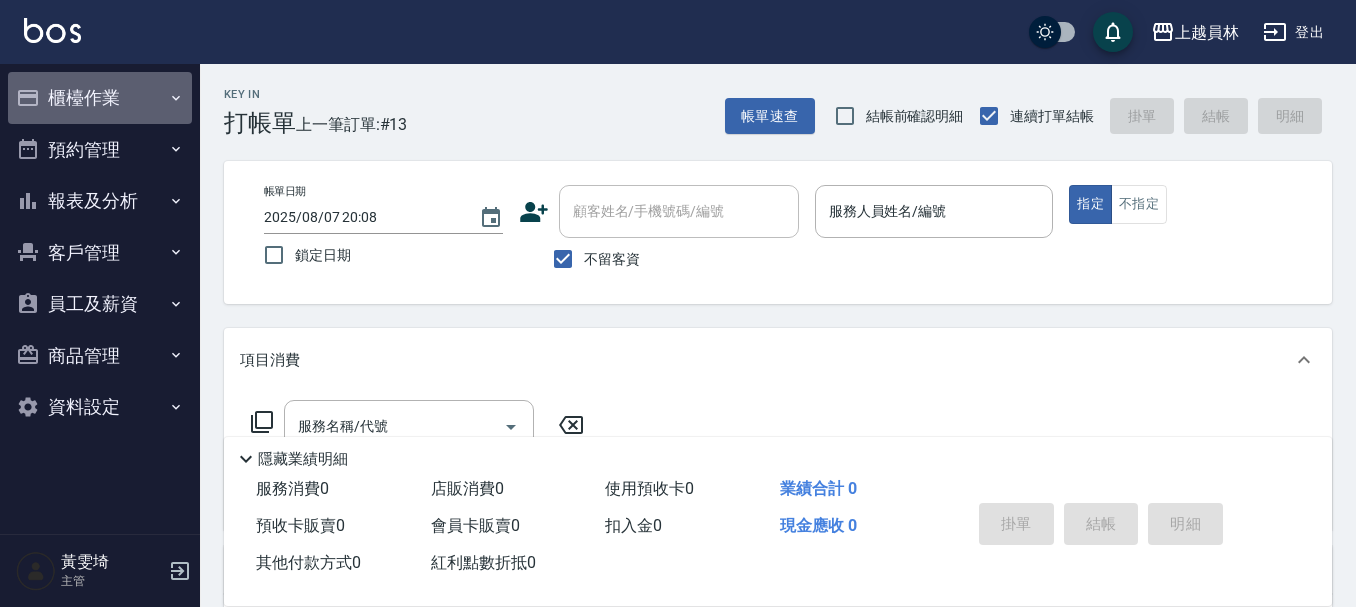 click on "櫃檯作業" at bounding box center (100, 98) 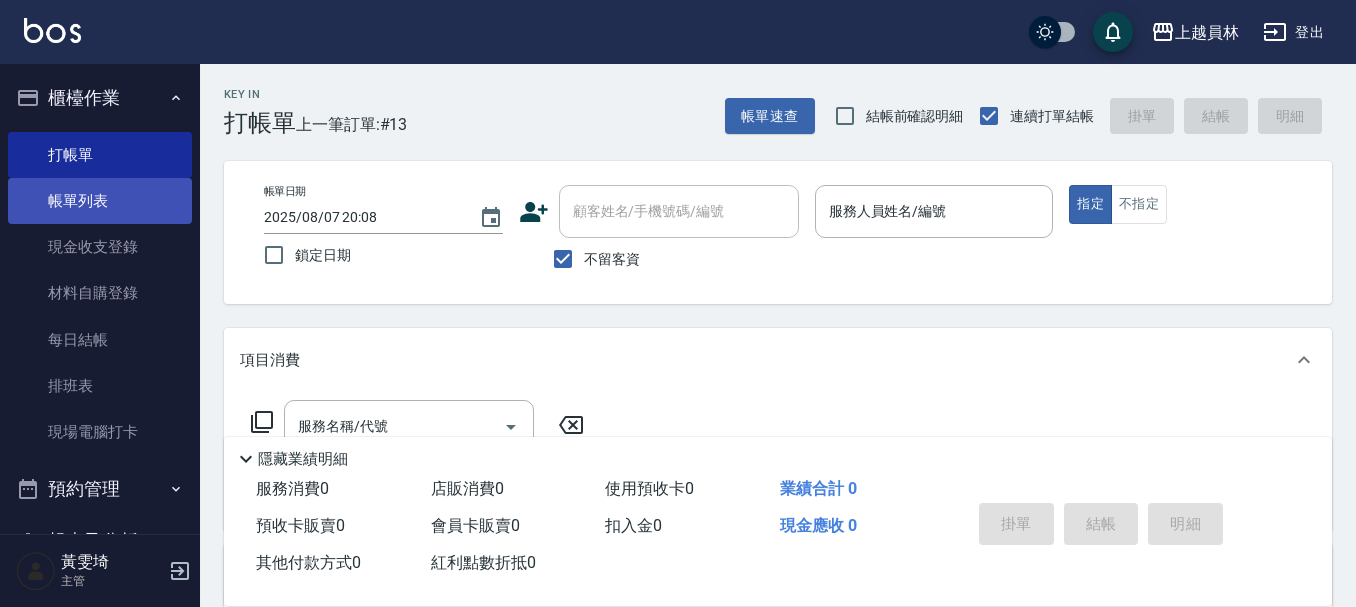 click on "帳單列表" at bounding box center [100, 201] 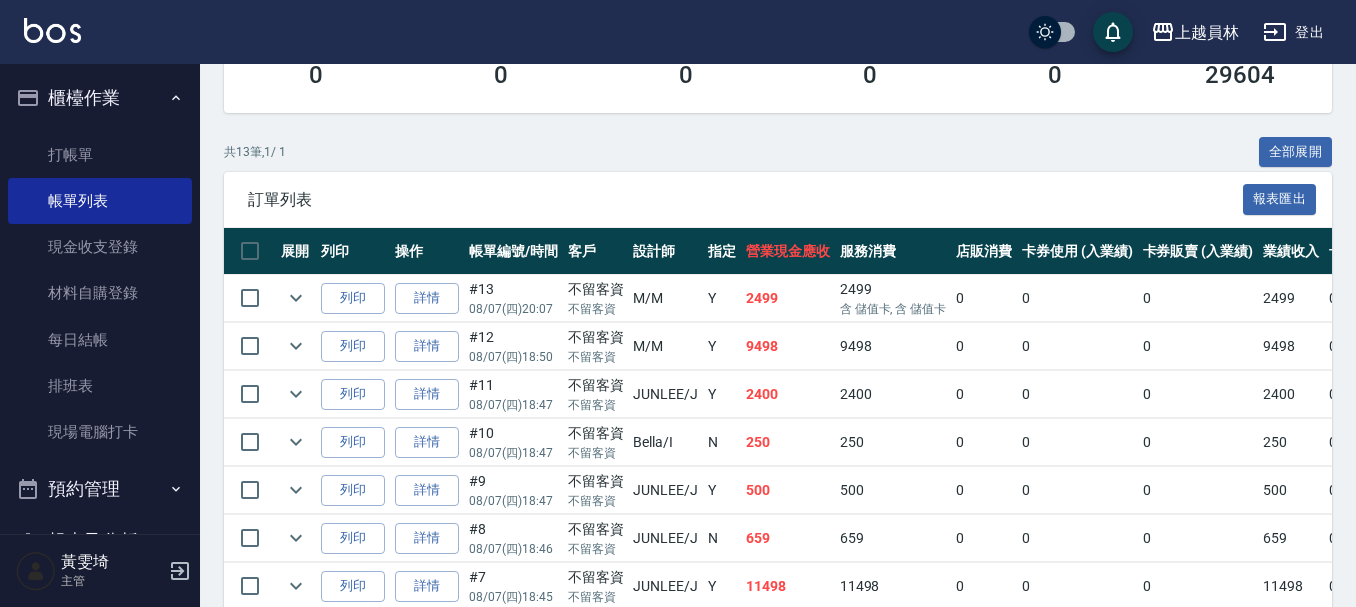 scroll, scrollTop: 400, scrollLeft: 0, axis: vertical 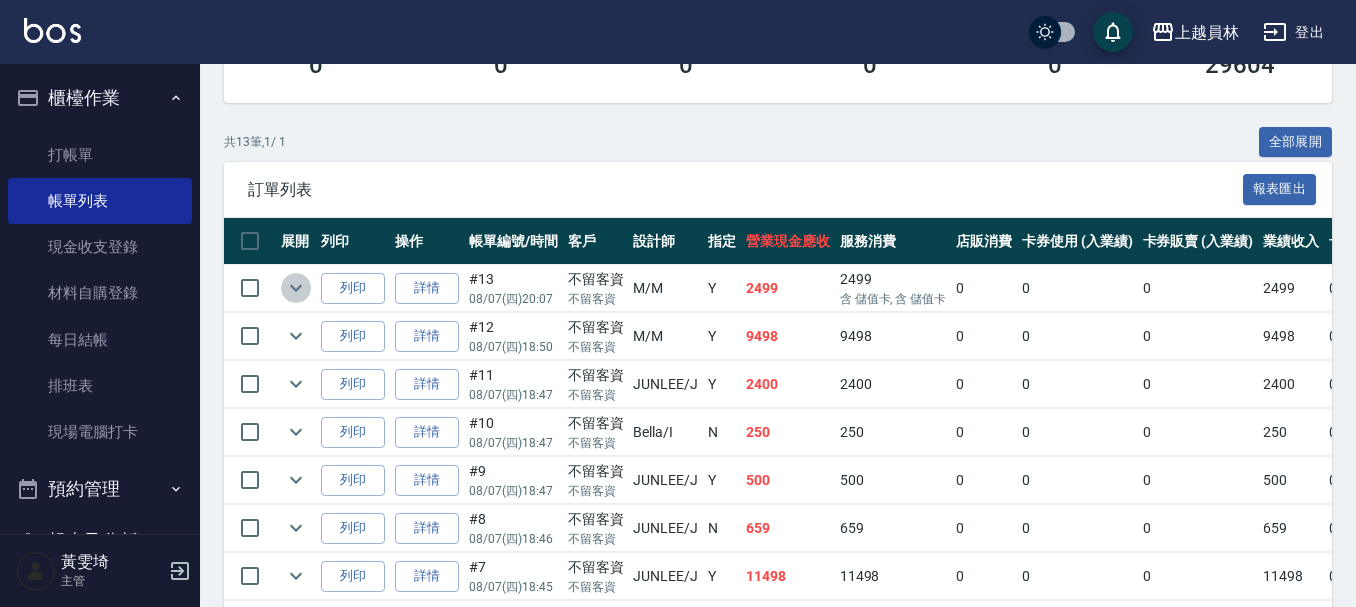 click 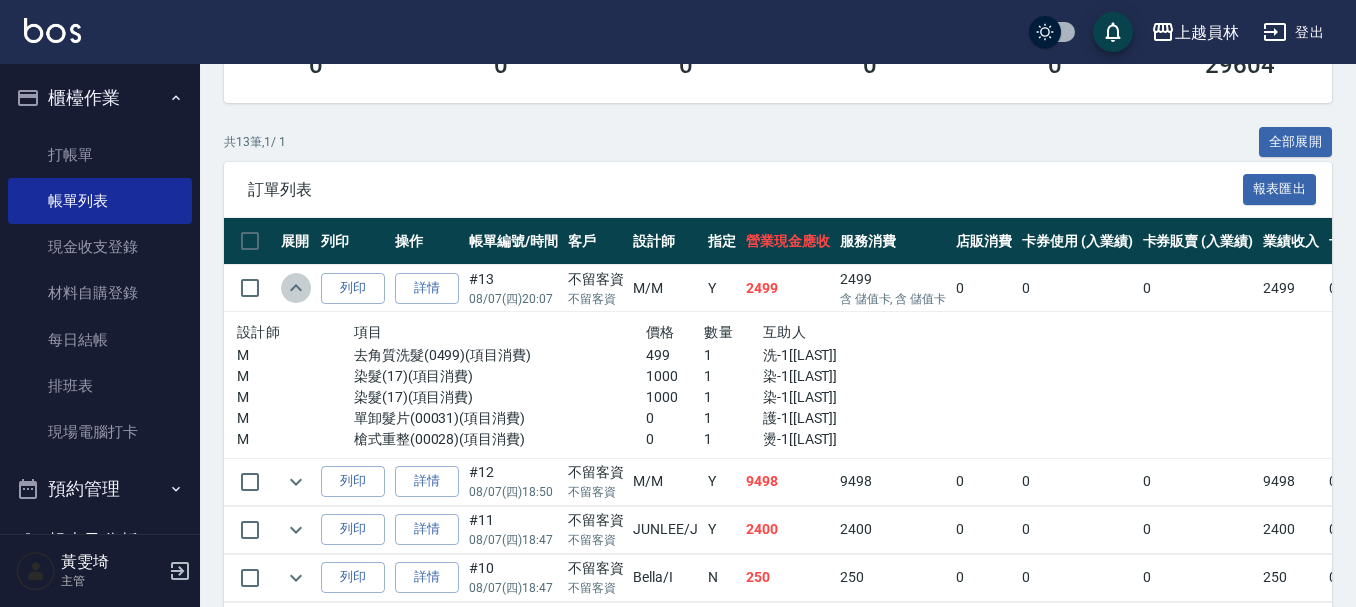 click 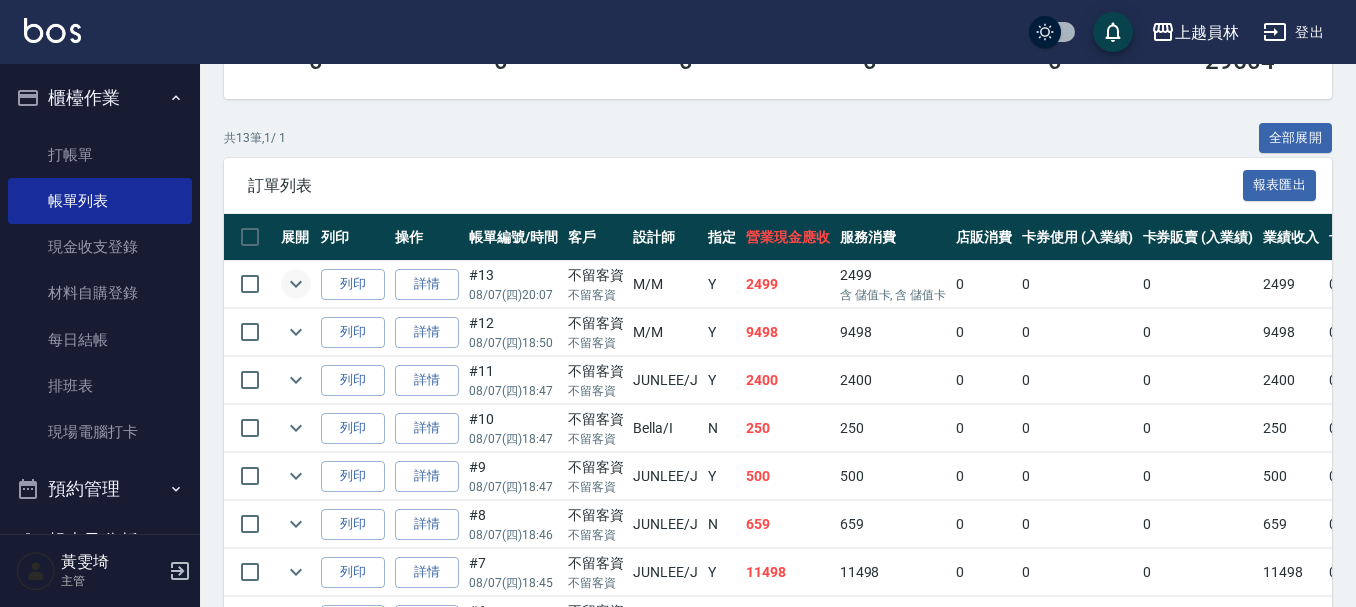 scroll, scrollTop: 400, scrollLeft: 0, axis: vertical 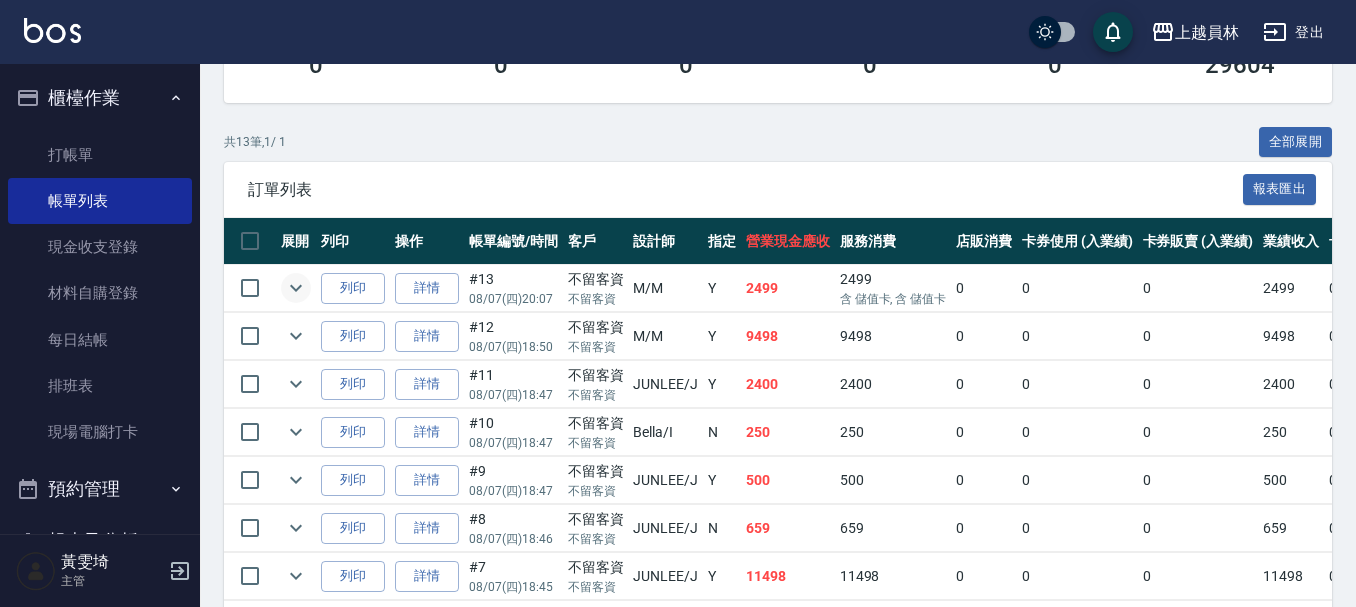click on "詳情" at bounding box center [427, 288] 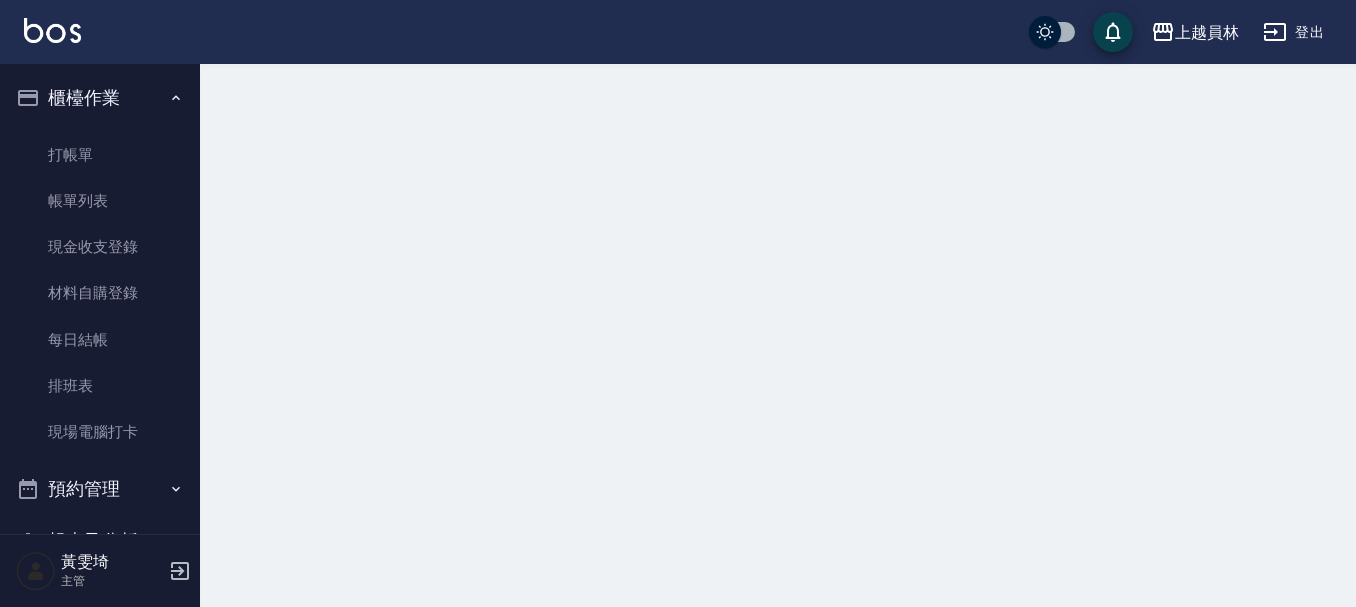 scroll, scrollTop: 0, scrollLeft: 0, axis: both 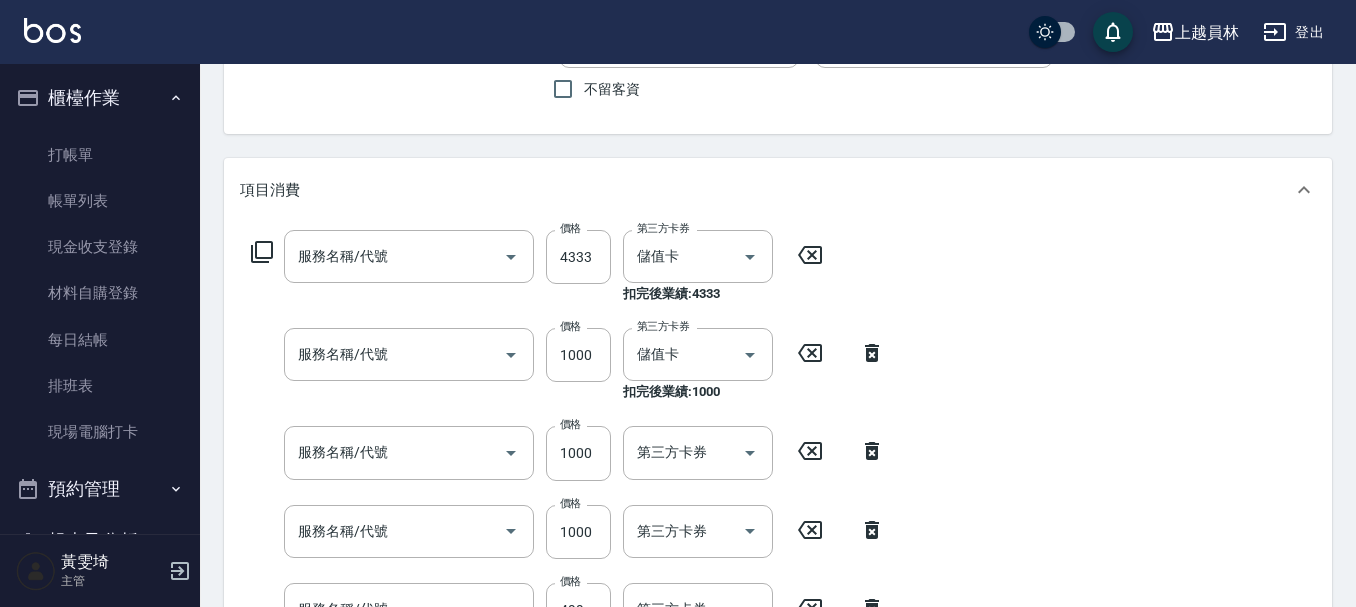 type on "[DATE] [TIME]" 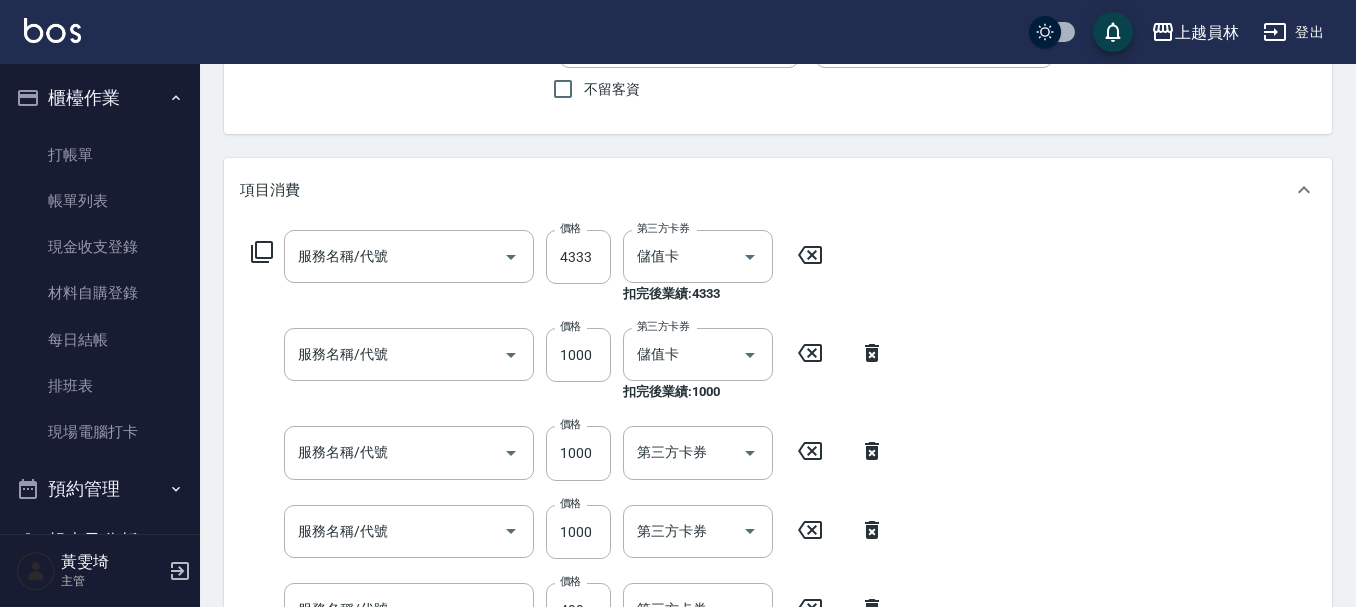 checkbox on "true" 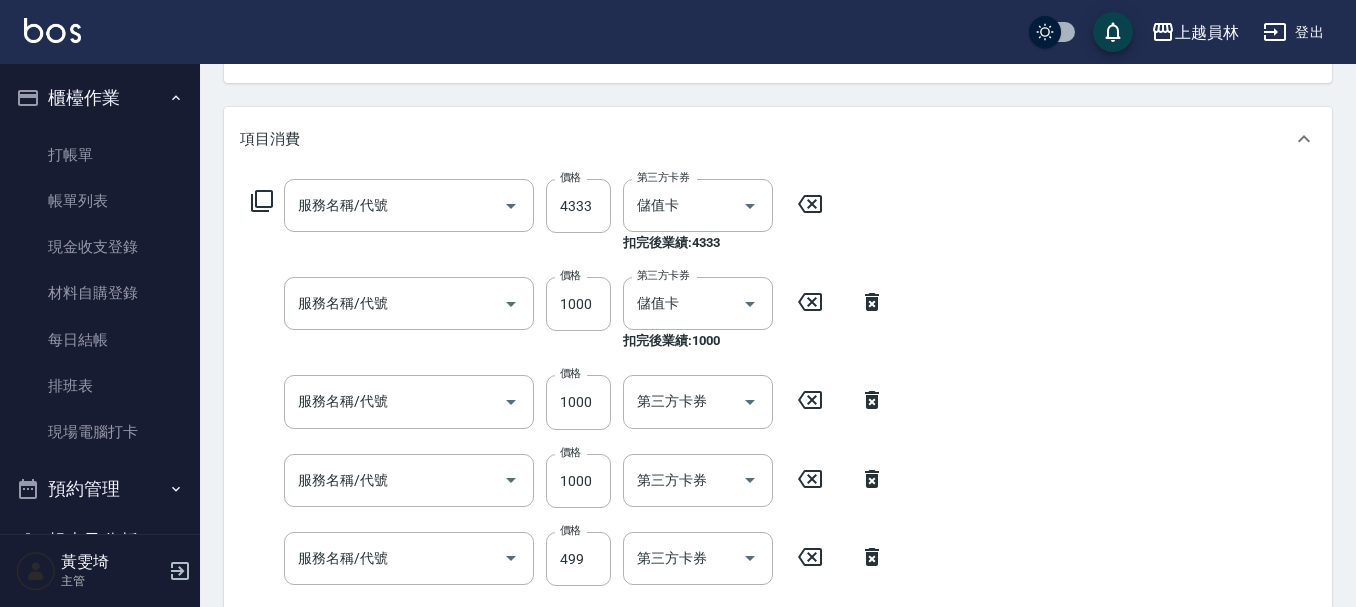 type on "槍式重整(00028)" 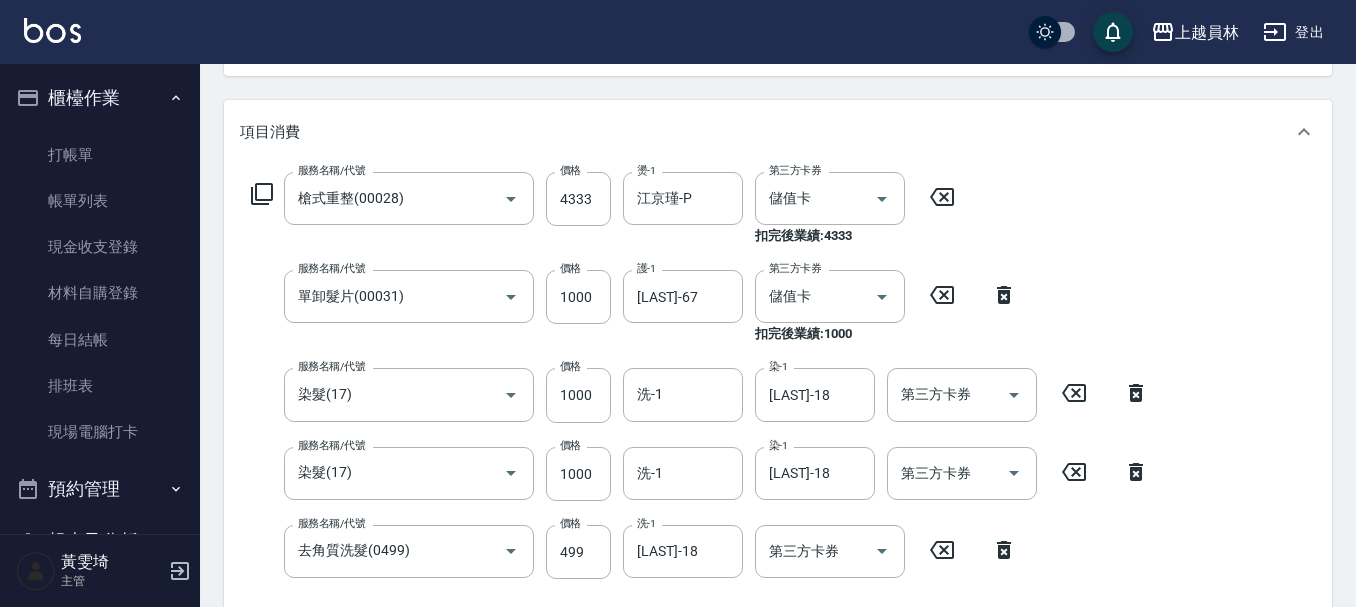 scroll, scrollTop: 220, scrollLeft: 0, axis: vertical 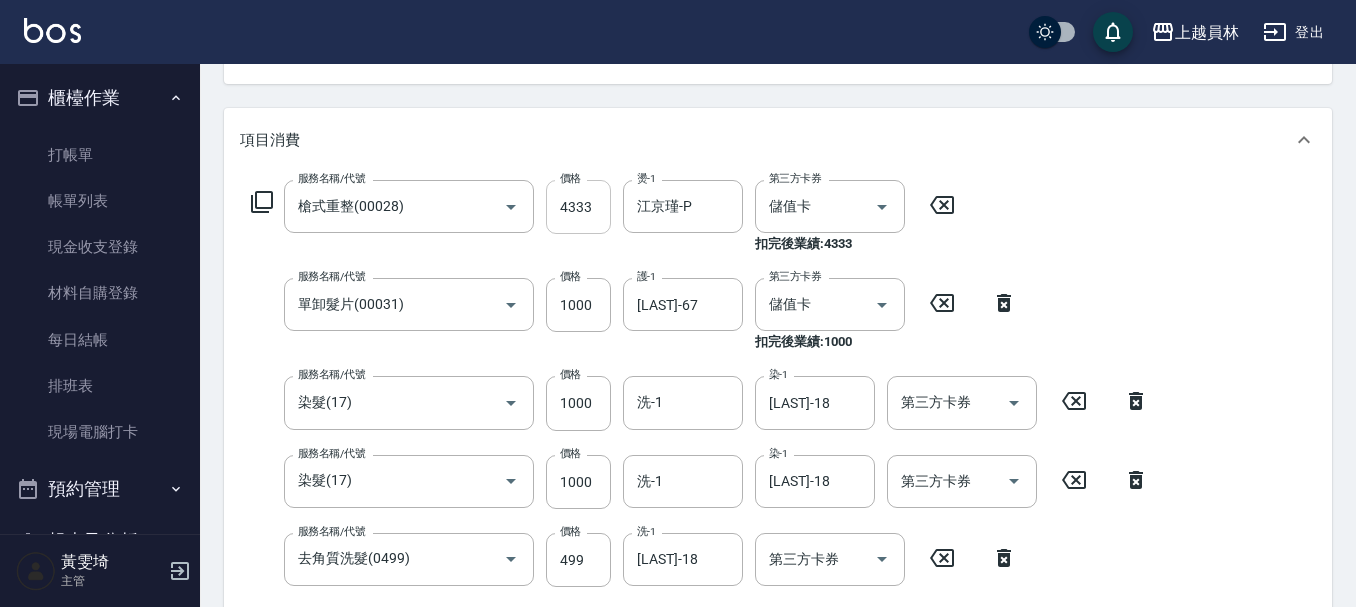 click on "4333" at bounding box center [578, 207] 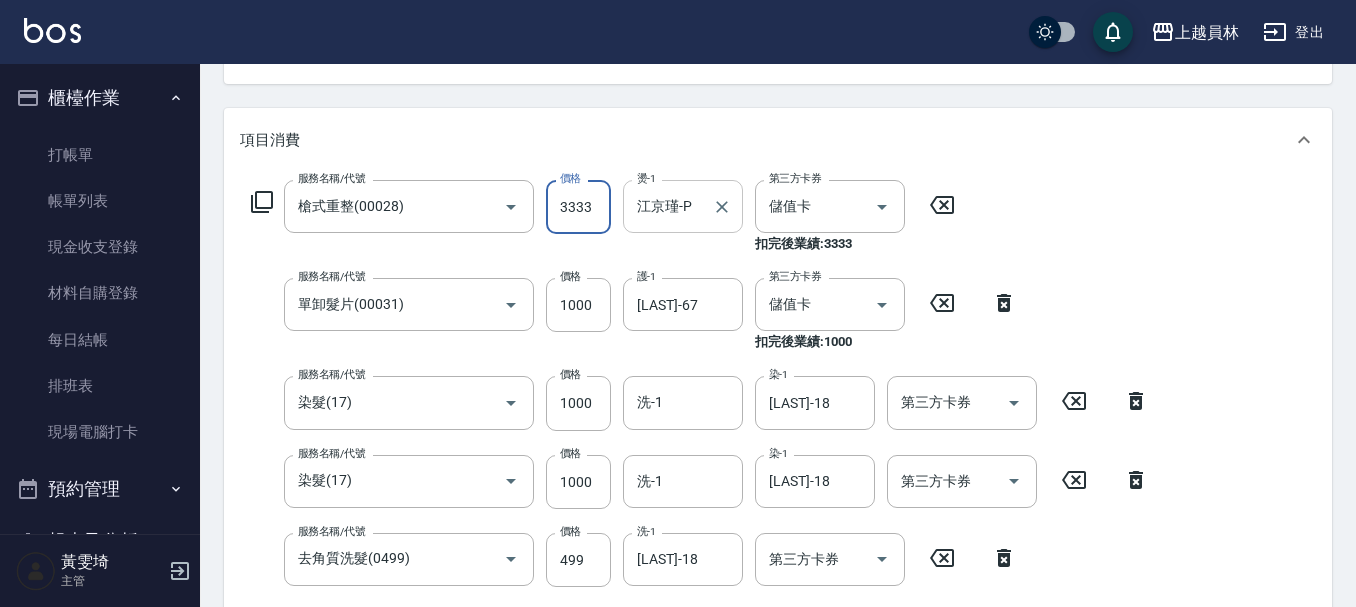 type on "3333" 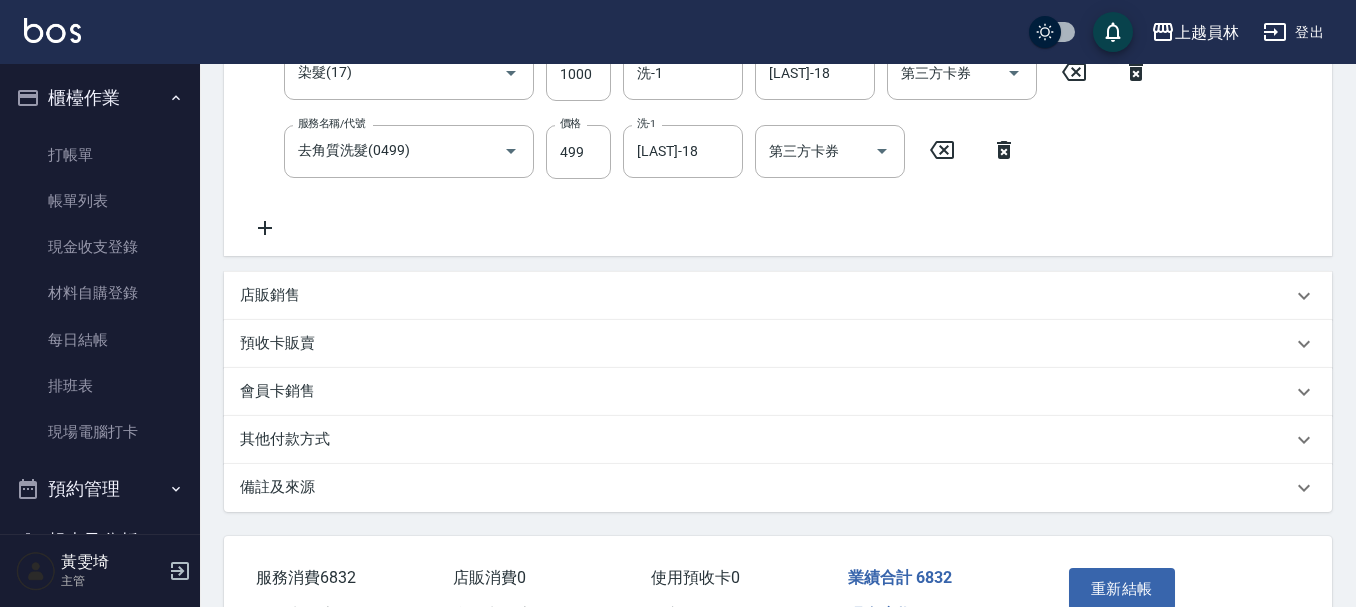 scroll, scrollTop: 749, scrollLeft: 0, axis: vertical 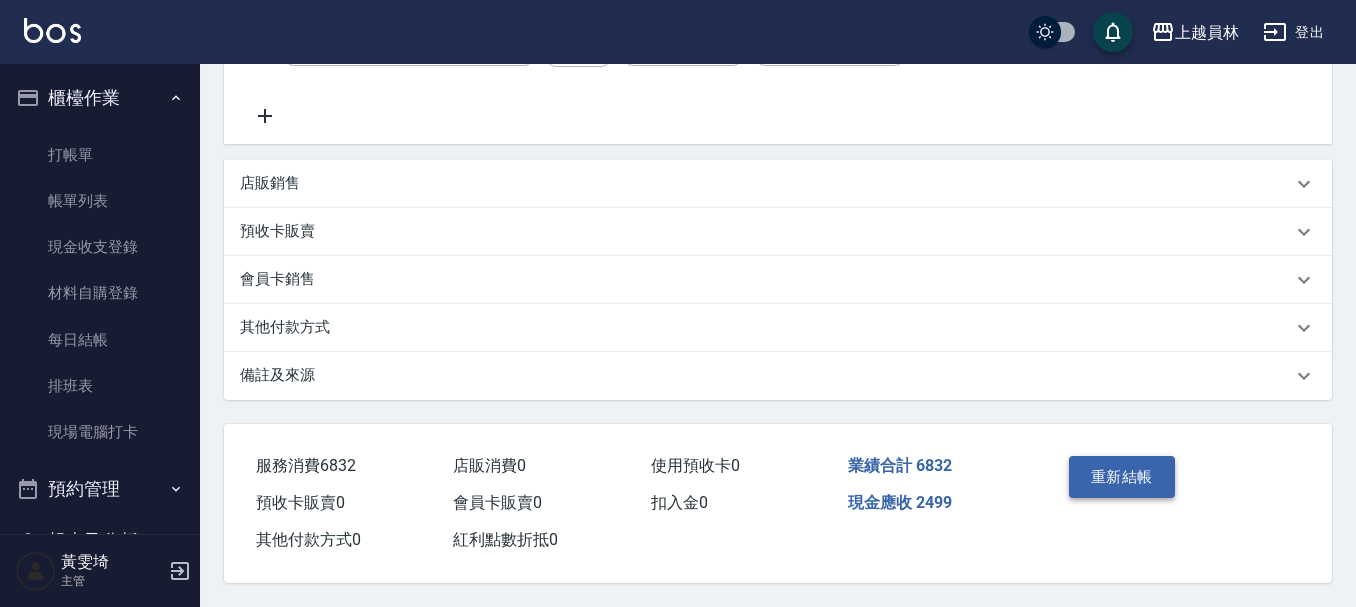 click on "重新結帳" at bounding box center [1122, 477] 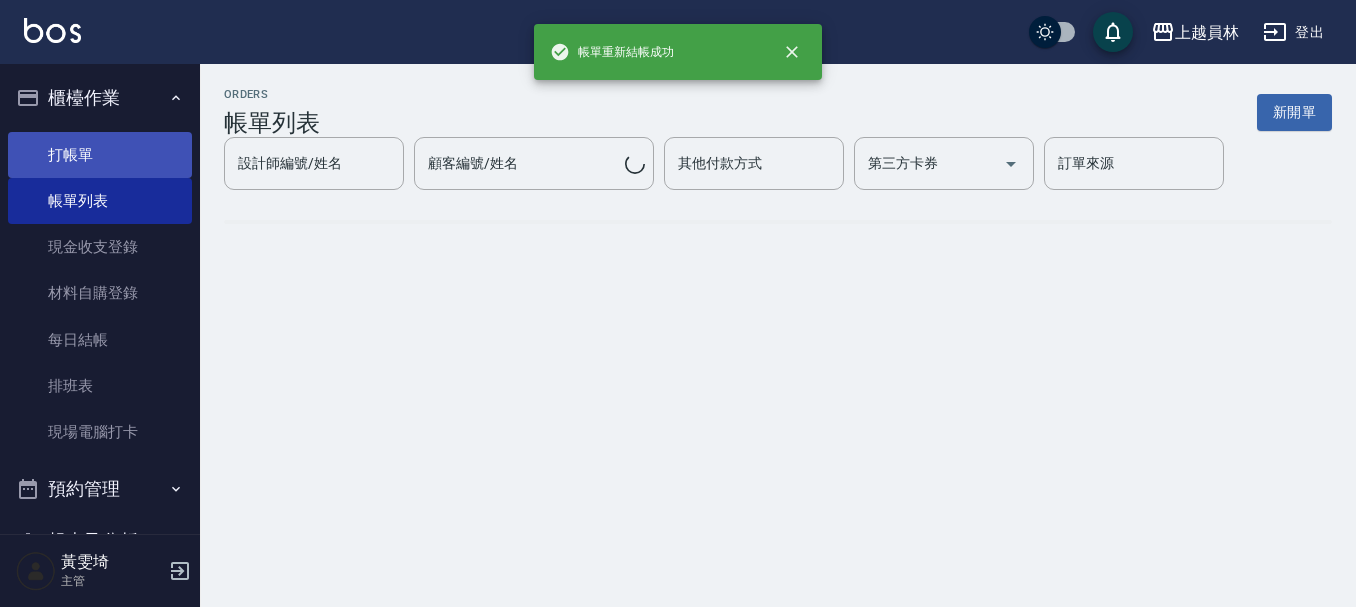 scroll, scrollTop: 0, scrollLeft: 0, axis: both 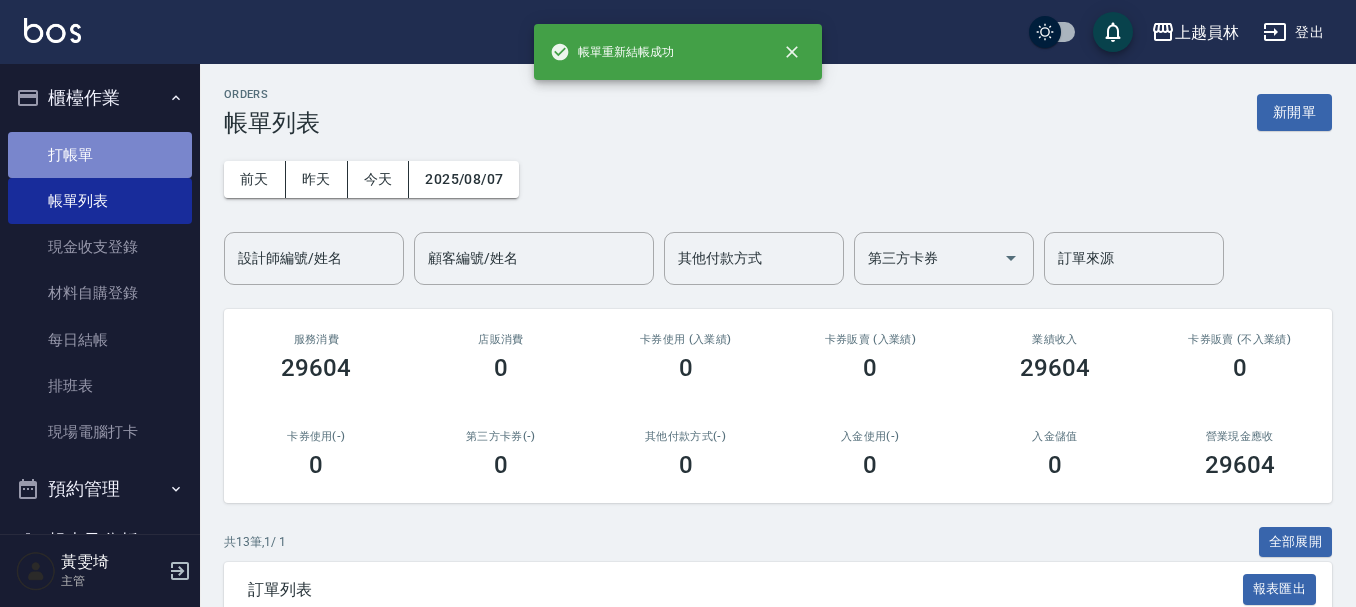 click on "打帳單" at bounding box center (100, 155) 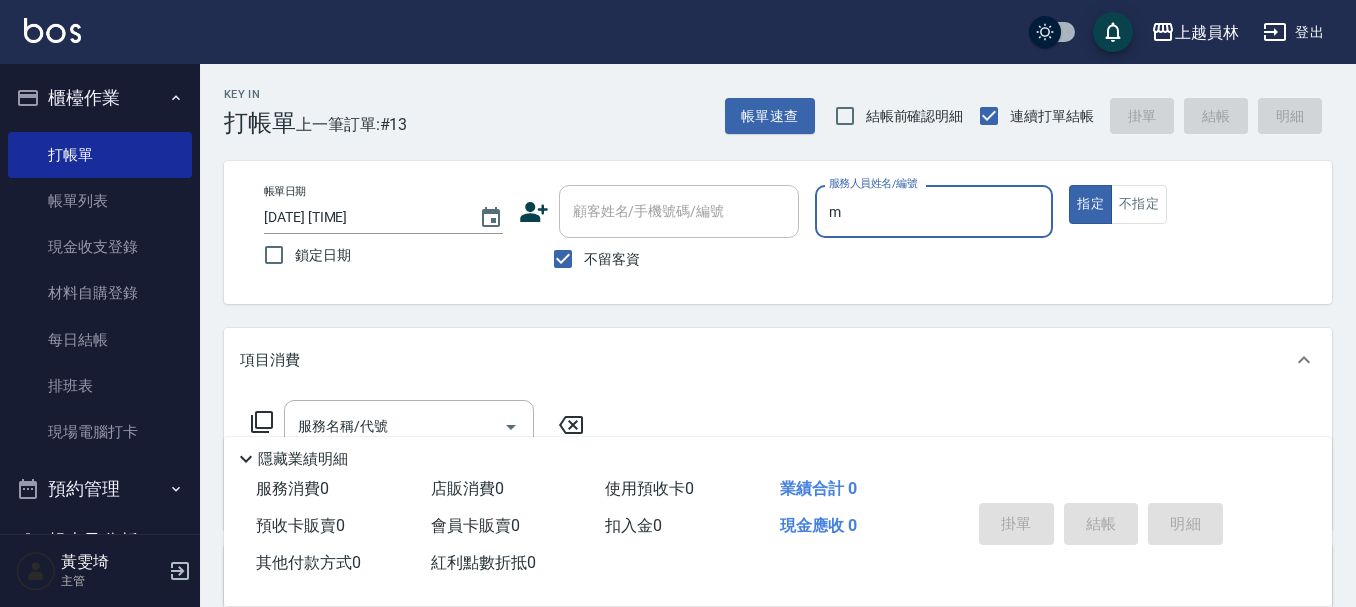 type on "M-M" 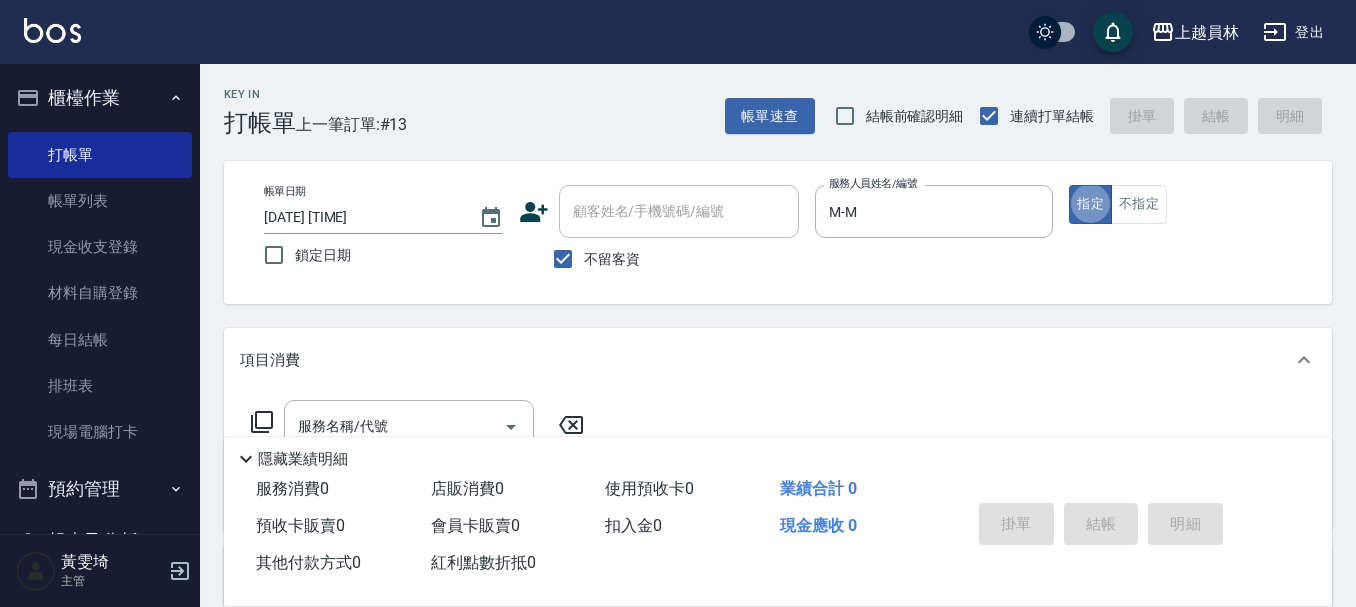 type on "true" 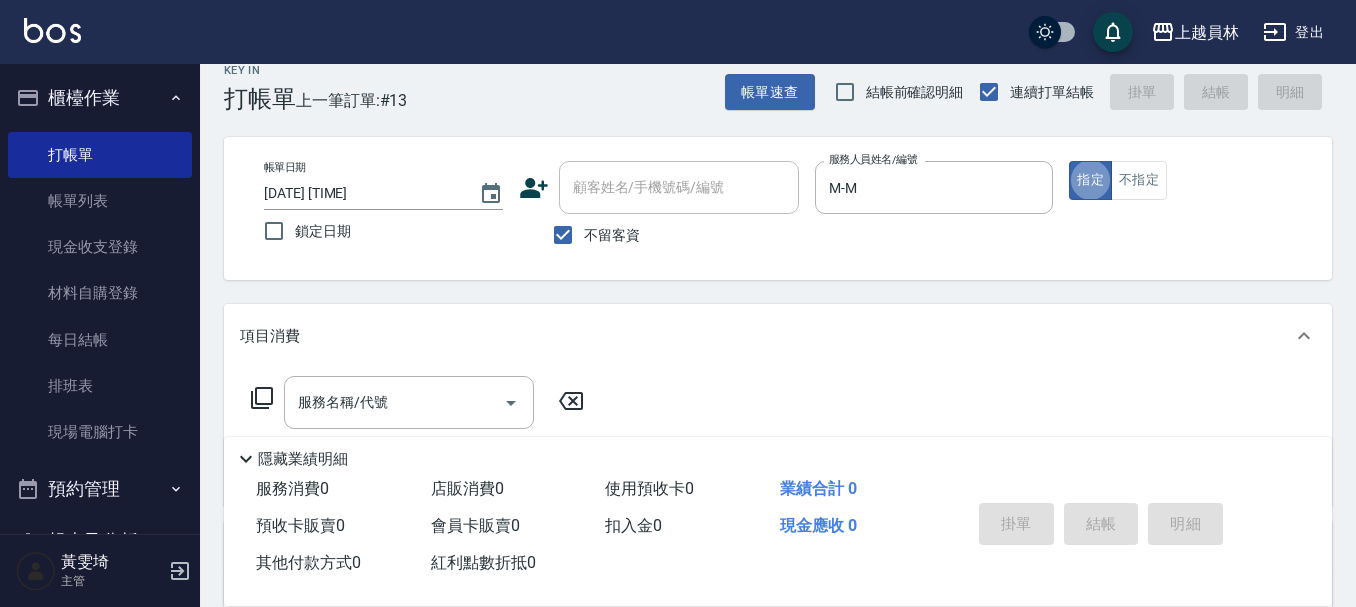scroll, scrollTop: 100, scrollLeft: 0, axis: vertical 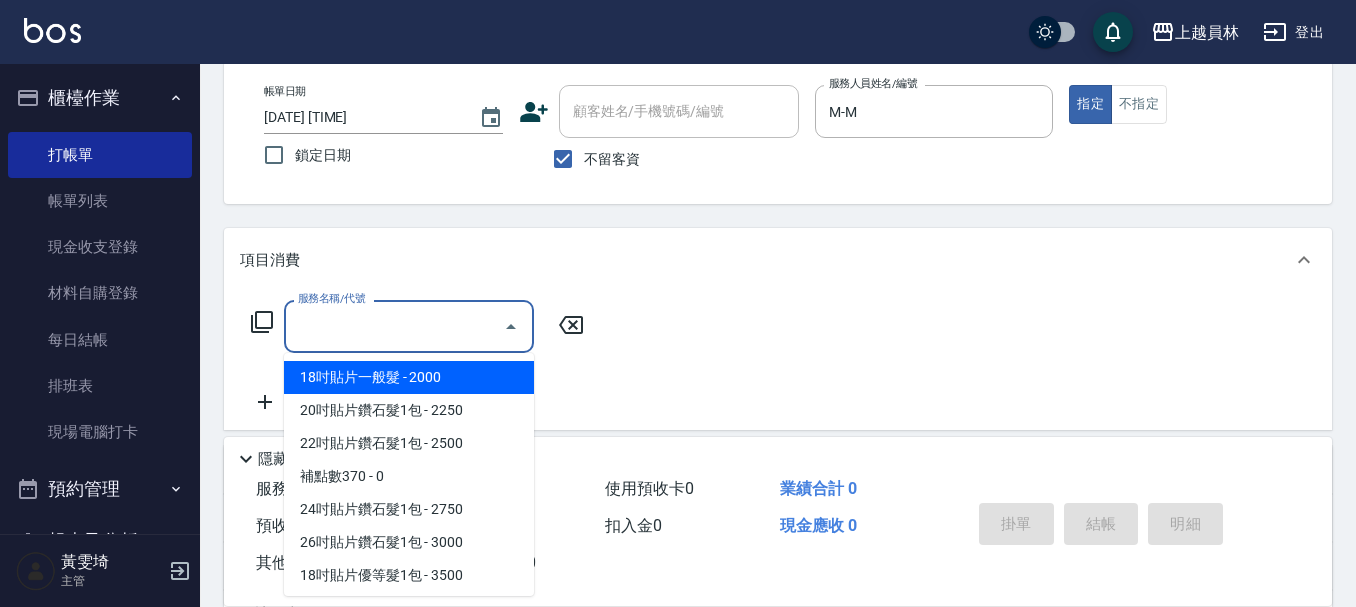 drag, startPoint x: 429, startPoint y: 324, endPoint x: 434, endPoint y: 312, distance: 13 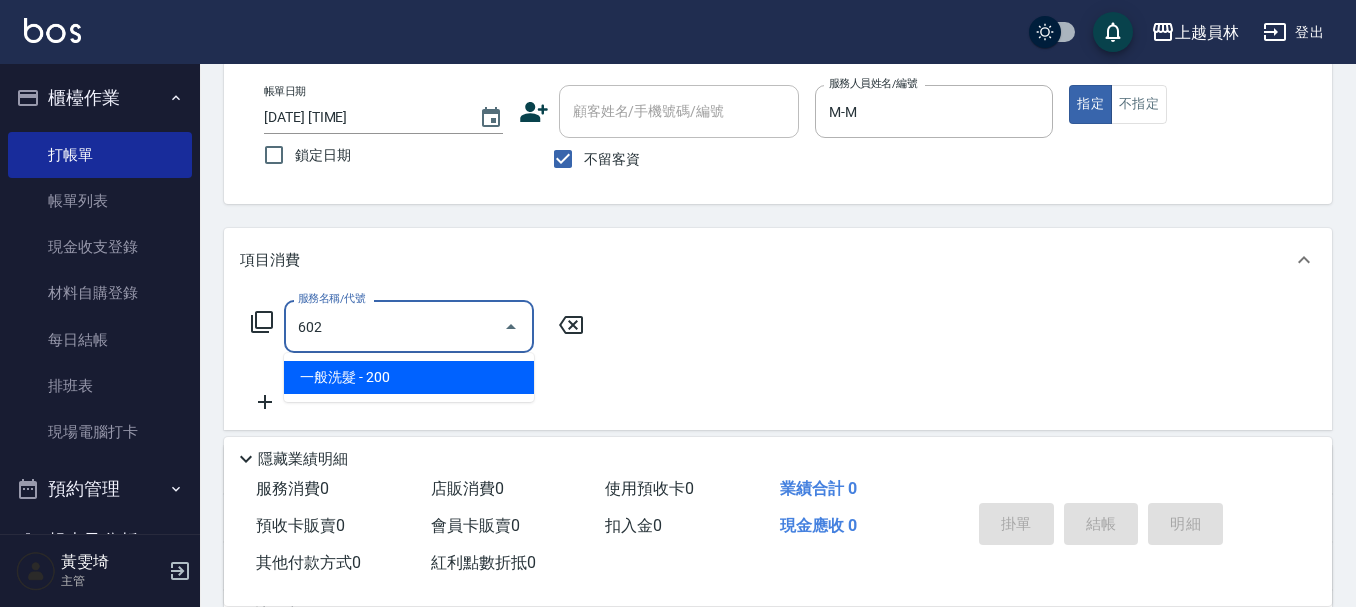 type on "一般洗髮(602)" 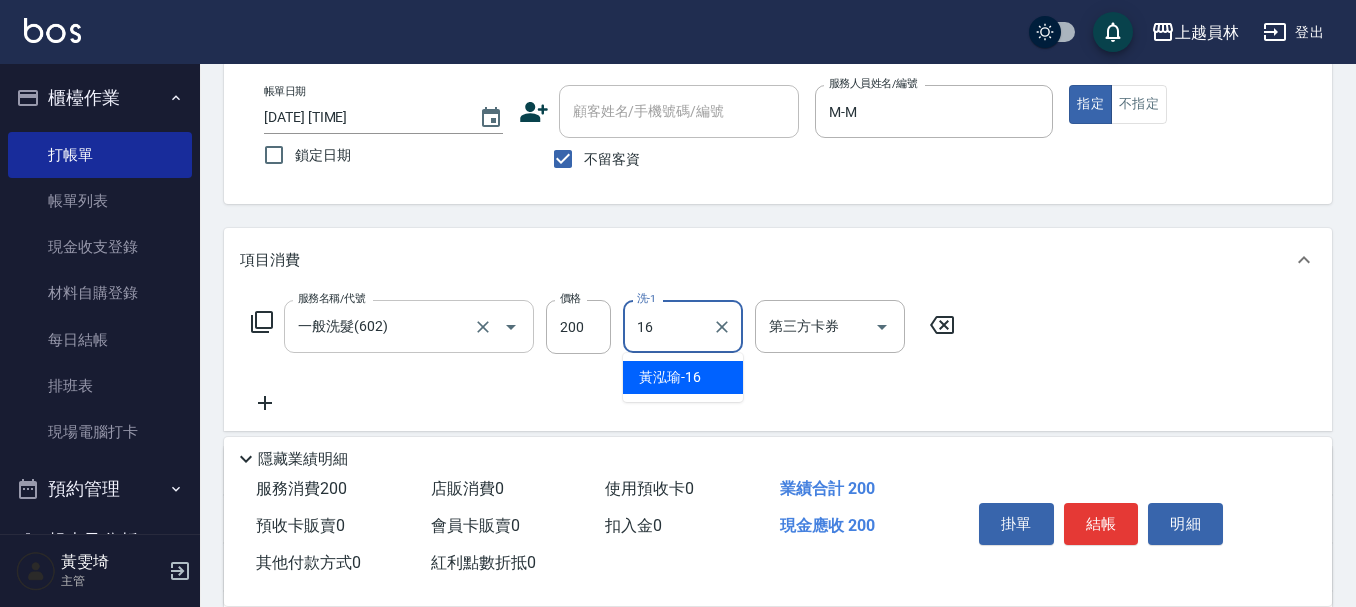 type on "[LAST]-16" 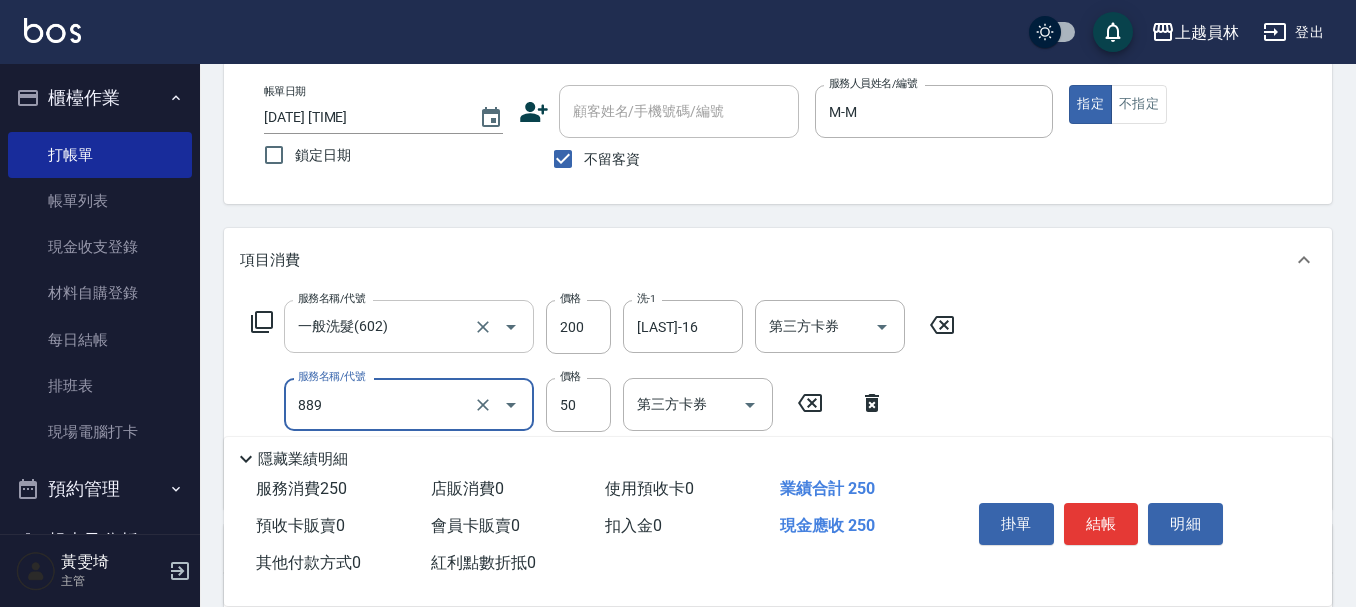type on "精油(889)" 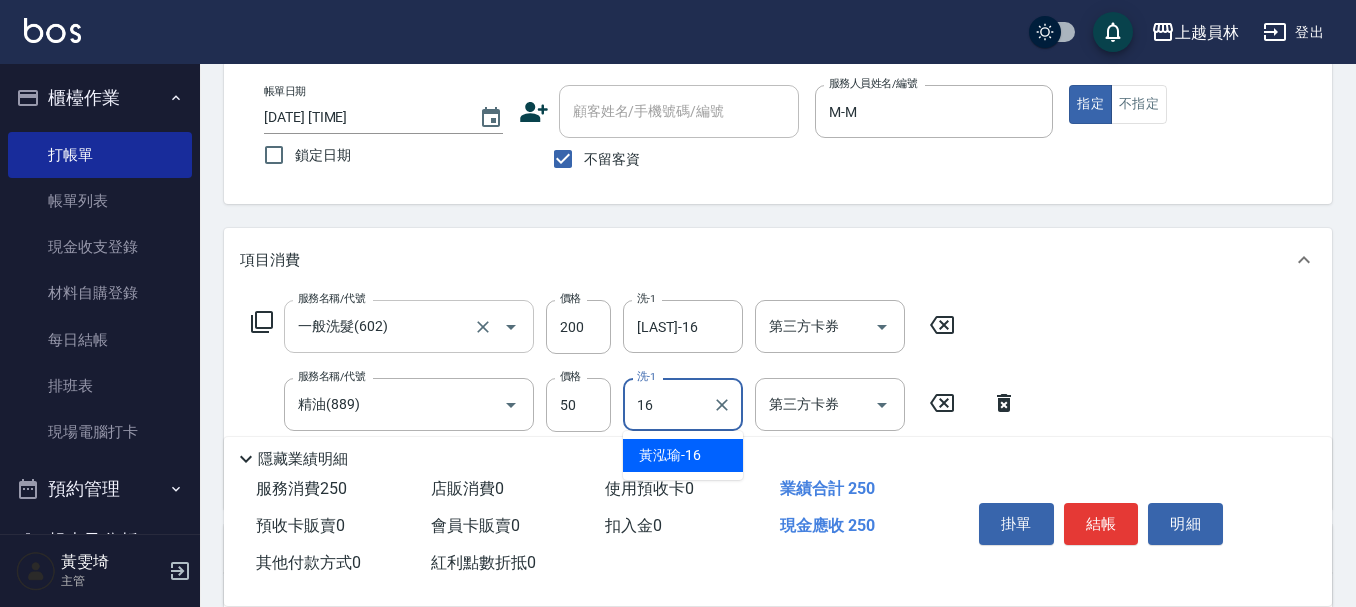 type on "[LAST]-16" 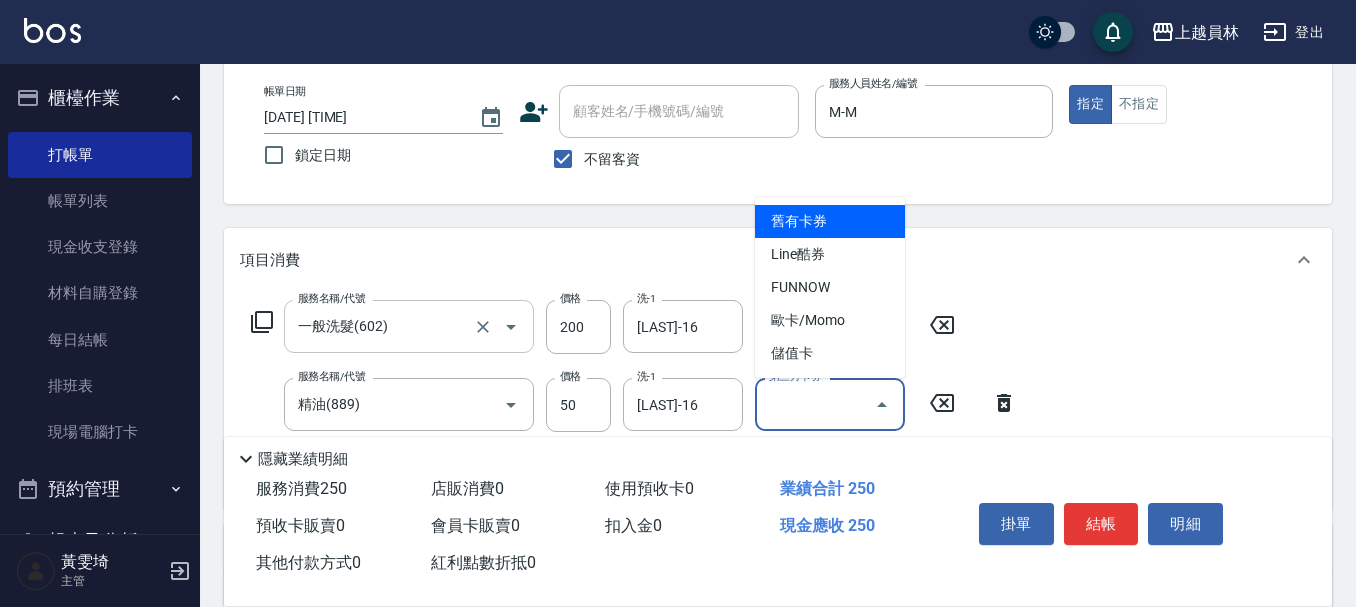 type on "儲值卡" 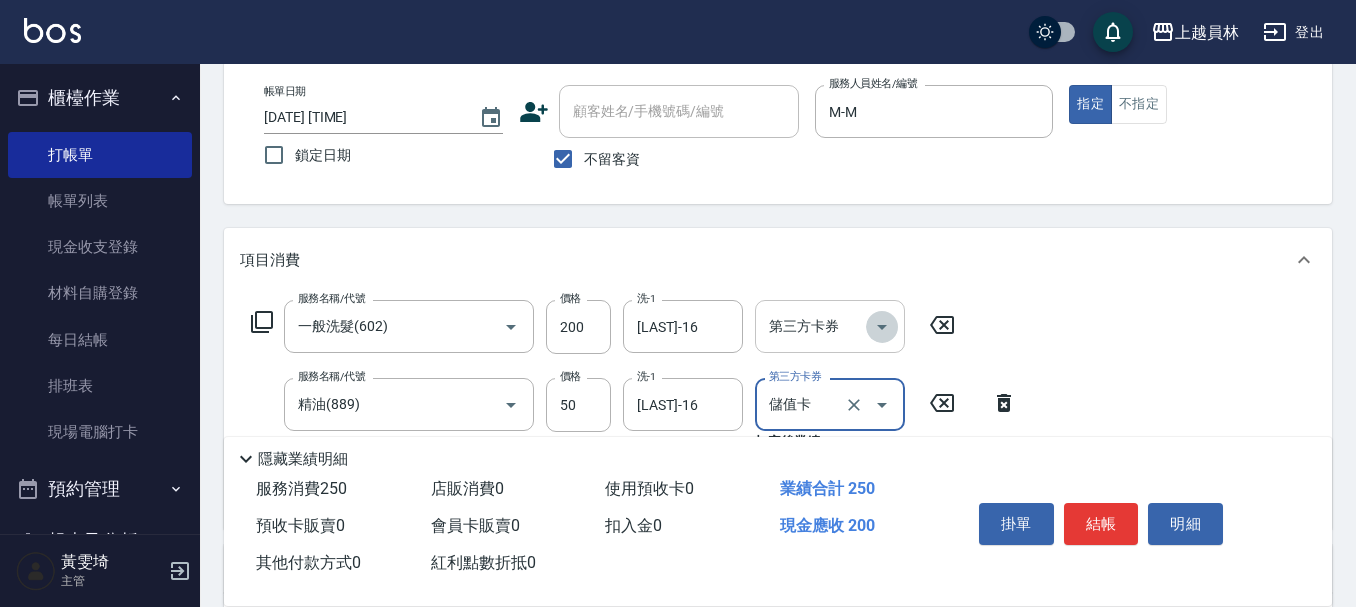 click 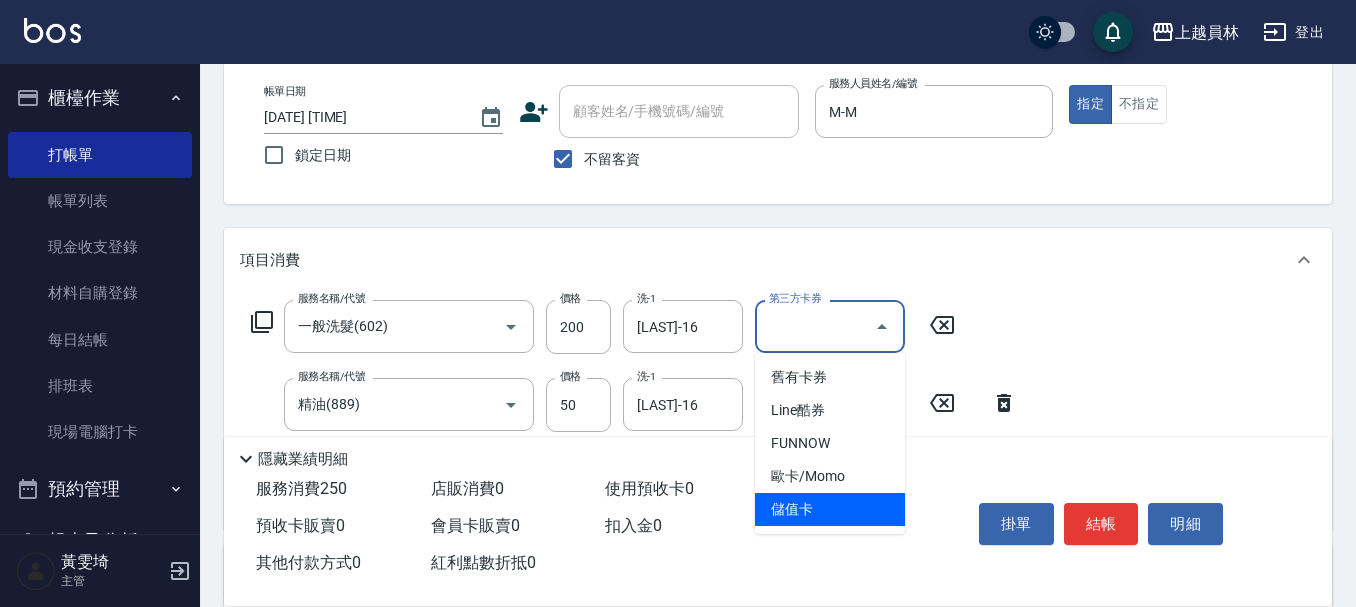 click on "儲值卡" at bounding box center [830, 509] 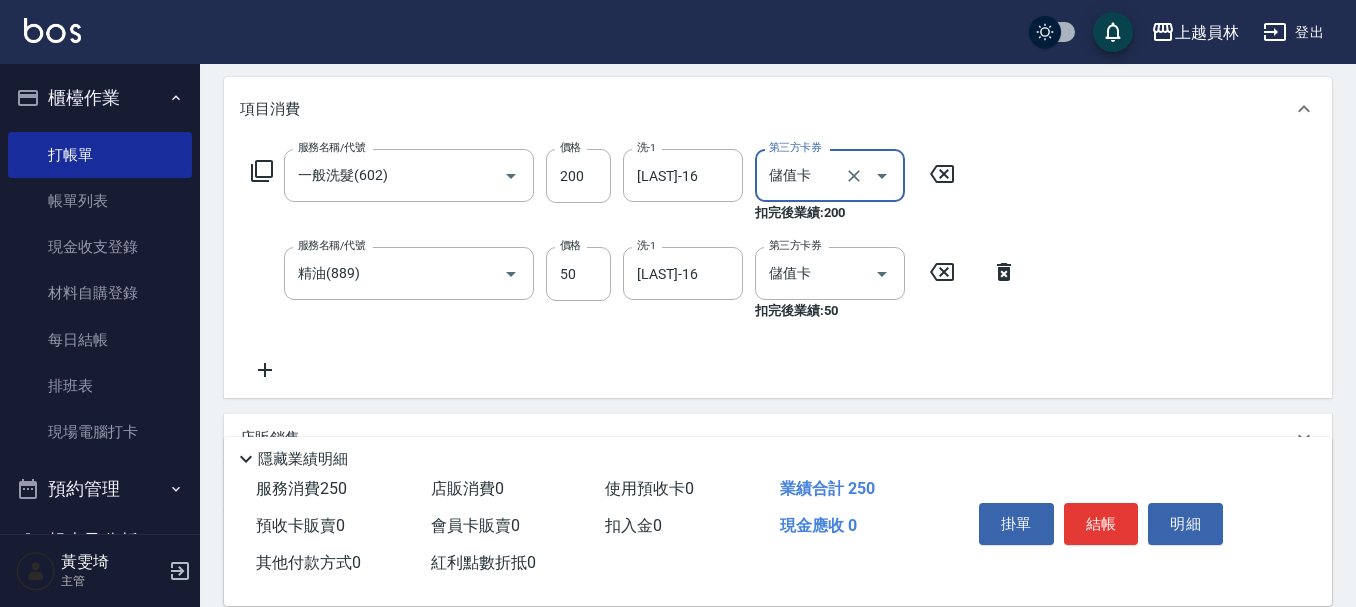 scroll, scrollTop: 300, scrollLeft: 0, axis: vertical 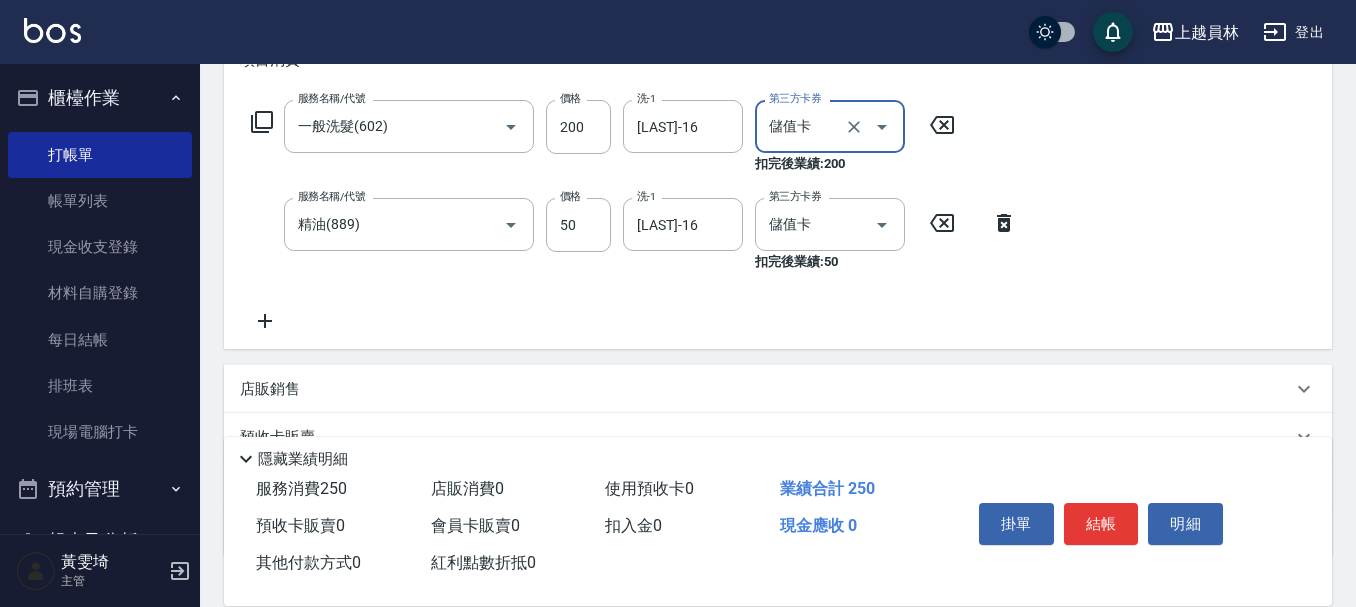 click on "服務名稱/代號 一般洗髮(602) 服務名稱/代號 價格 200 價格 洗-1 [LAST]-[NUMBER] 洗-1 第三方卡券 儲值卡 第三方卡券 扣完後業績: 200 服務名稱/代號 精油(889) 服務名稱/代號 價格 50 價格 洗-1 [LAST]-[NUMBER] 洗-1 第三方卡券 儲值卡 第三方卡券 扣完後業績: 50" at bounding box center [778, 220] 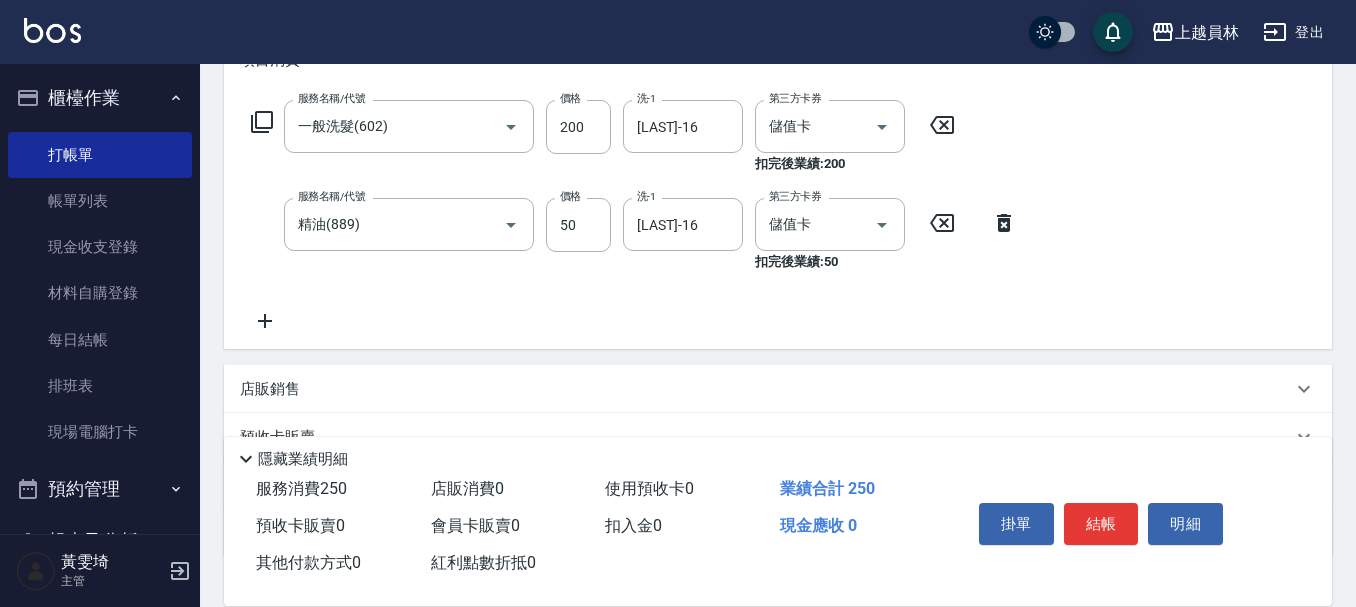 click 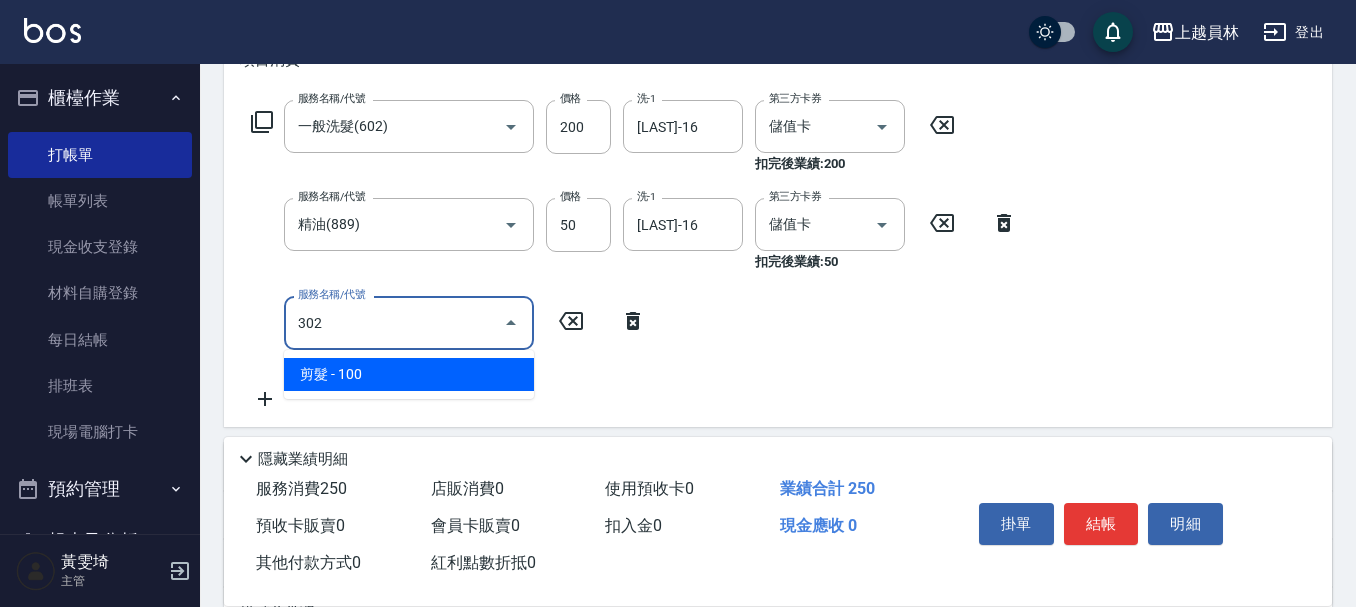 type on "剪髮(302)" 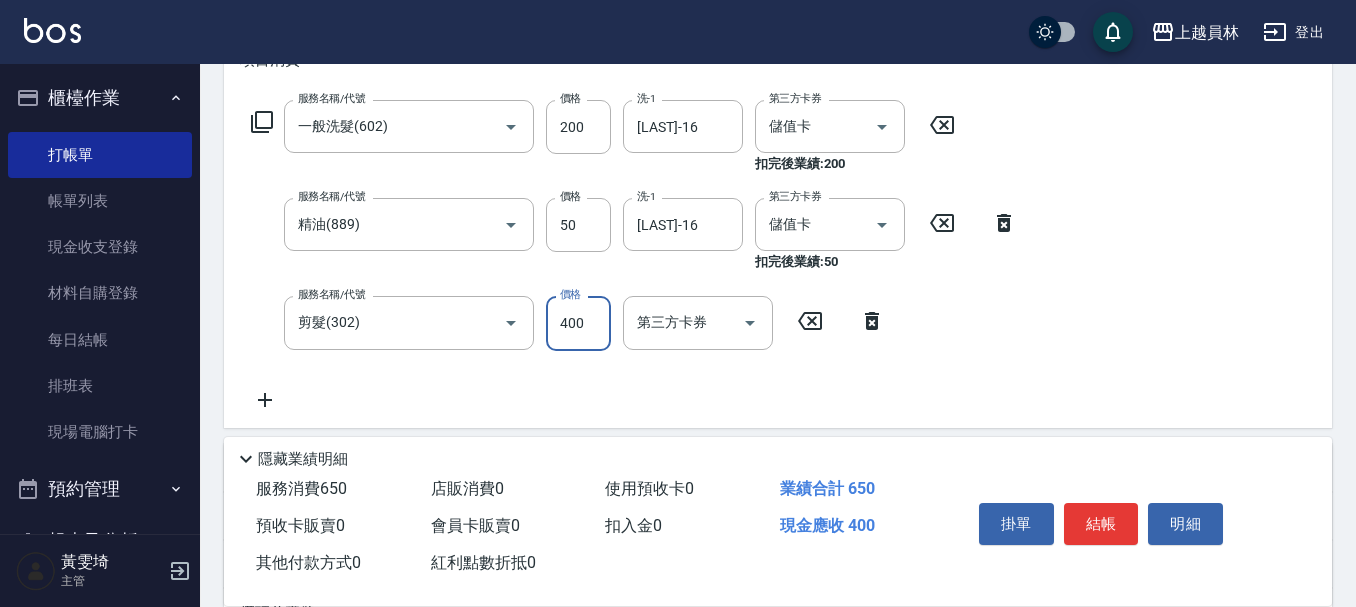 type on "400" 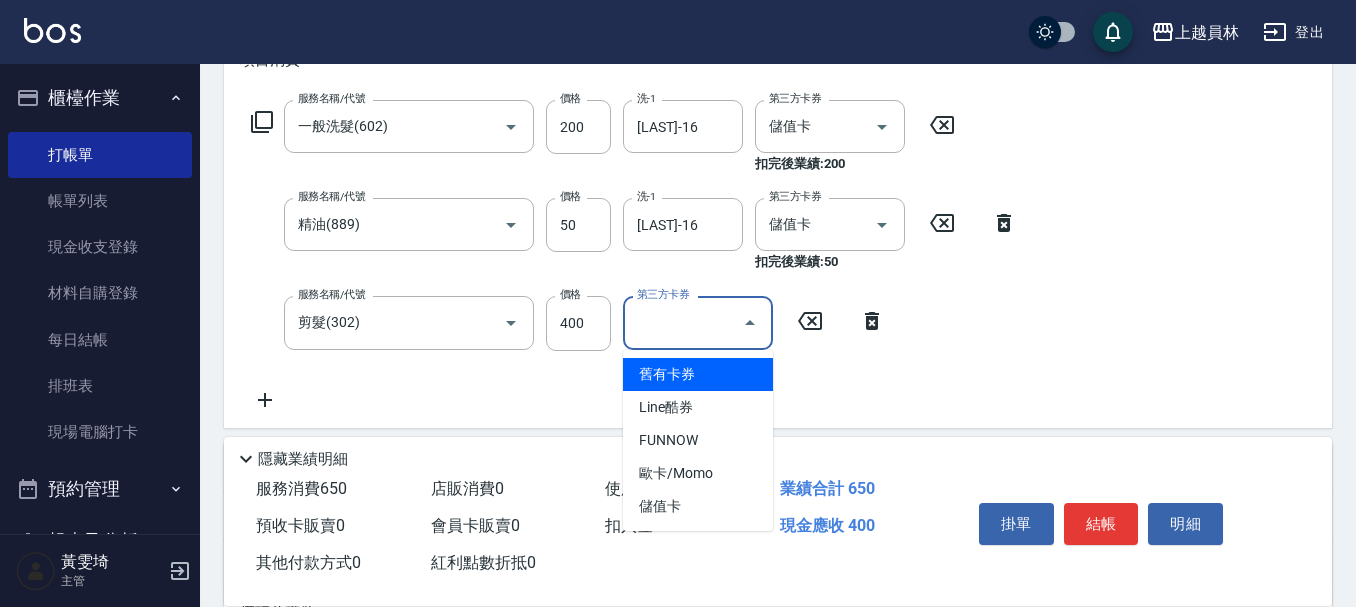 type on "儲值卡" 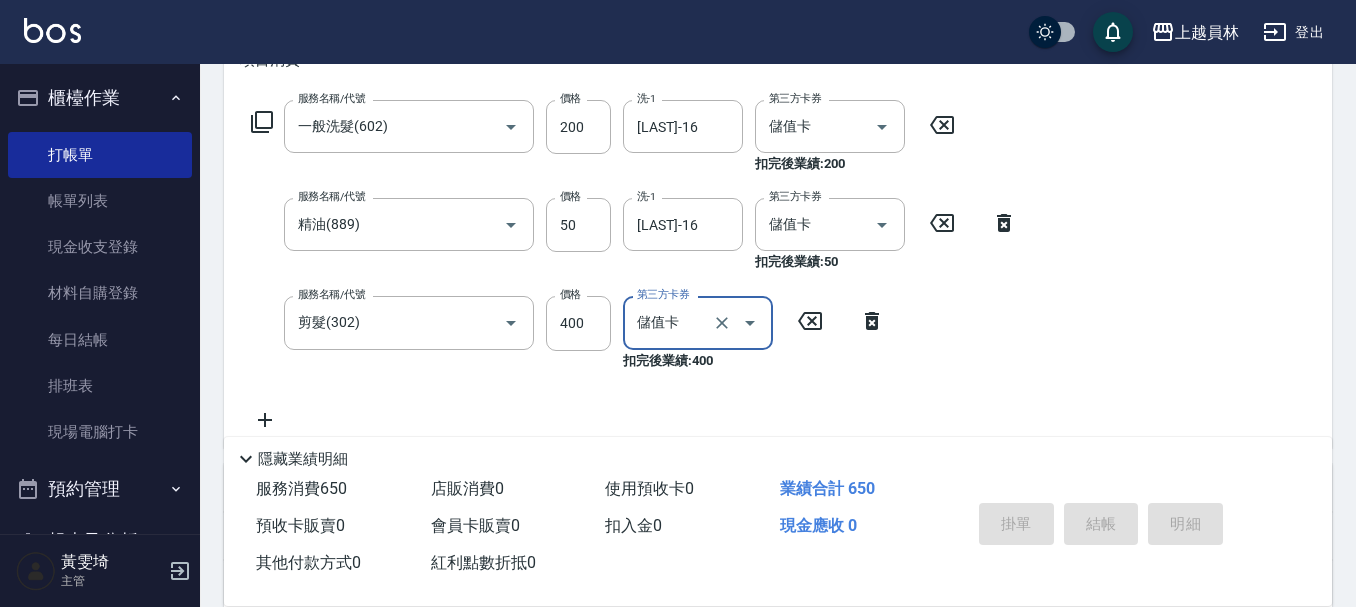type 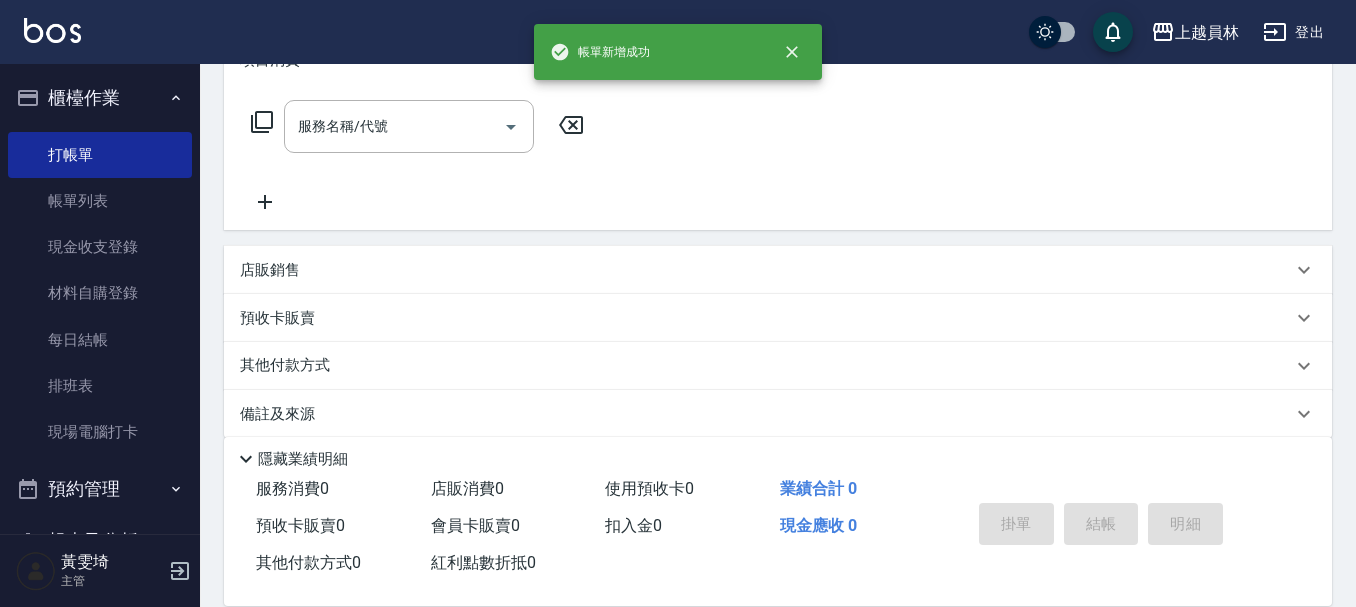 scroll, scrollTop: 0, scrollLeft: 0, axis: both 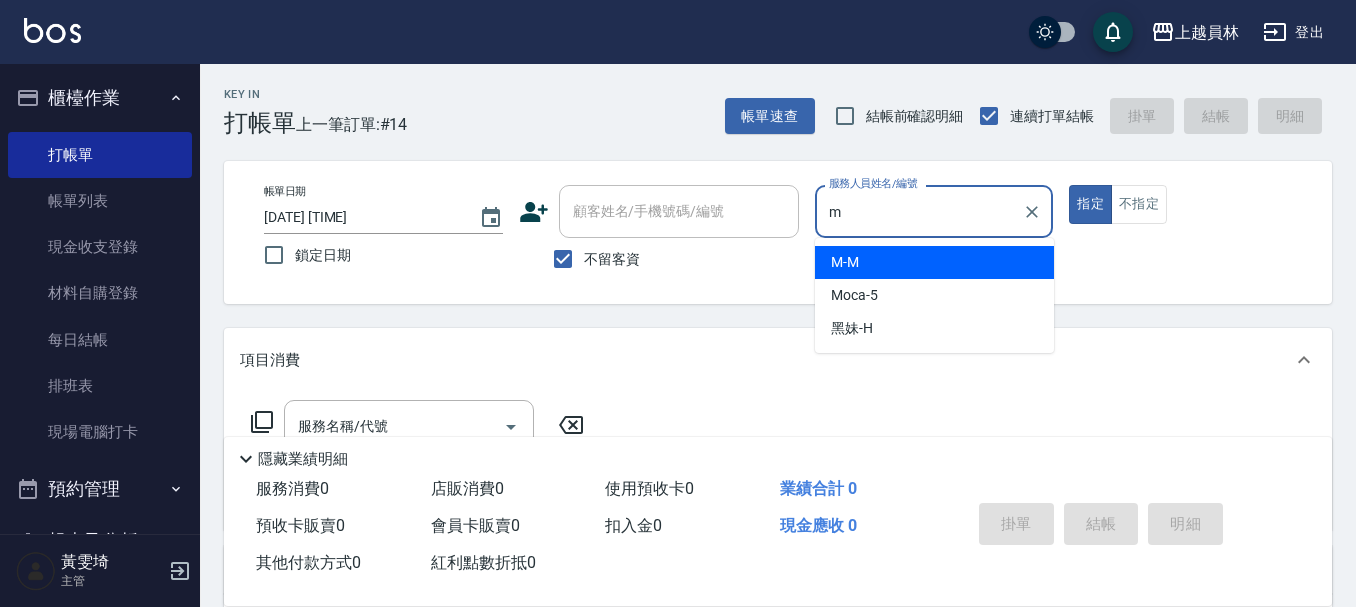 type on "M-M" 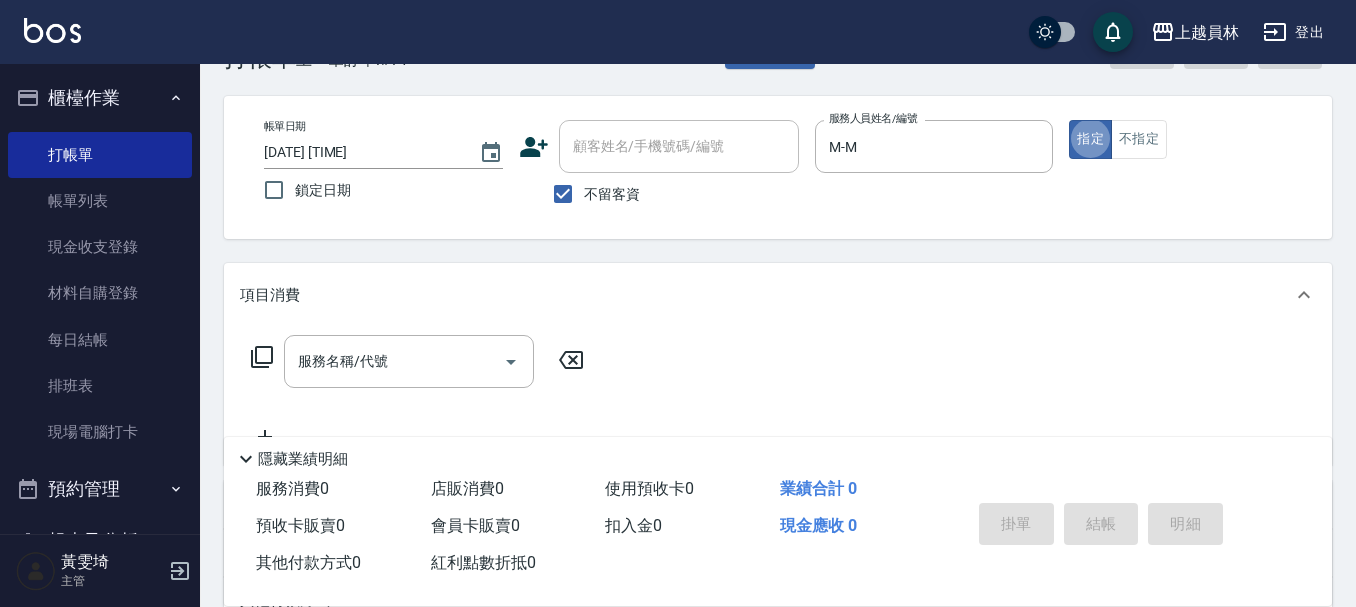 scroll, scrollTop: 100, scrollLeft: 0, axis: vertical 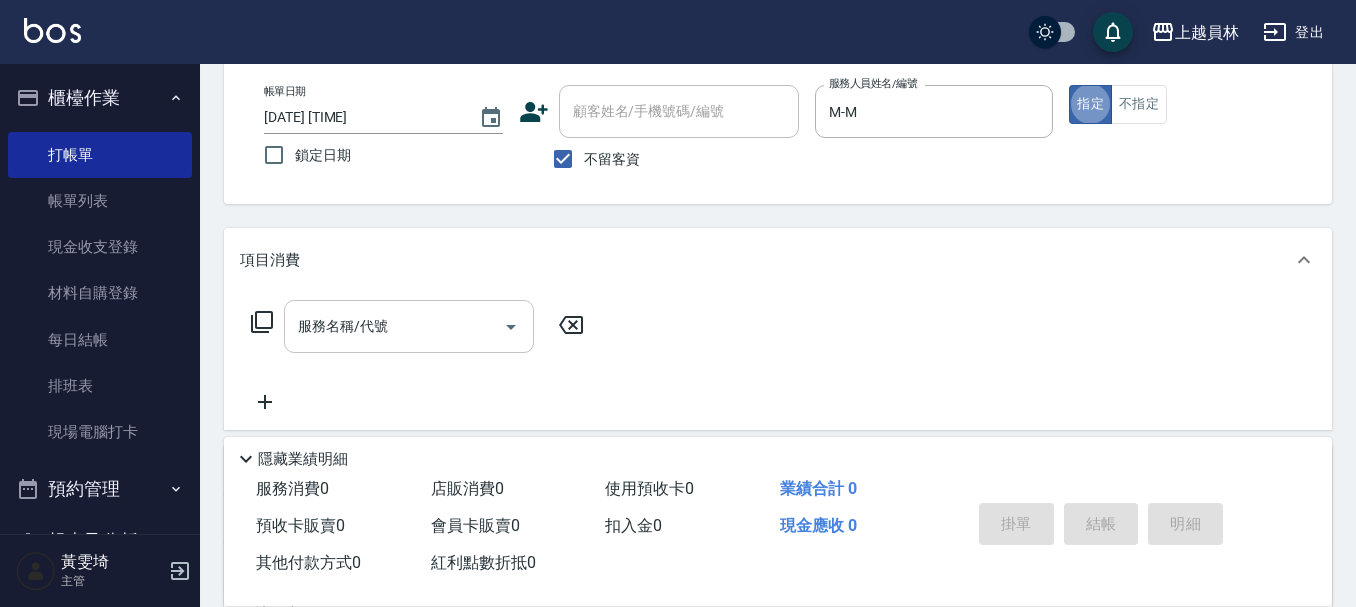 click on "服務名稱/代號" at bounding box center [394, 326] 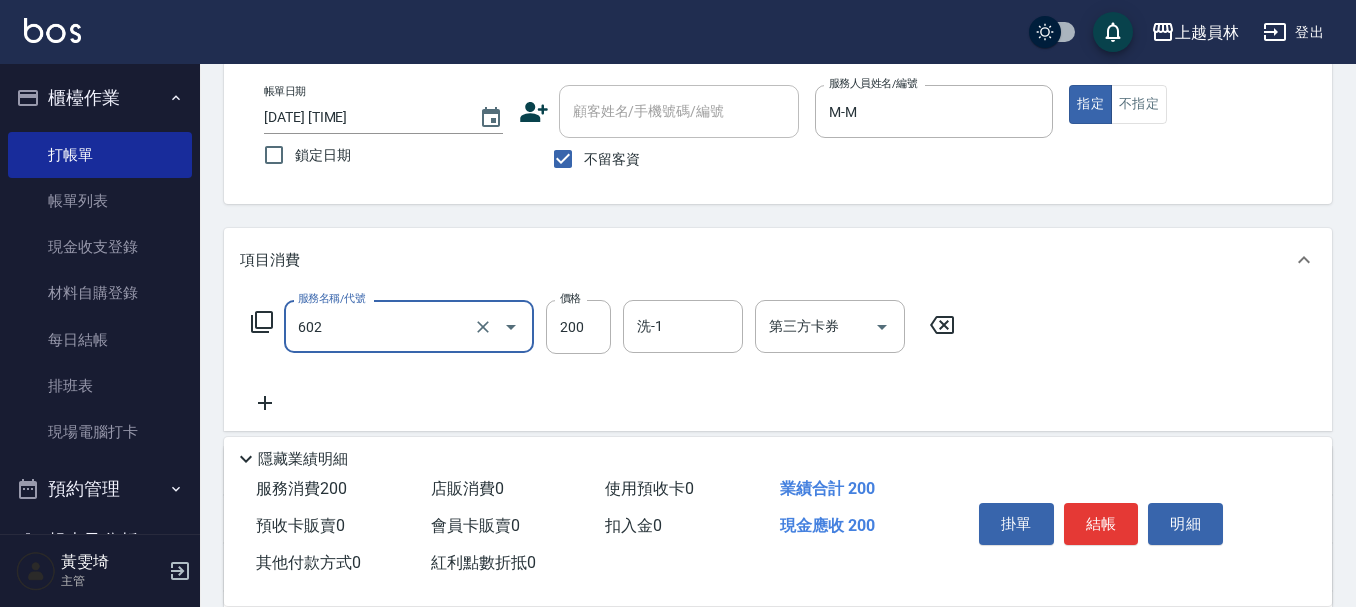 type on "一般洗髮(602)" 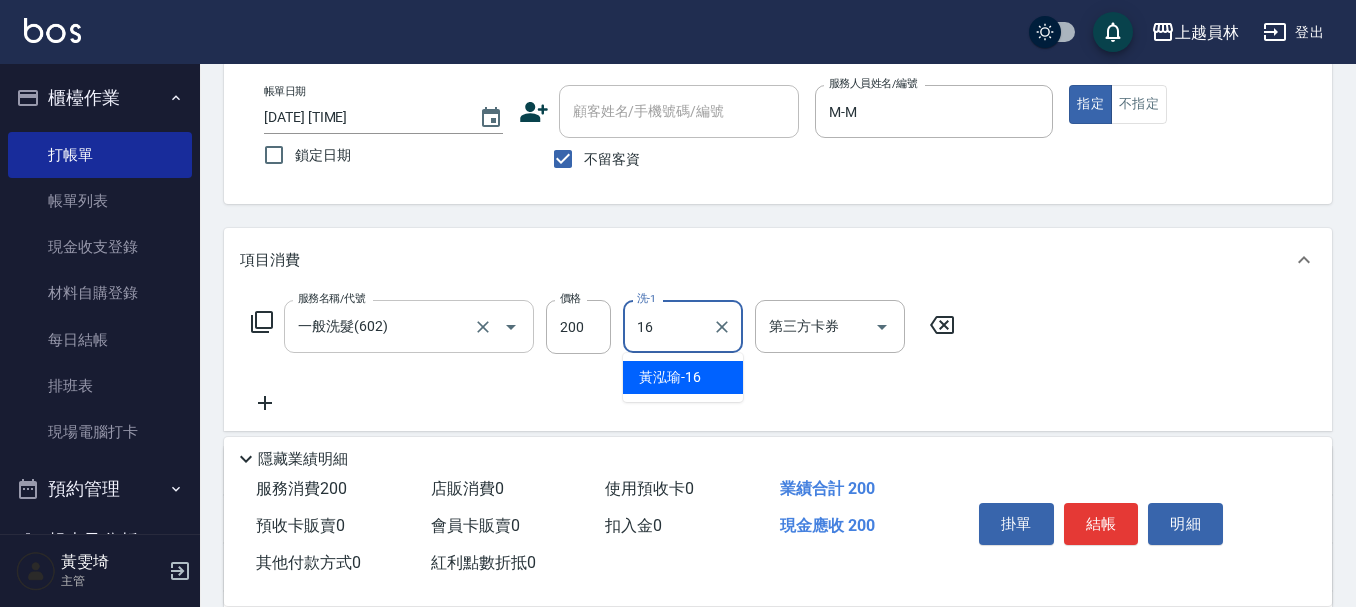 type on "[LAST]-16" 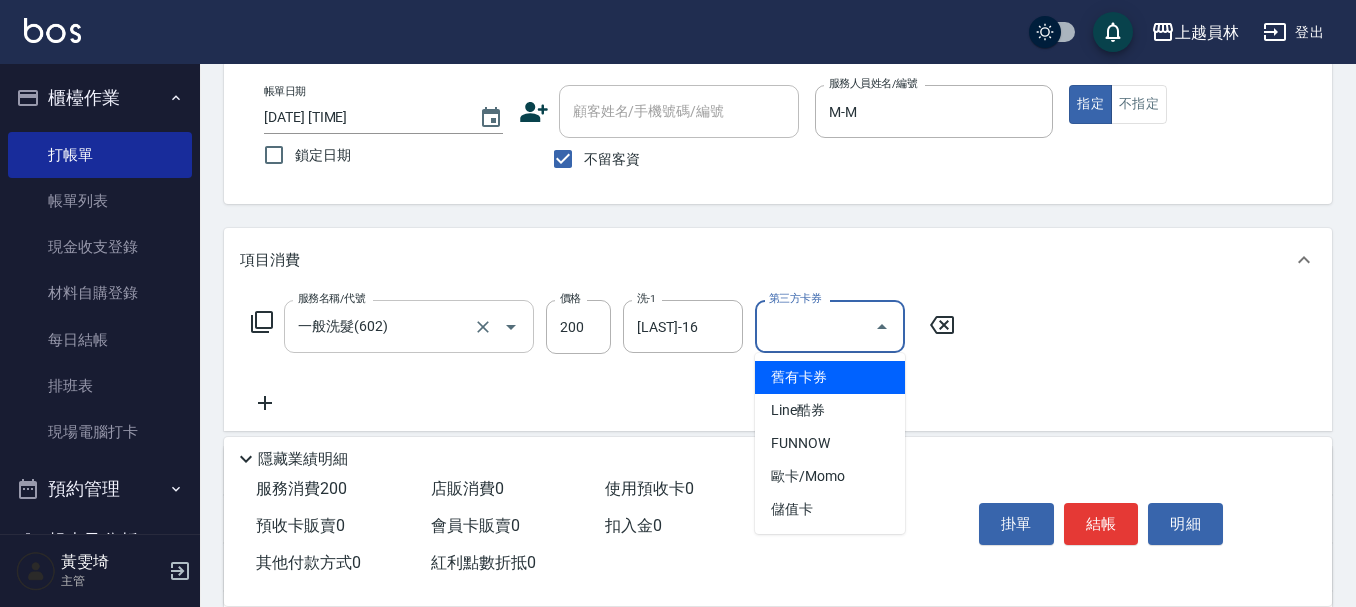 type on "儲值卡" 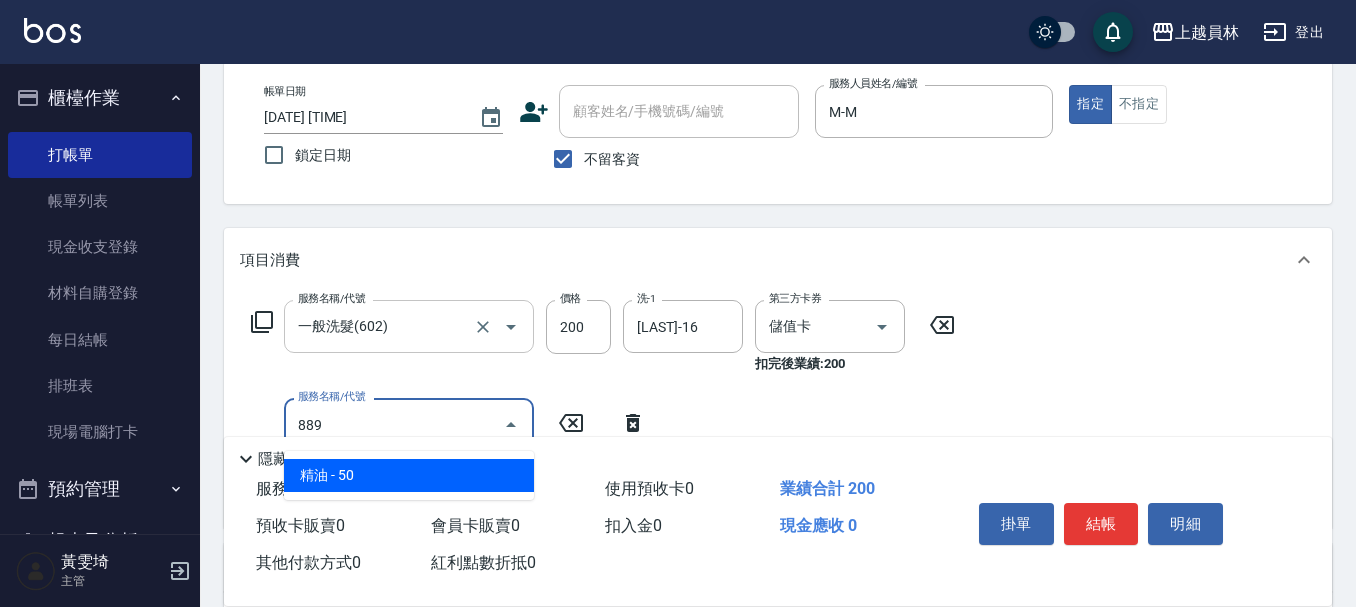 type on "精油(889)" 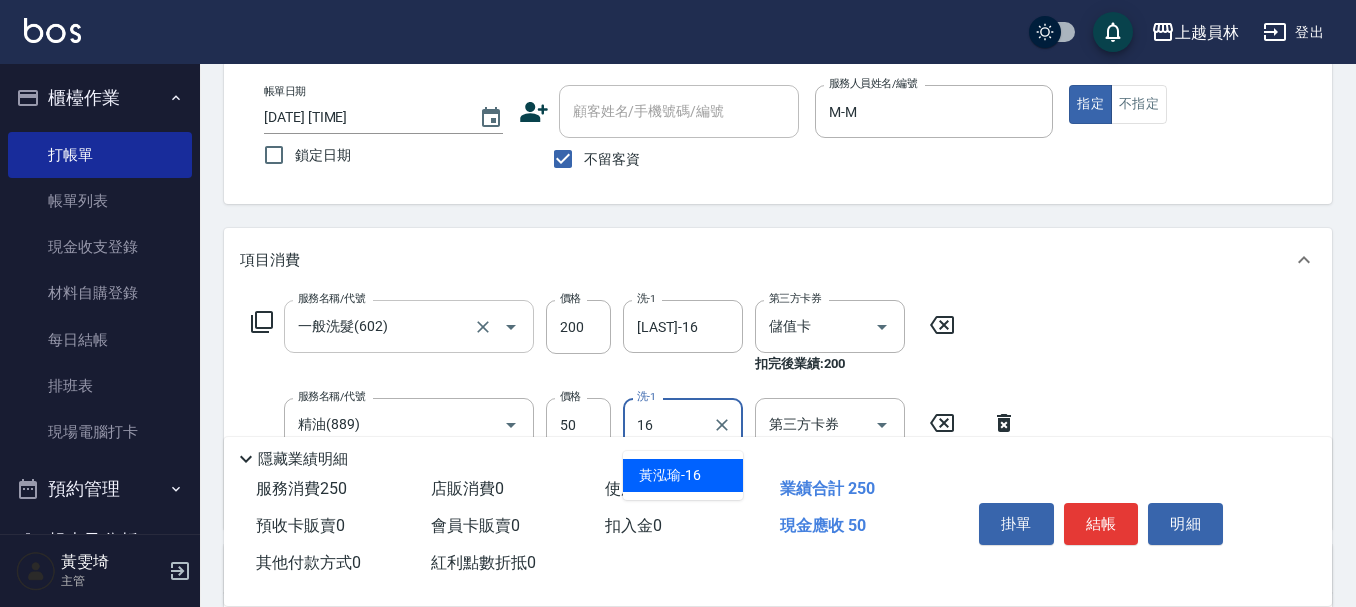 type on "[LAST]-16" 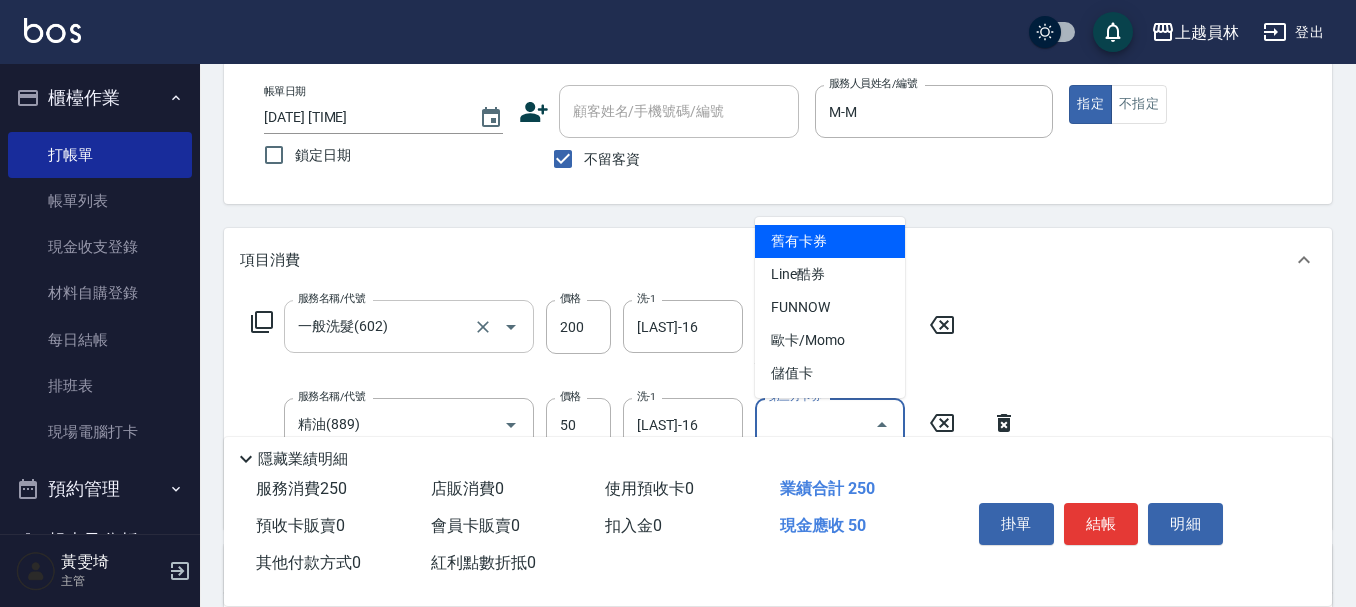 type on "儲值卡" 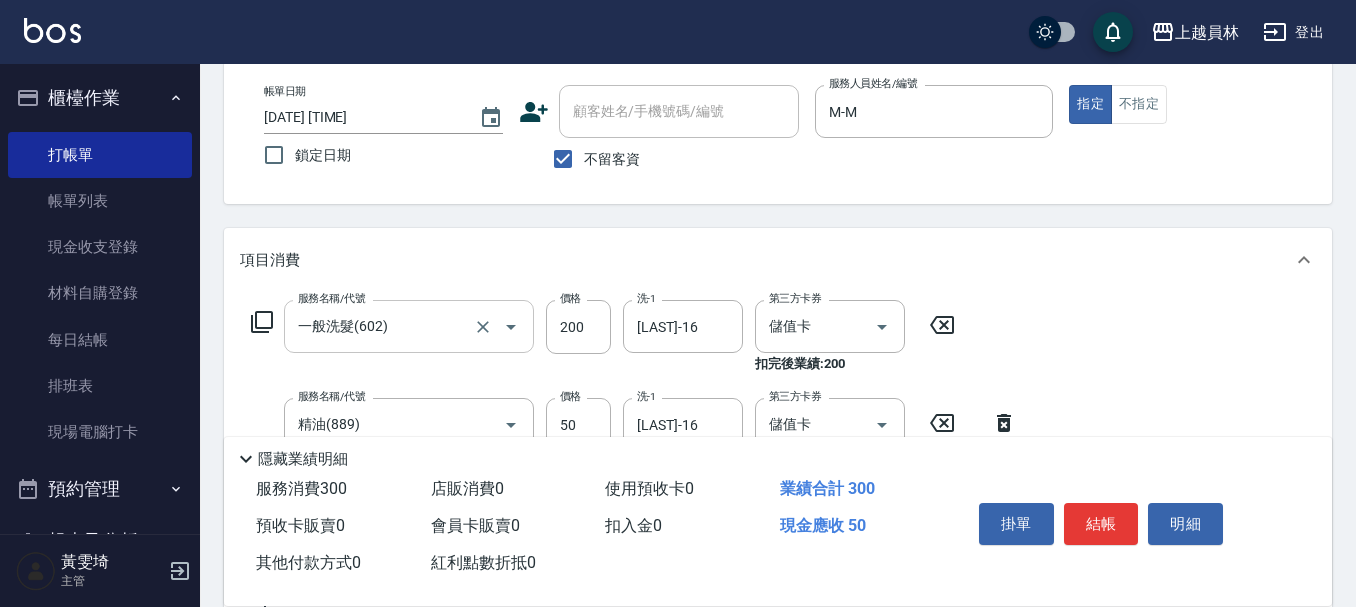 type on "瞬間保養(415)" 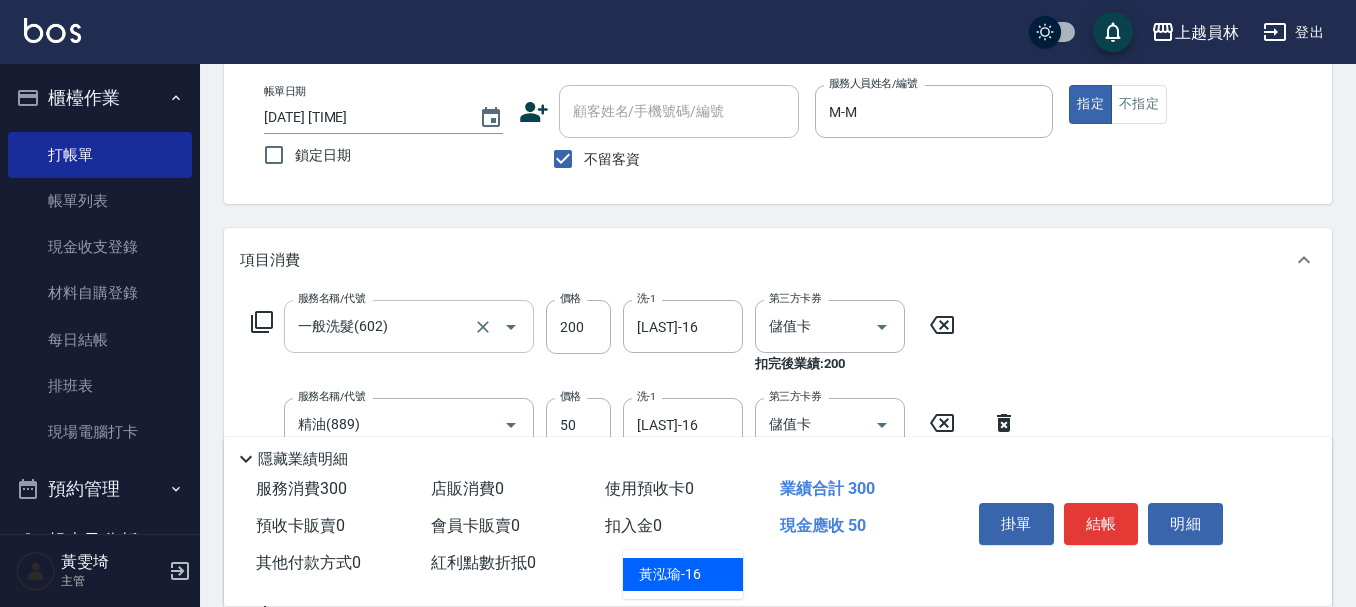 type on "[LAST]-16" 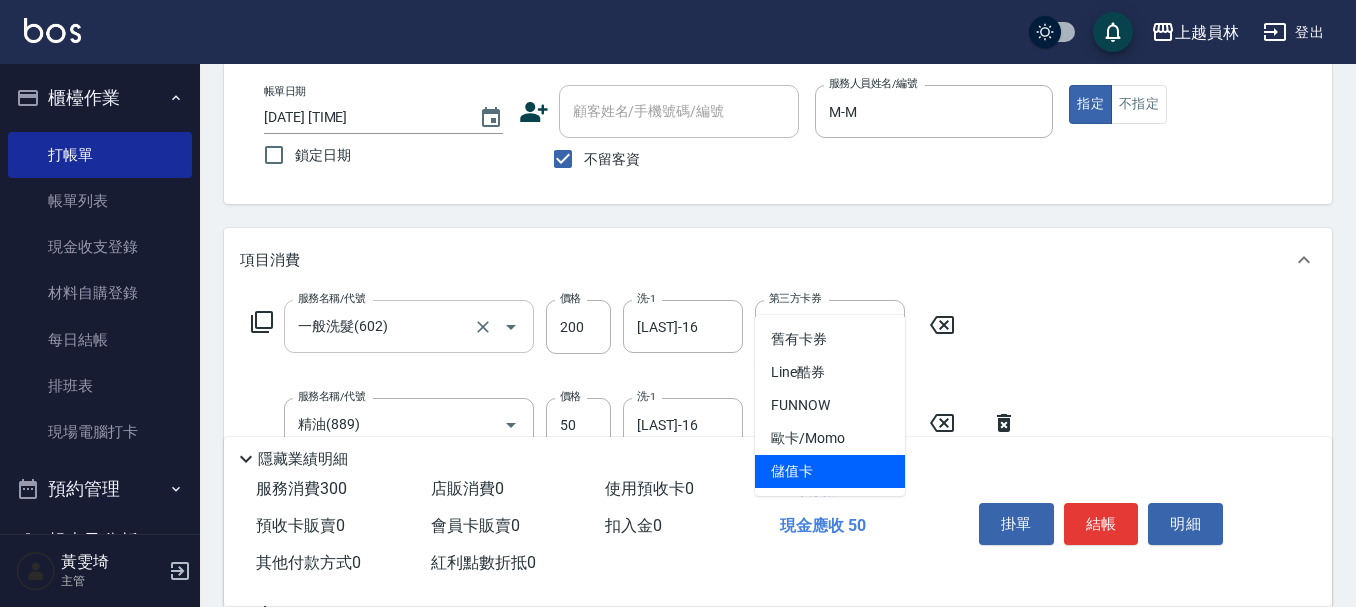 type on "儲值卡" 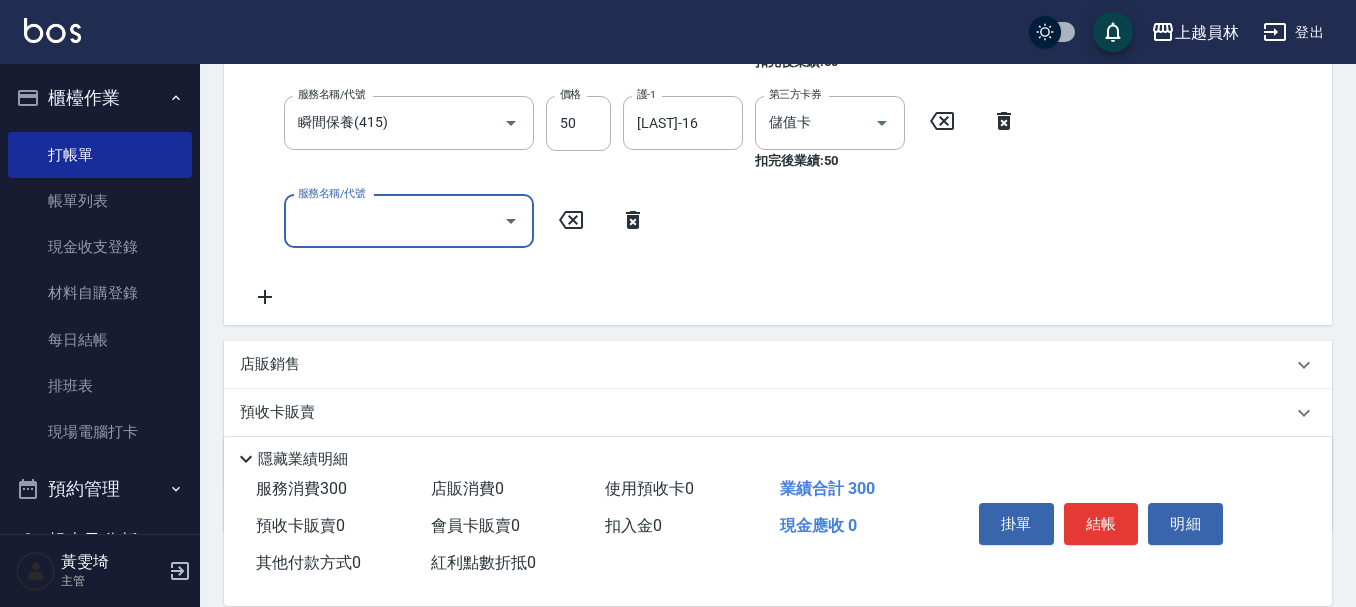 scroll, scrollTop: 132, scrollLeft: 0, axis: vertical 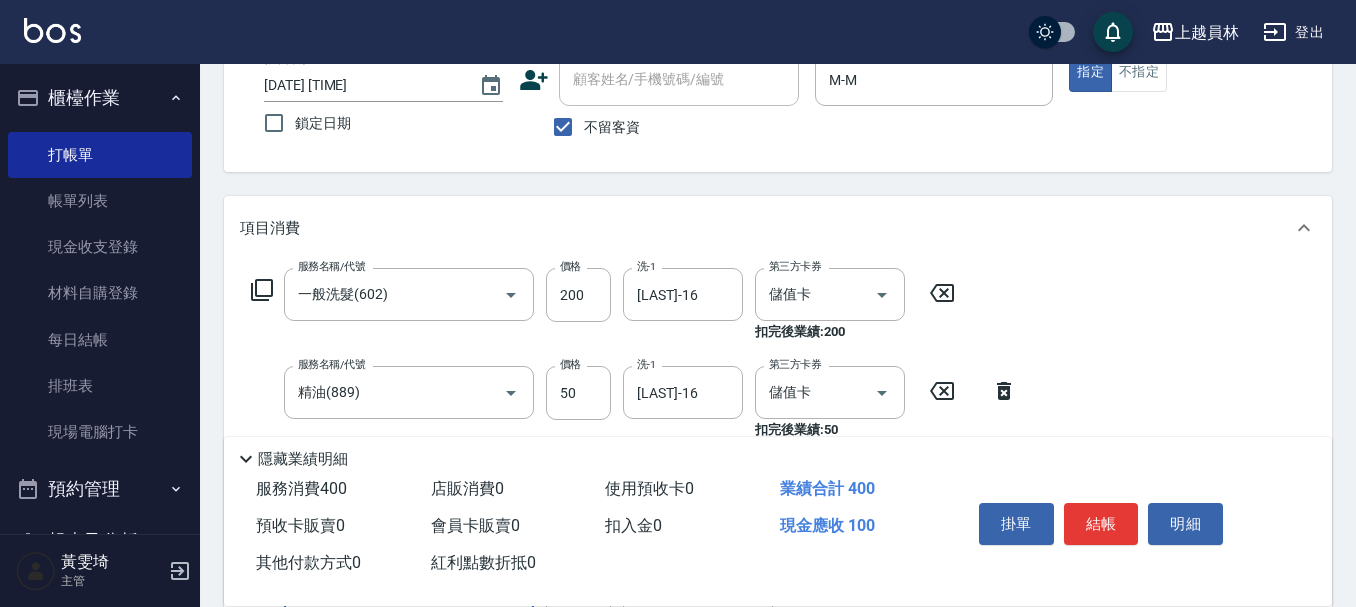 type on "剪髮(302)" 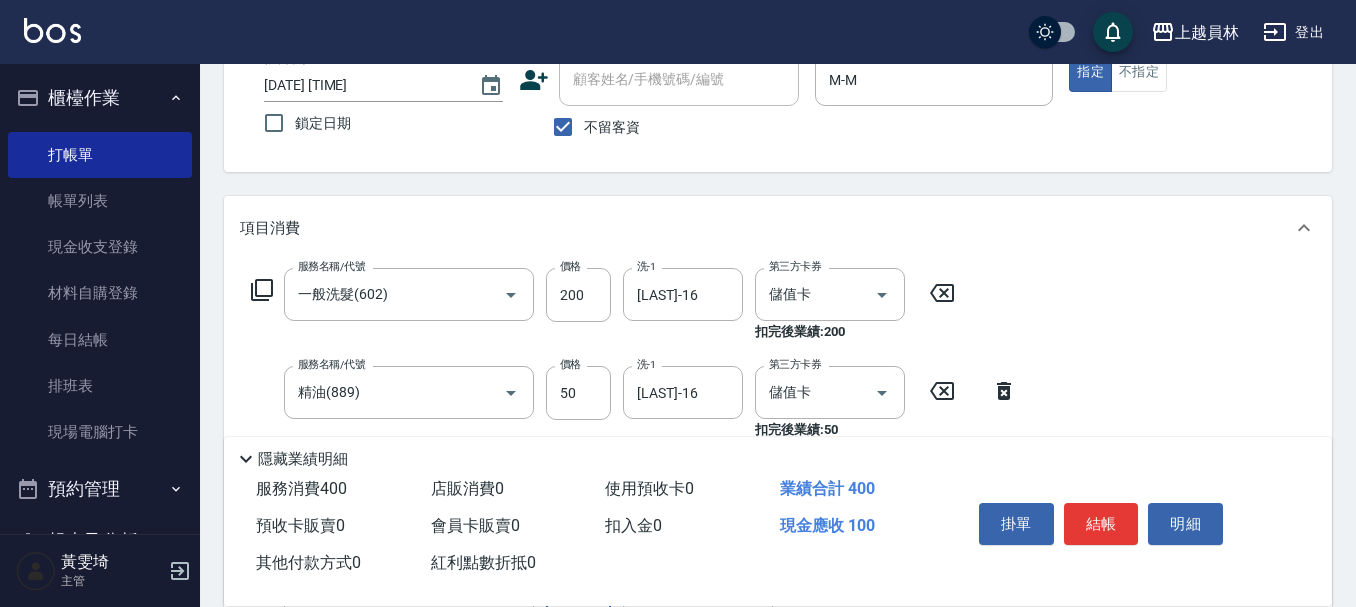 scroll, scrollTop: 142, scrollLeft: 0, axis: vertical 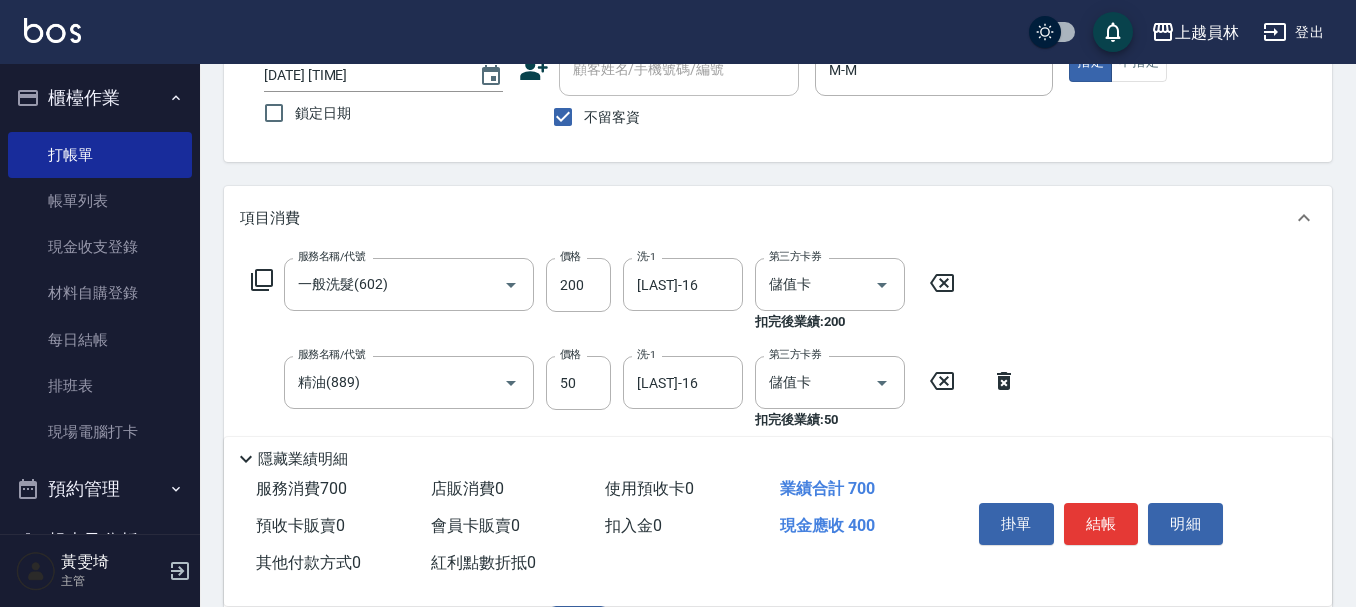 type on "400" 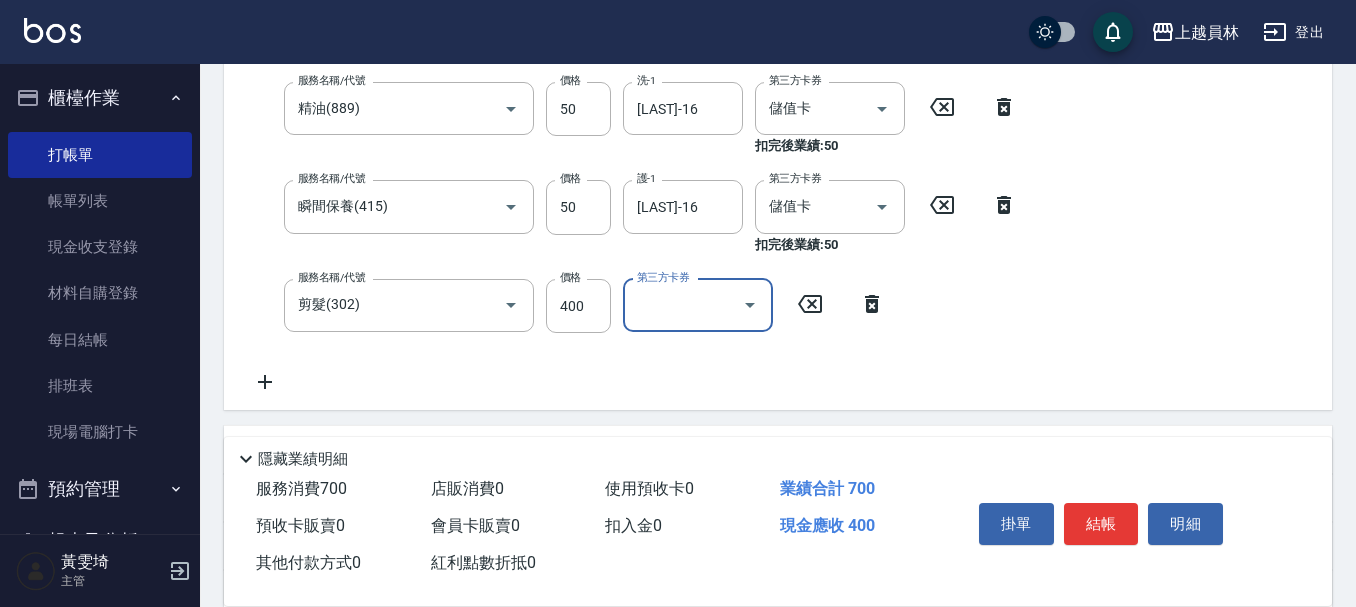 scroll, scrollTop: 442, scrollLeft: 0, axis: vertical 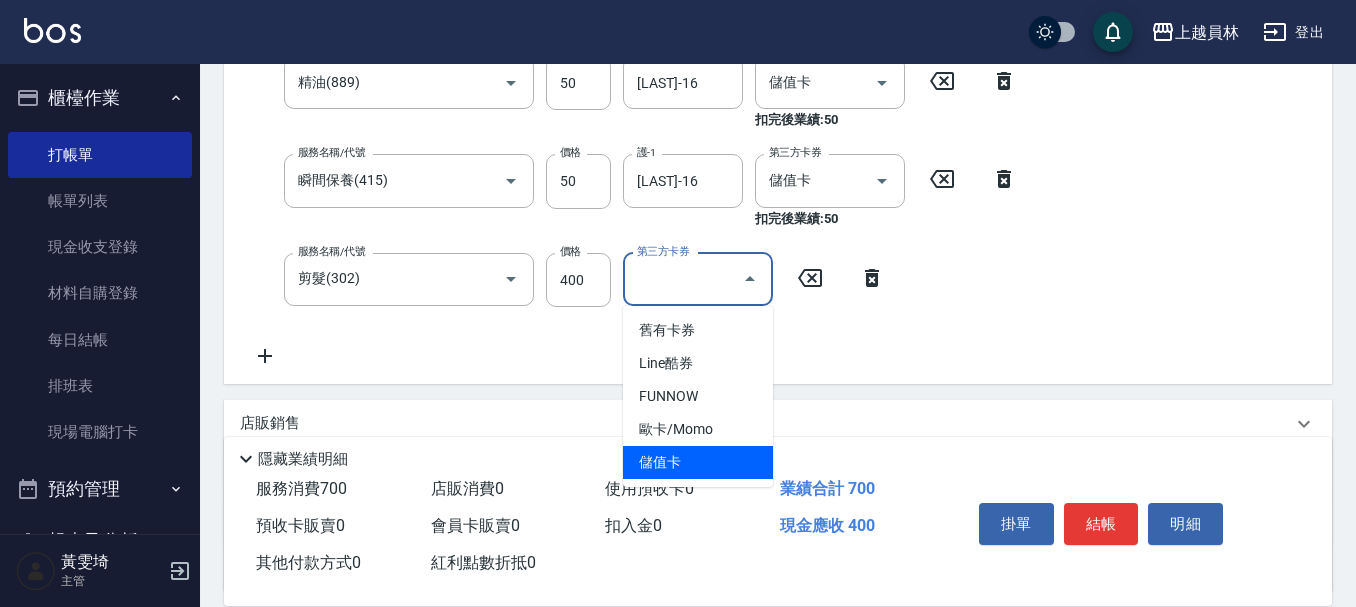 type on "儲值卡" 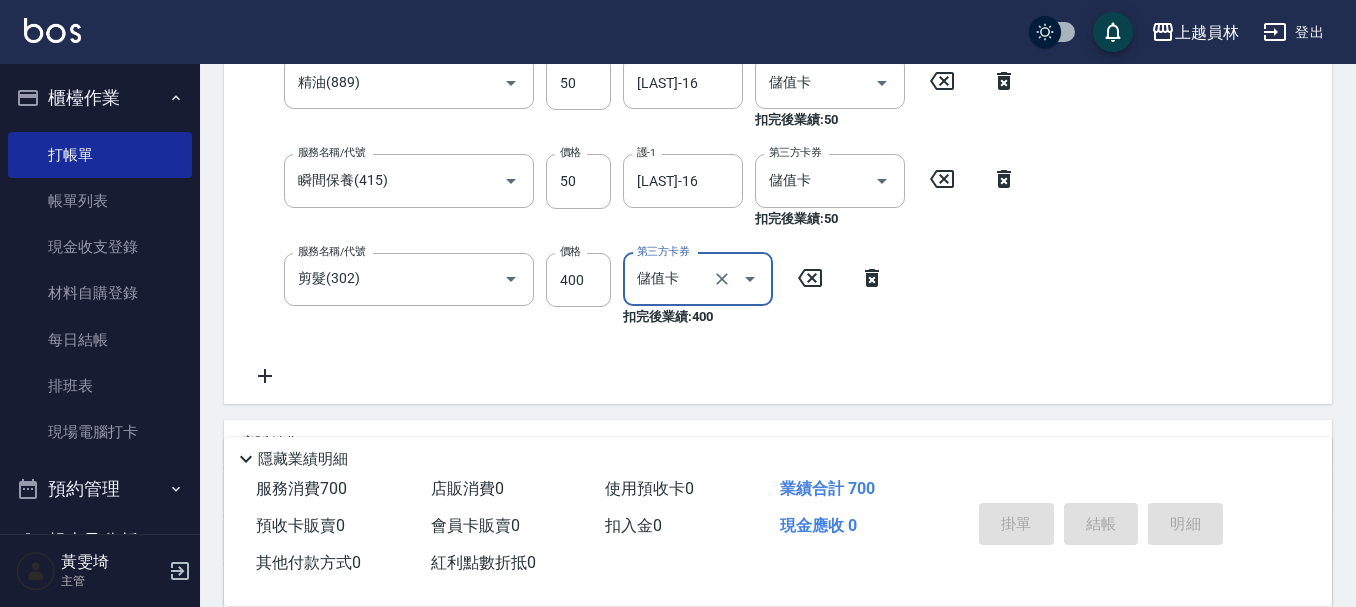 type 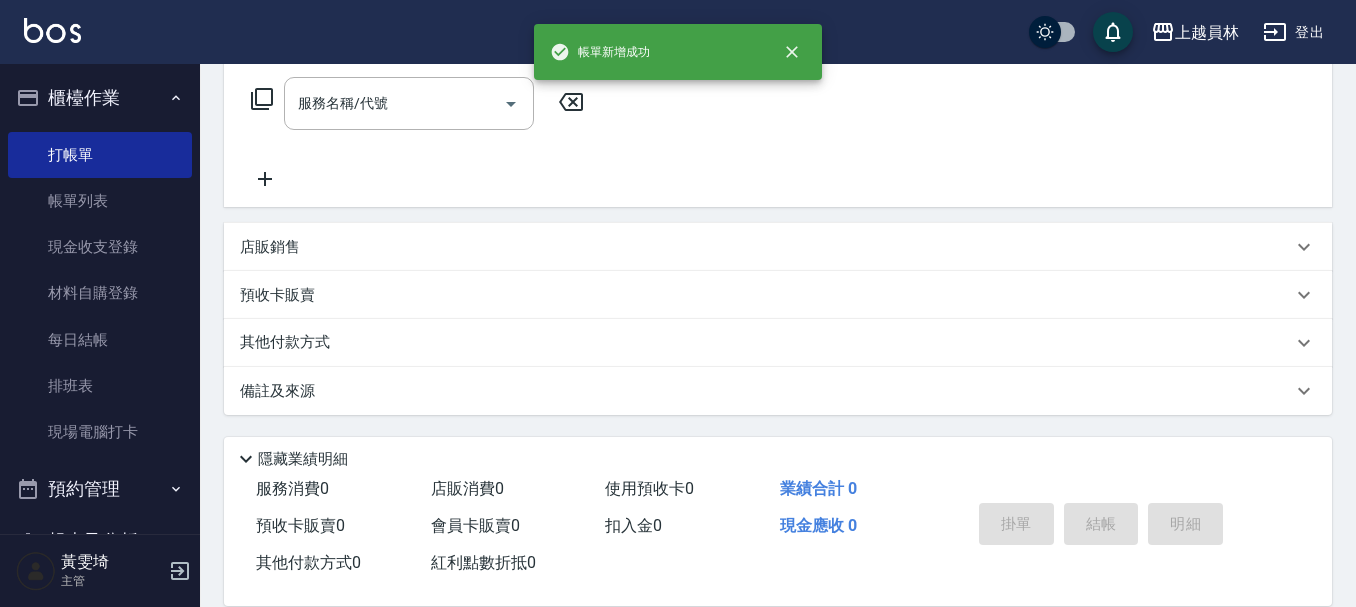 scroll, scrollTop: 0, scrollLeft: 0, axis: both 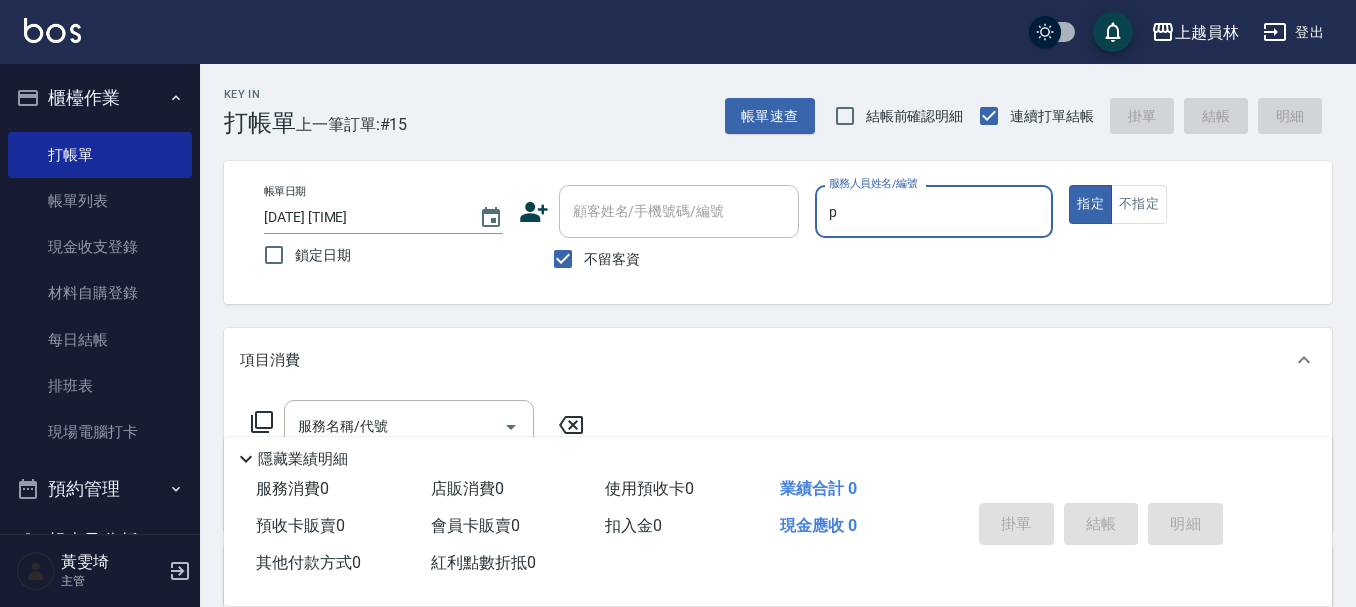 type on "江京瑾-P" 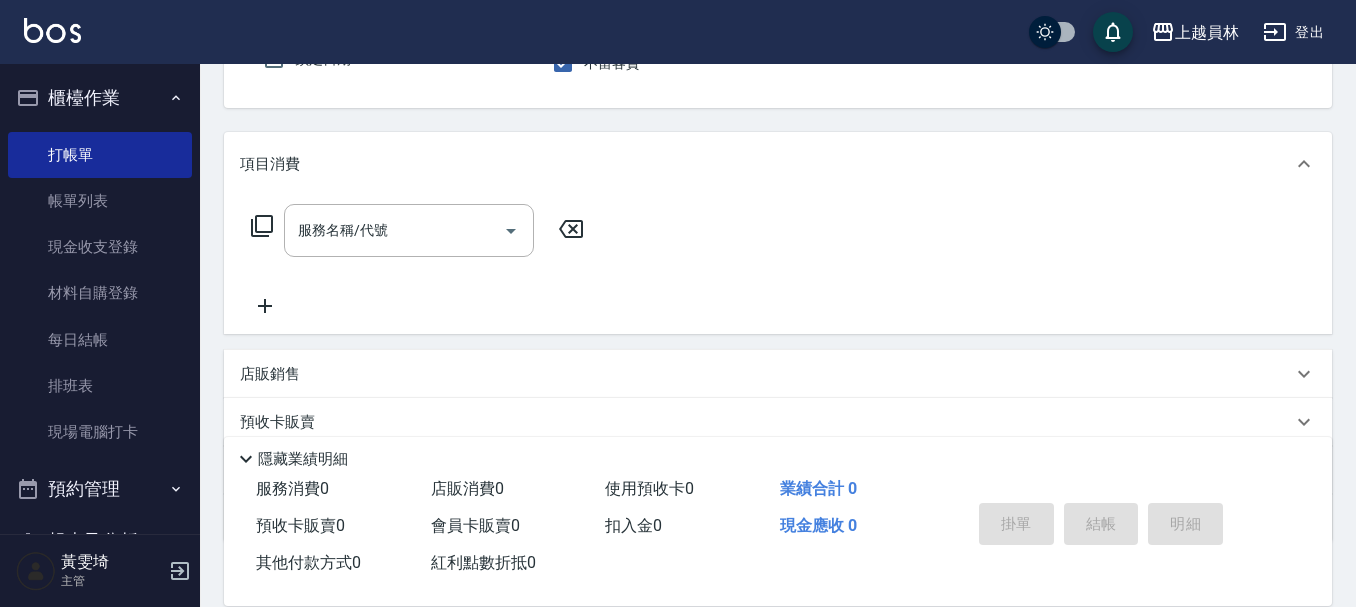 scroll, scrollTop: 200, scrollLeft: 0, axis: vertical 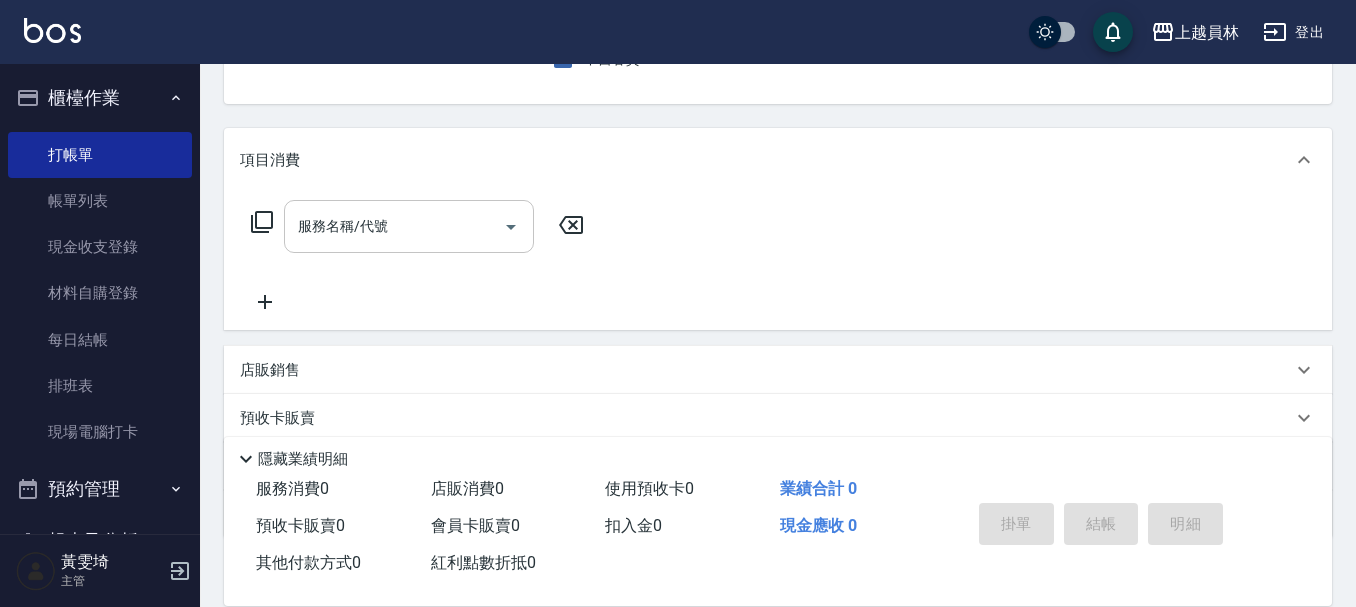 click on "服務名稱/代號" at bounding box center [394, 226] 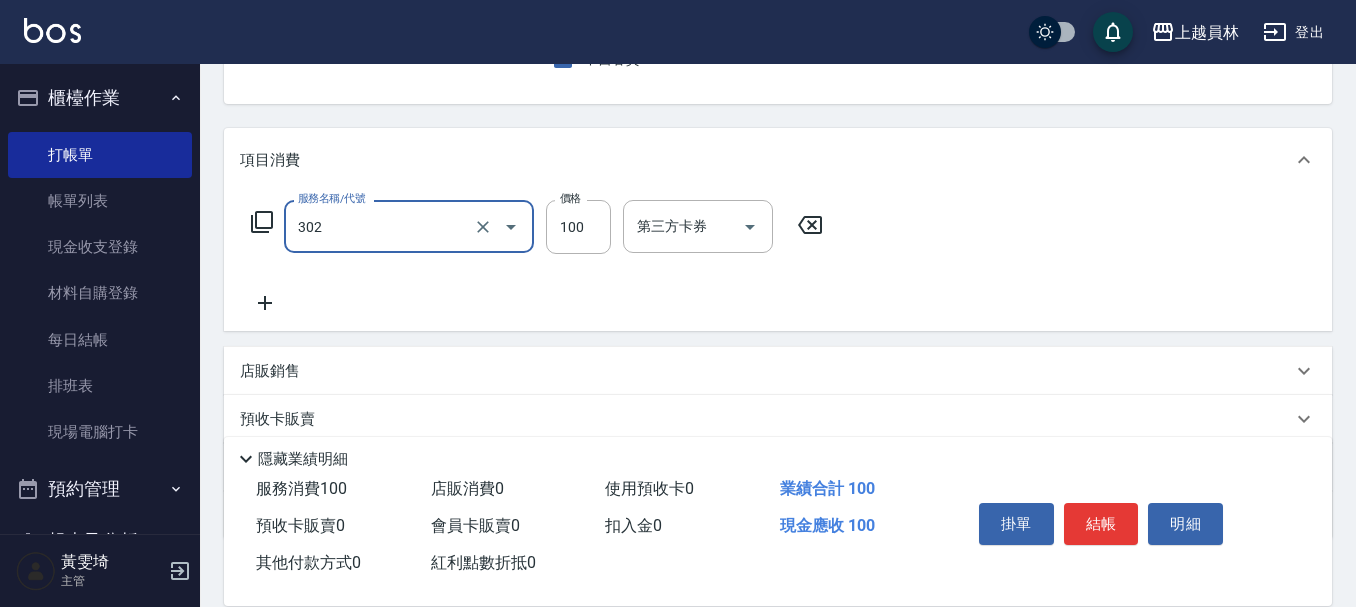 type on "剪髮(302)" 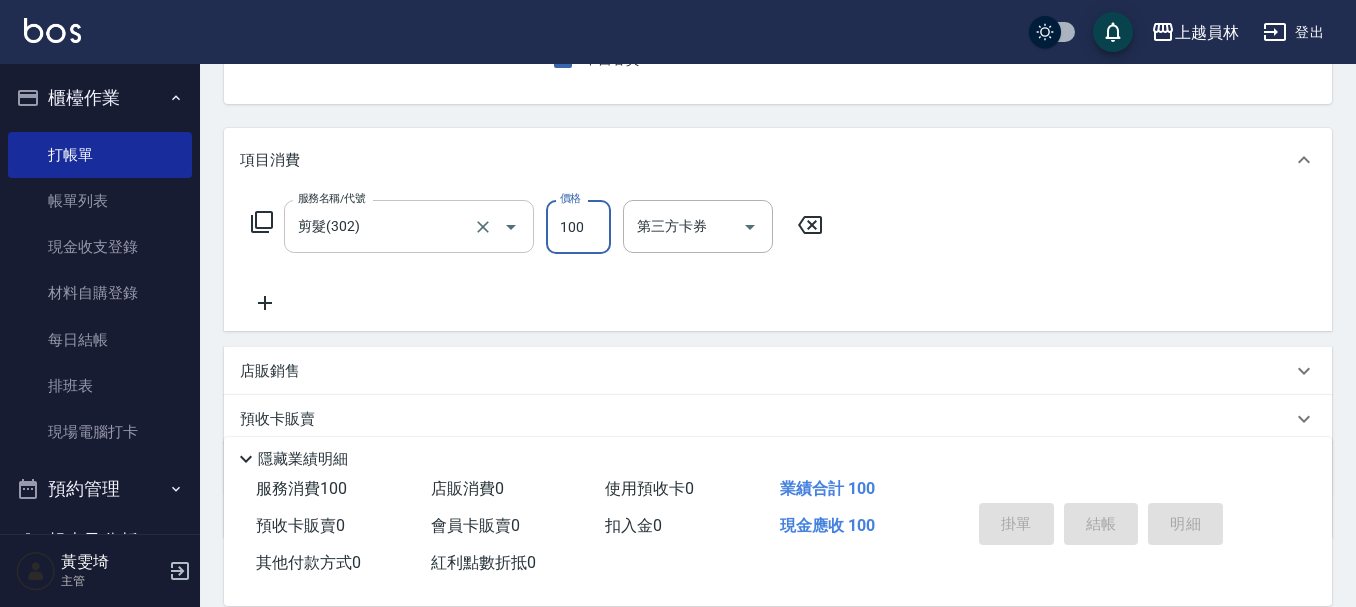 type on "2025/08/07 20:10" 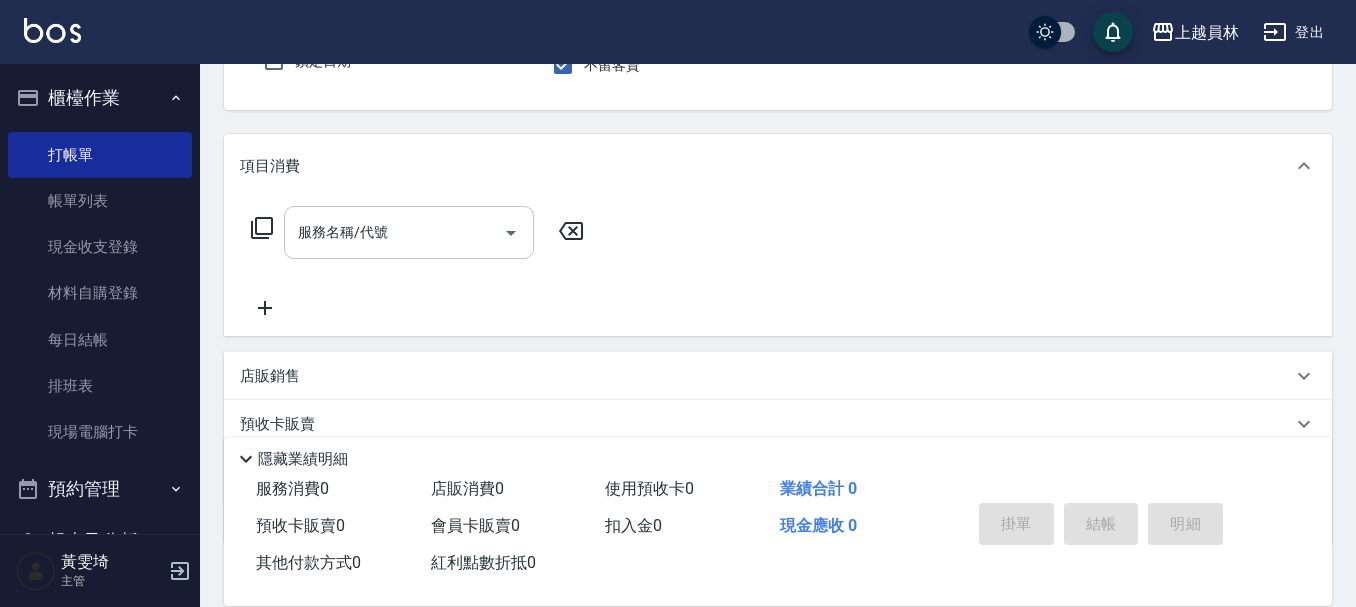 scroll, scrollTop: 94, scrollLeft: 0, axis: vertical 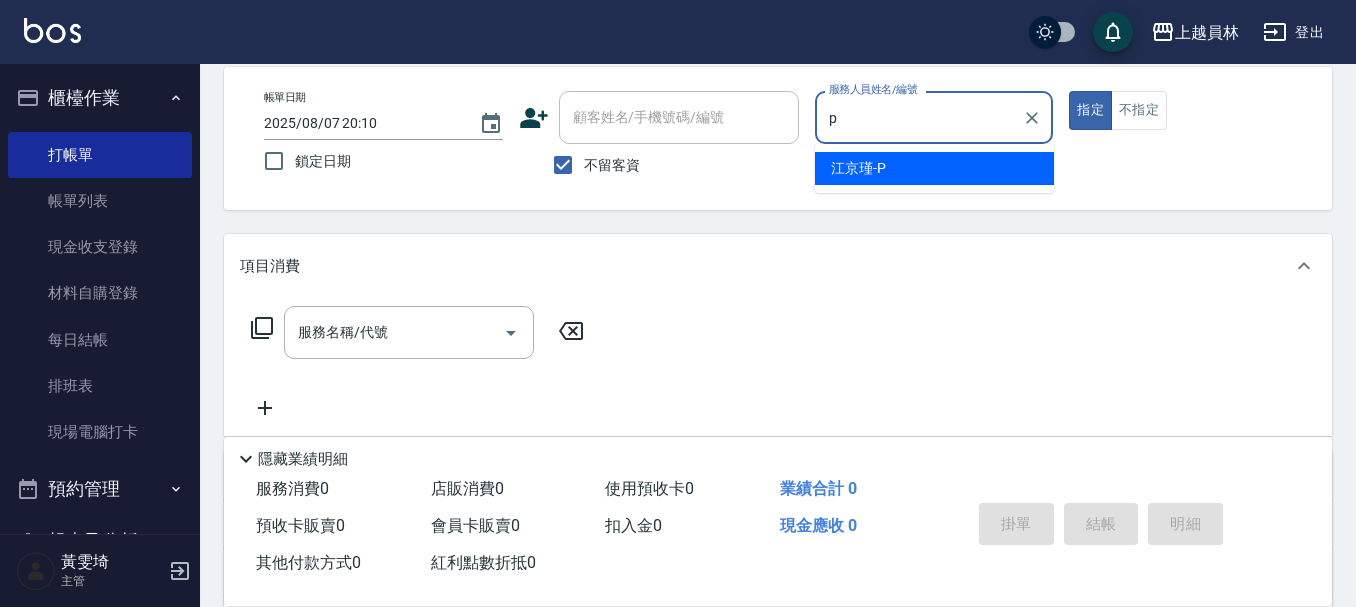 type on "江京瑾-P" 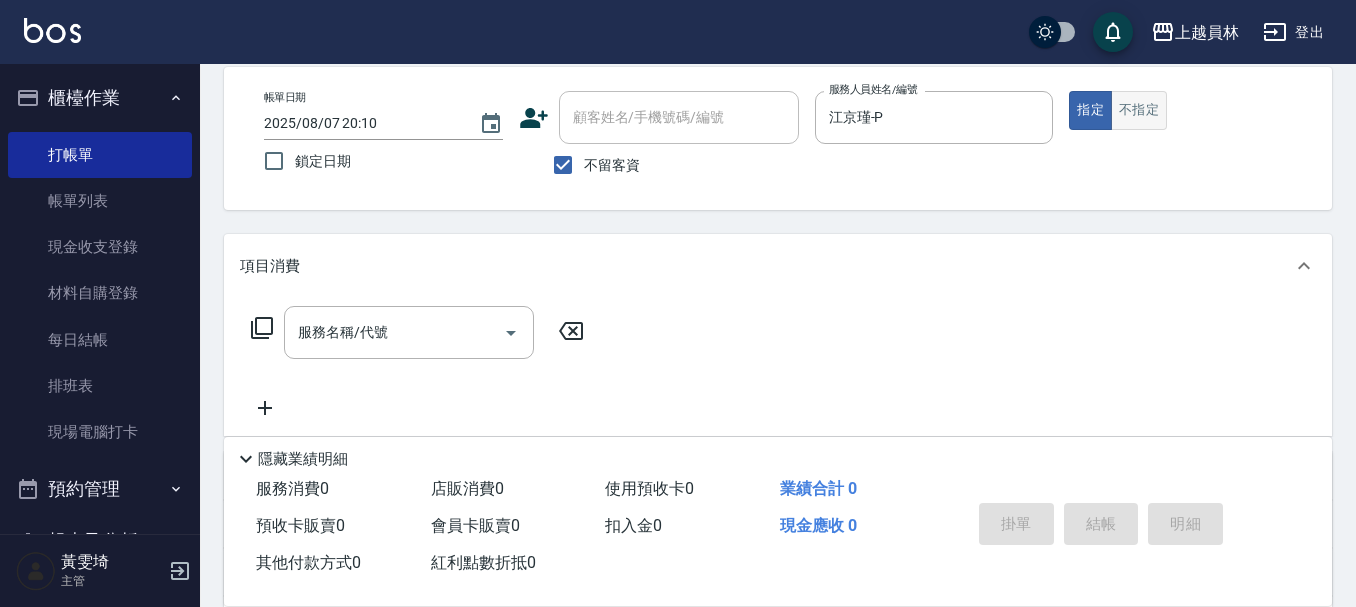 click on "不指定" at bounding box center [1139, 110] 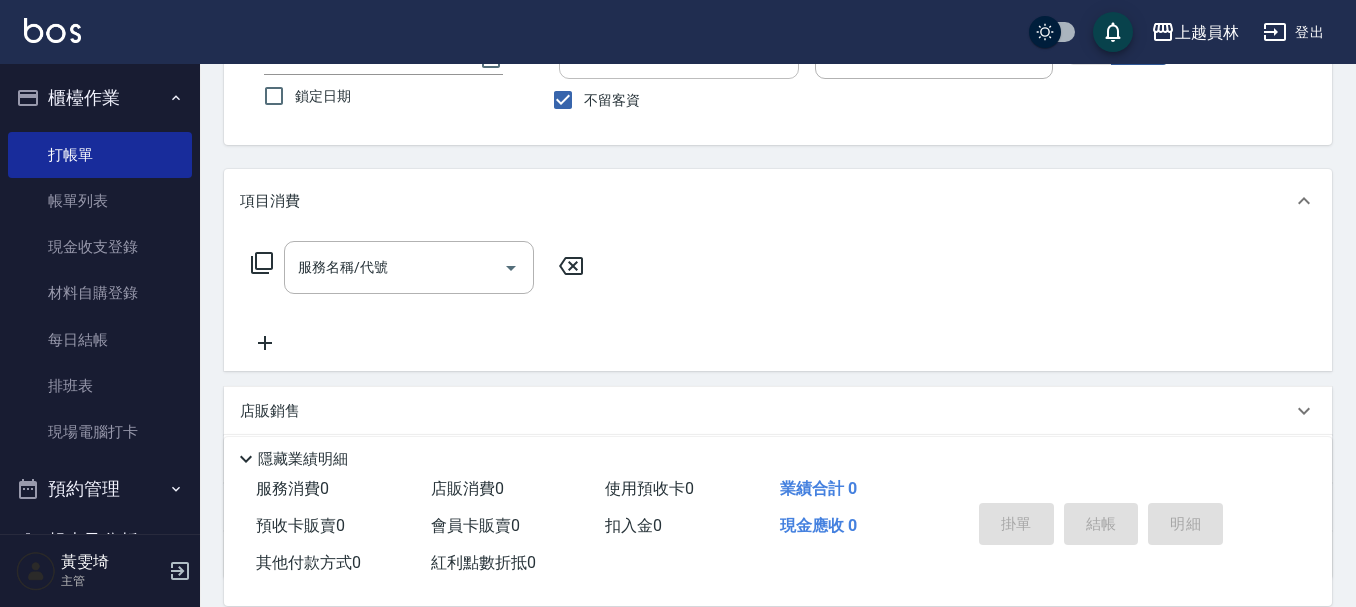 scroll, scrollTop: 194, scrollLeft: 0, axis: vertical 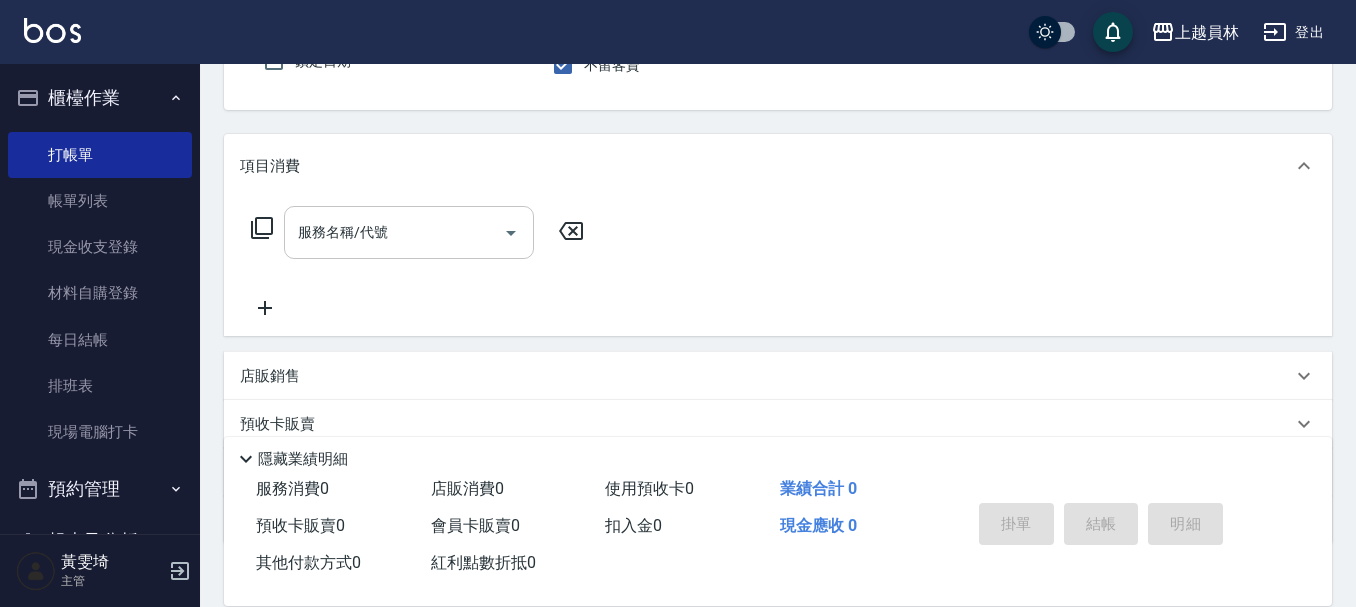 drag, startPoint x: 381, startPoint y: 253, endPoint x: 432, endPoint y: 235, distance: 54.08327 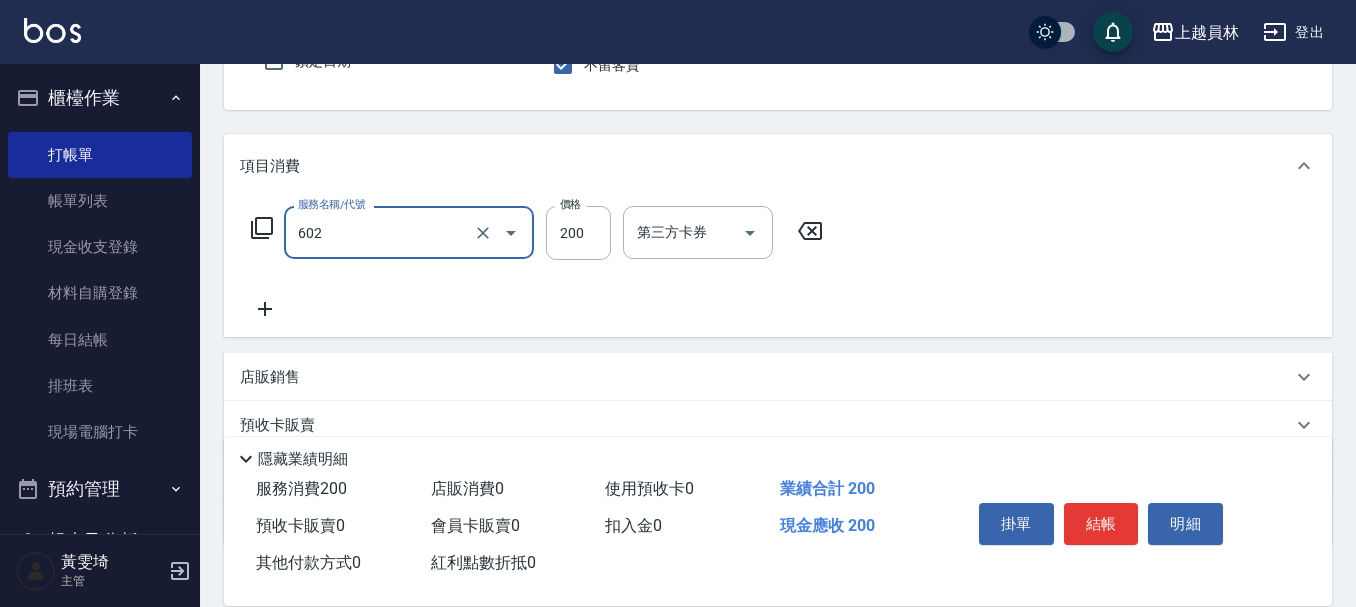 type on "一般洗髮(602)" 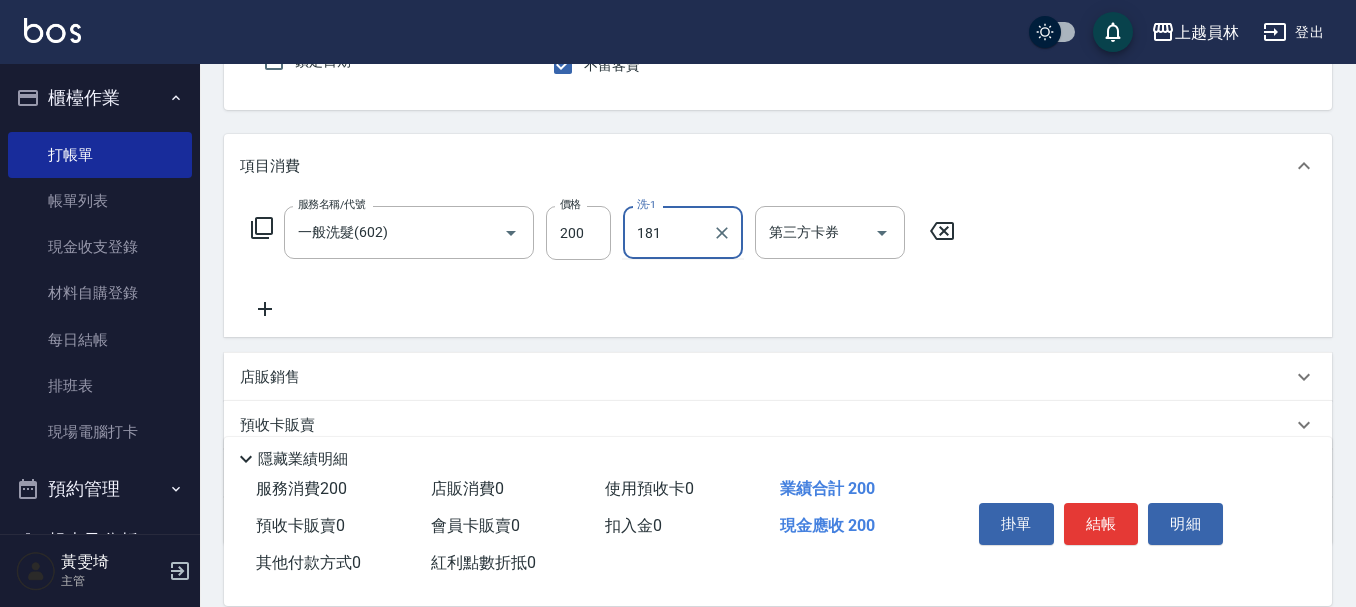 type on "181" 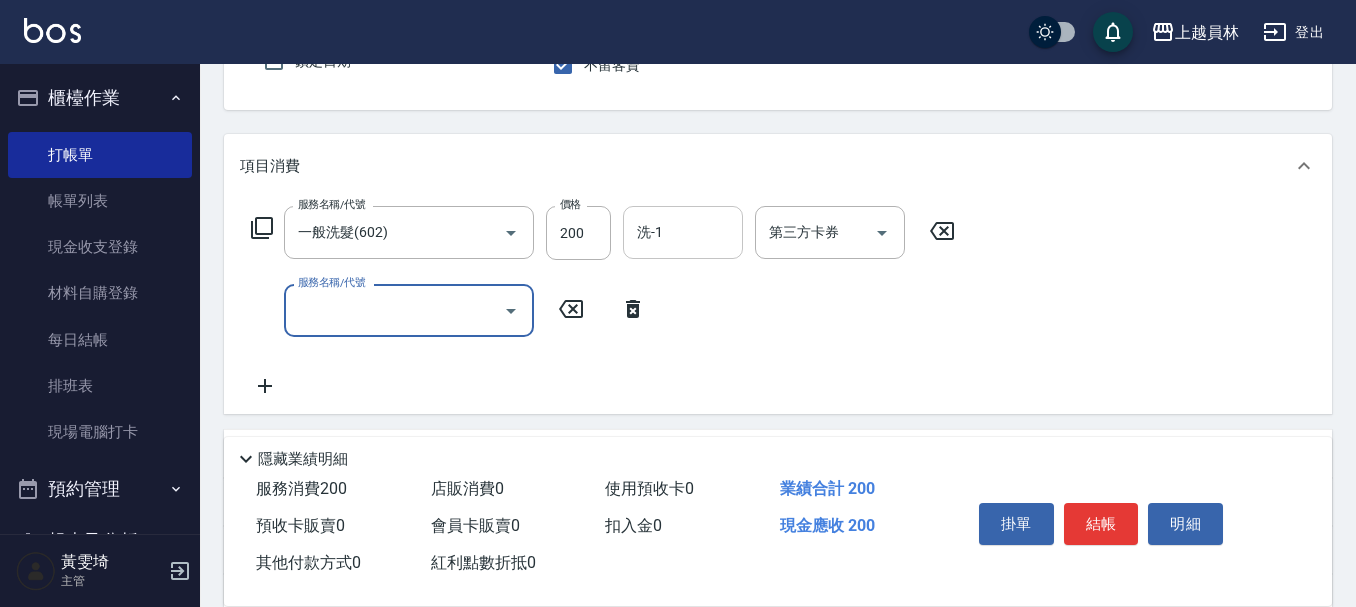 click on "洗-1 洗-1" at bounding box center (683, 232) 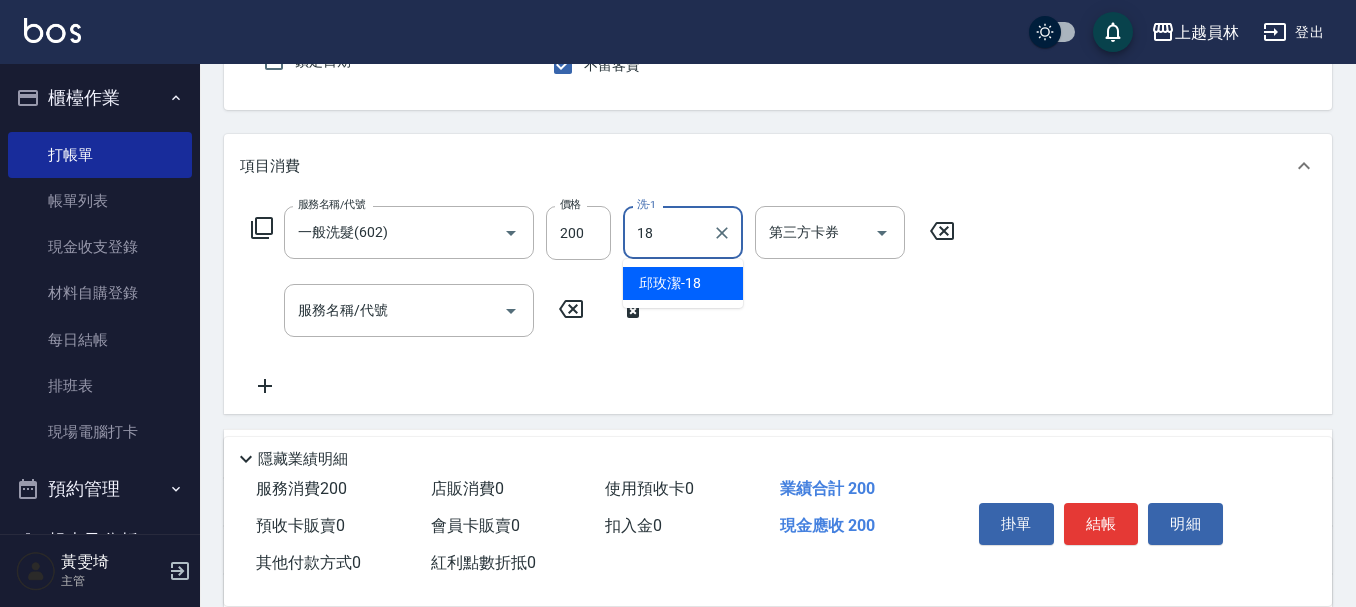 type on "[LAST]-18" 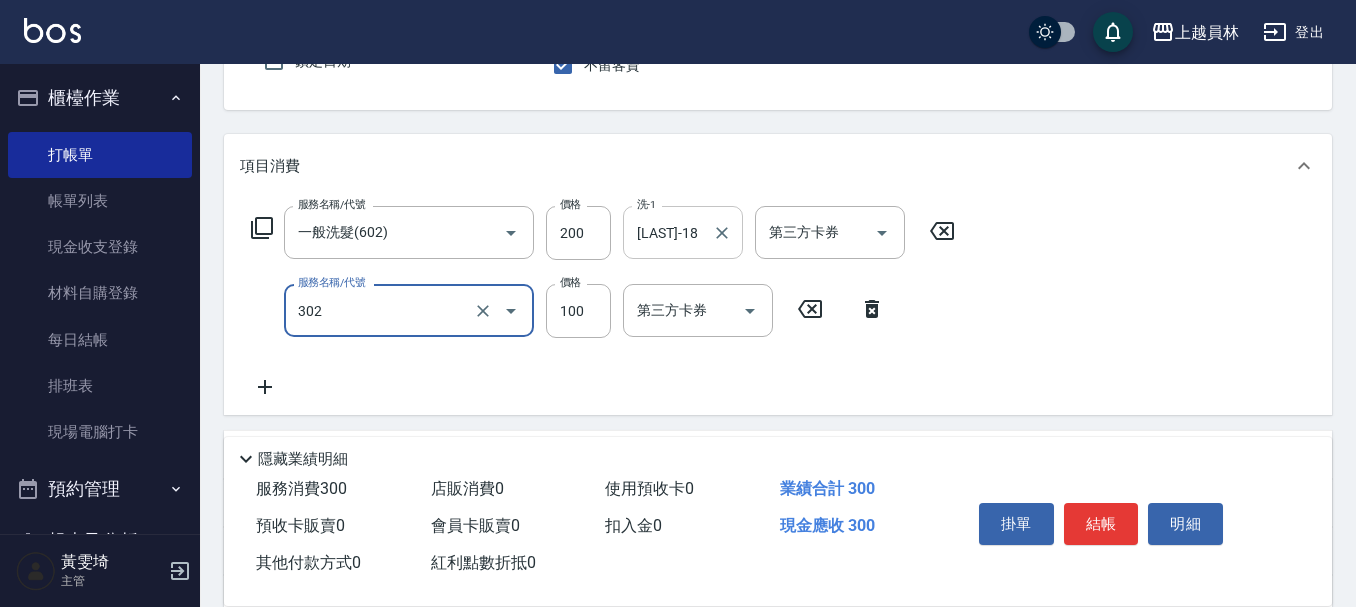 type on "剪髮(302)" 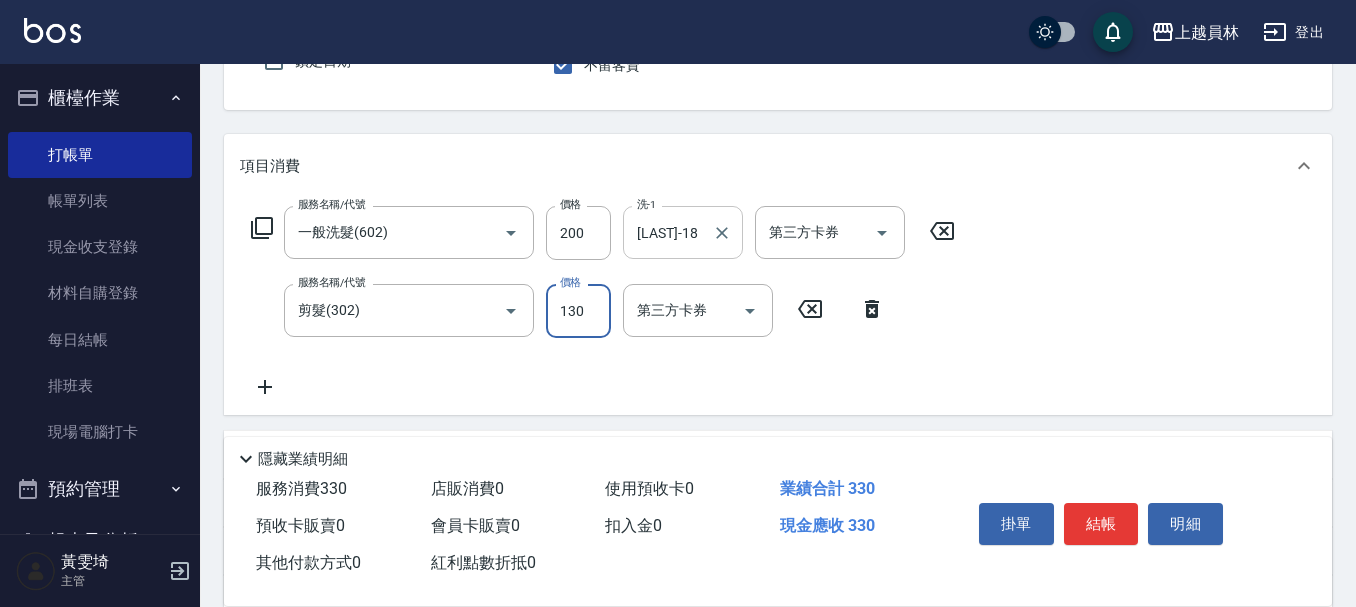 type on "130" 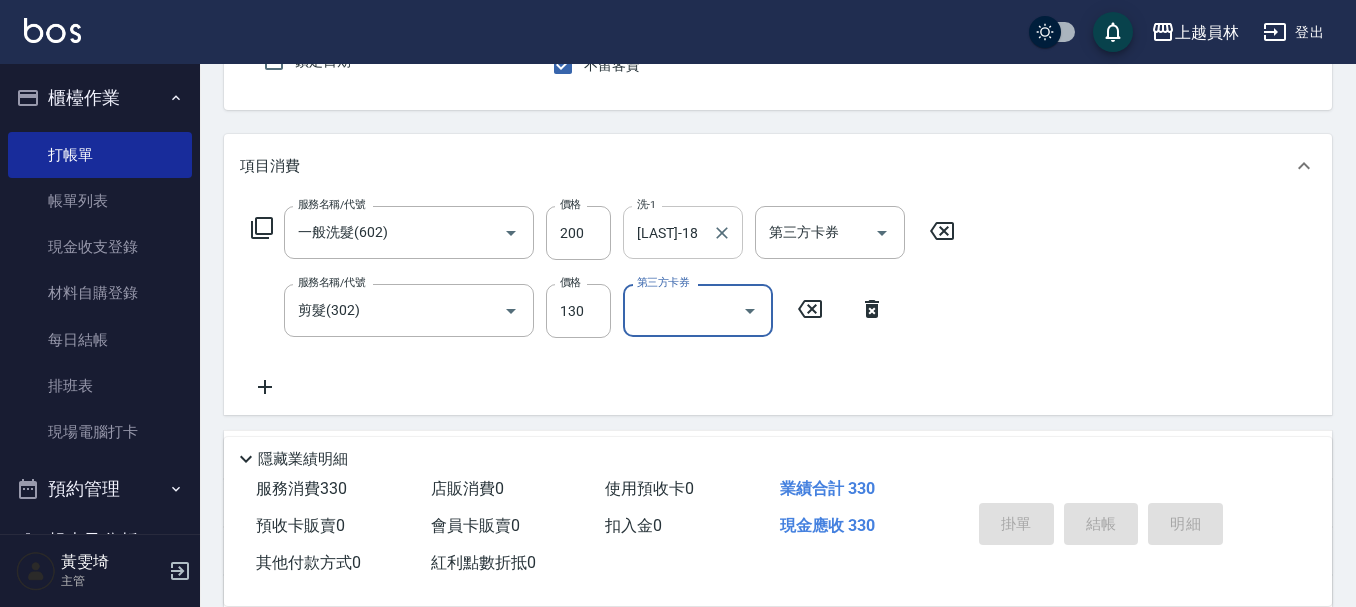 type on "2025/08/07 20:14" 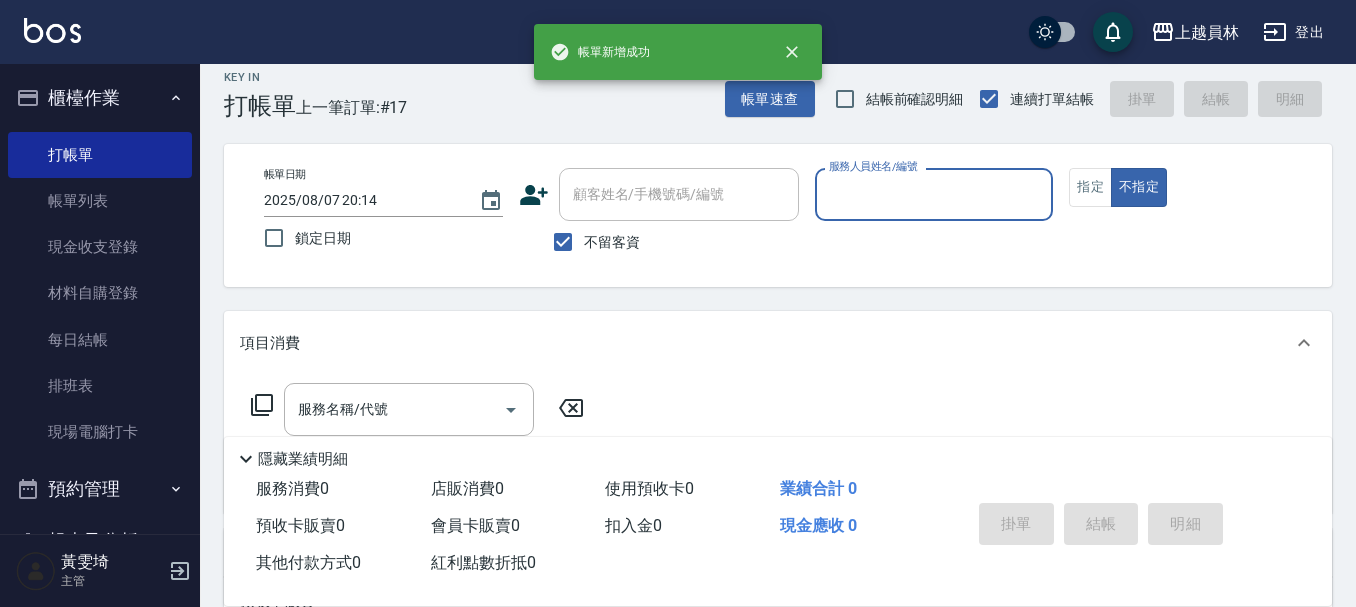 scroll, scrollTop: 0, scrollLeft: 0, axis: both 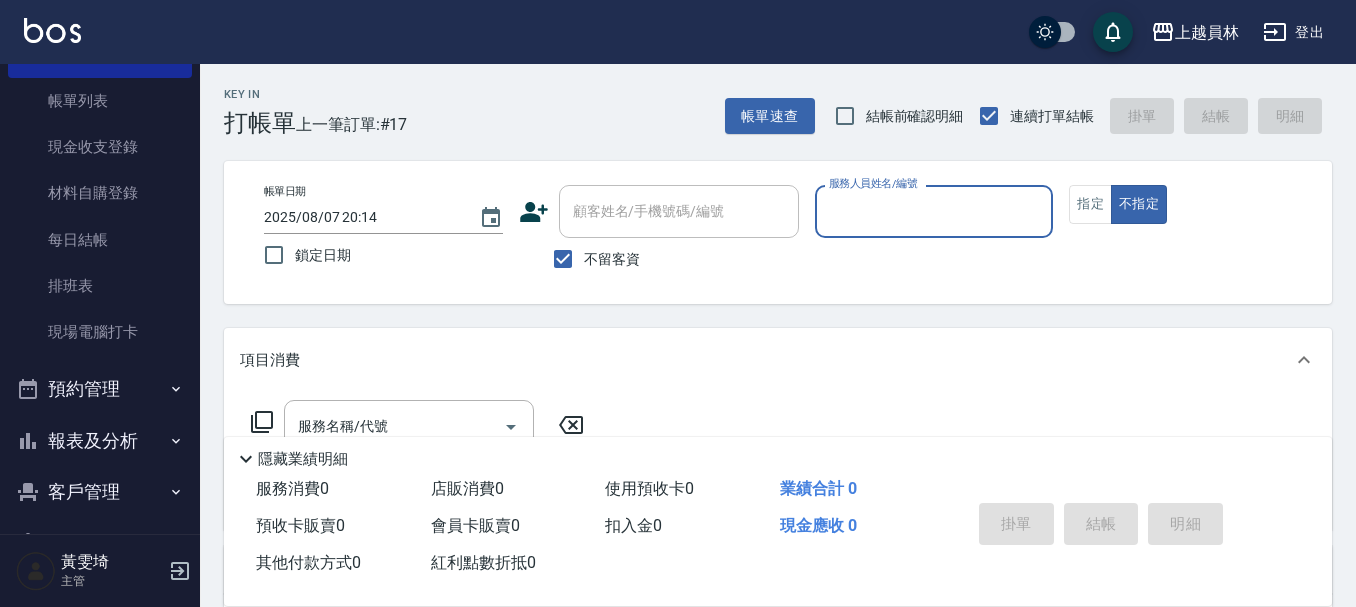 click on "報表及分析" at bounding box center (100, 441) 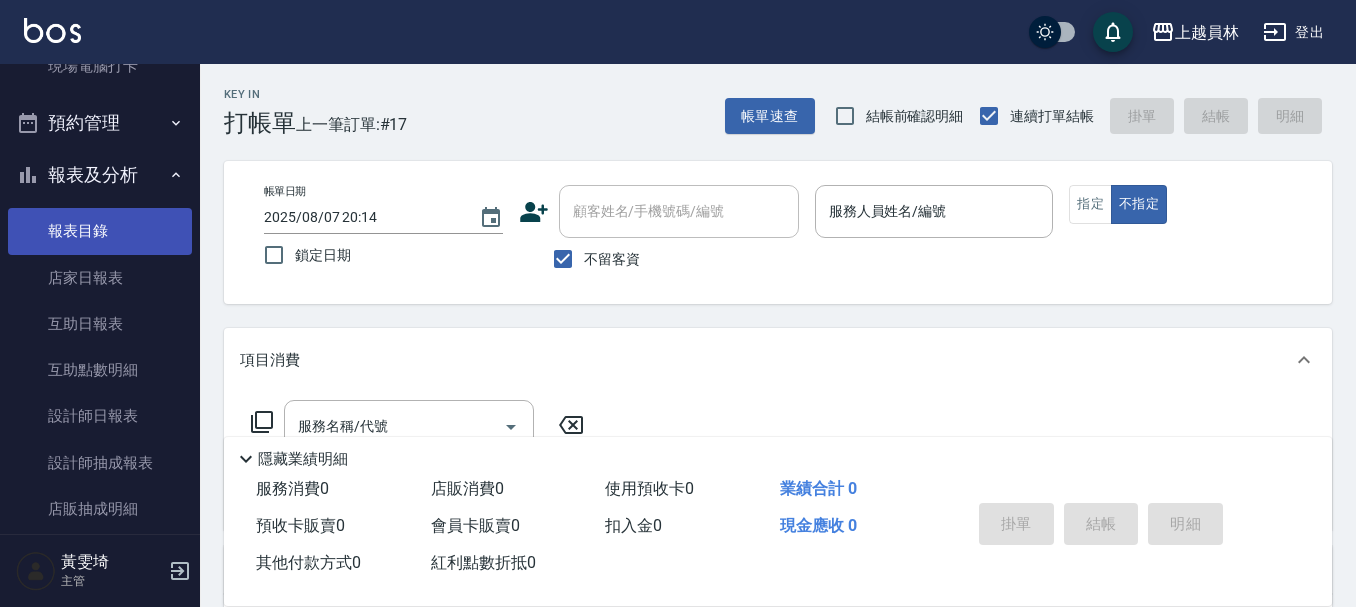 scroll, scrollTop: 400, scrollLeft: 0, axis: vertical 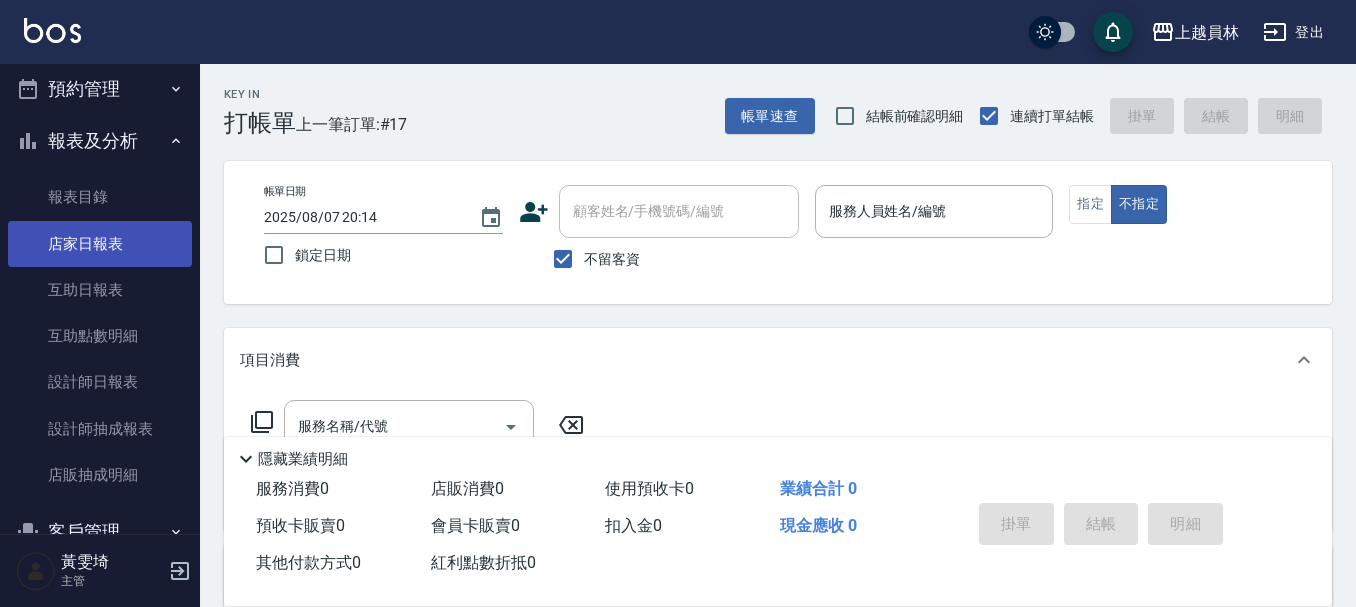 click on "店家日報表" at bounding box center (100, 244) 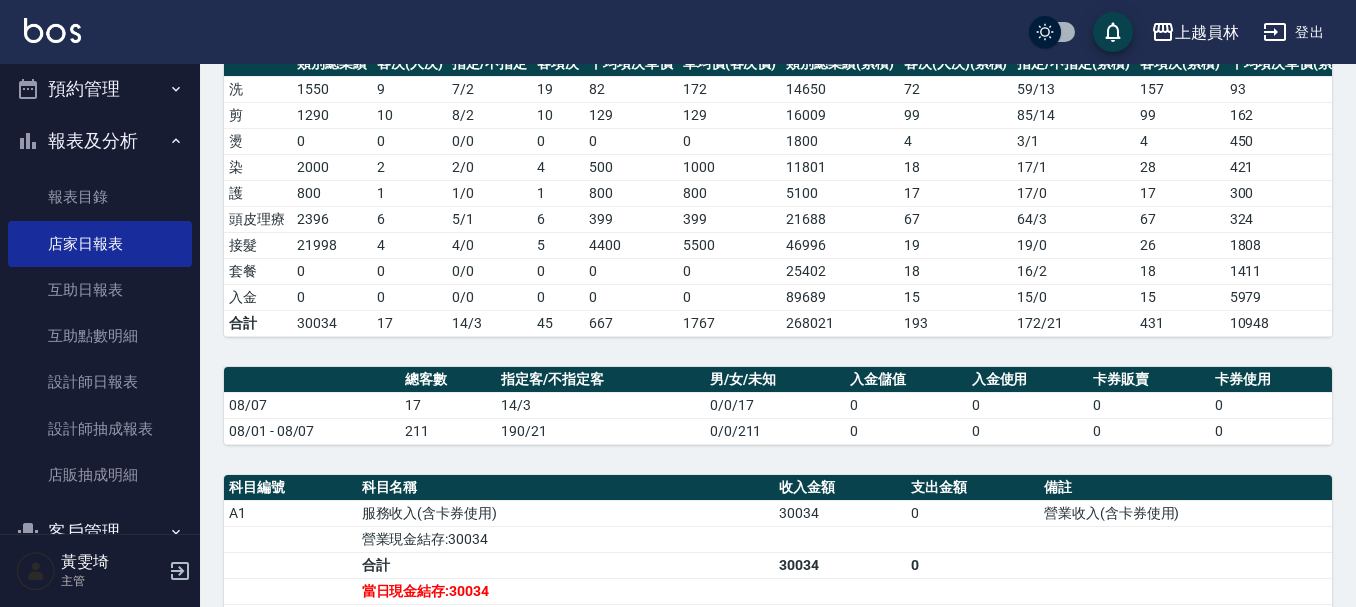 scroll, scrollTop: 400, scrollLeft: 0, axis: vertical 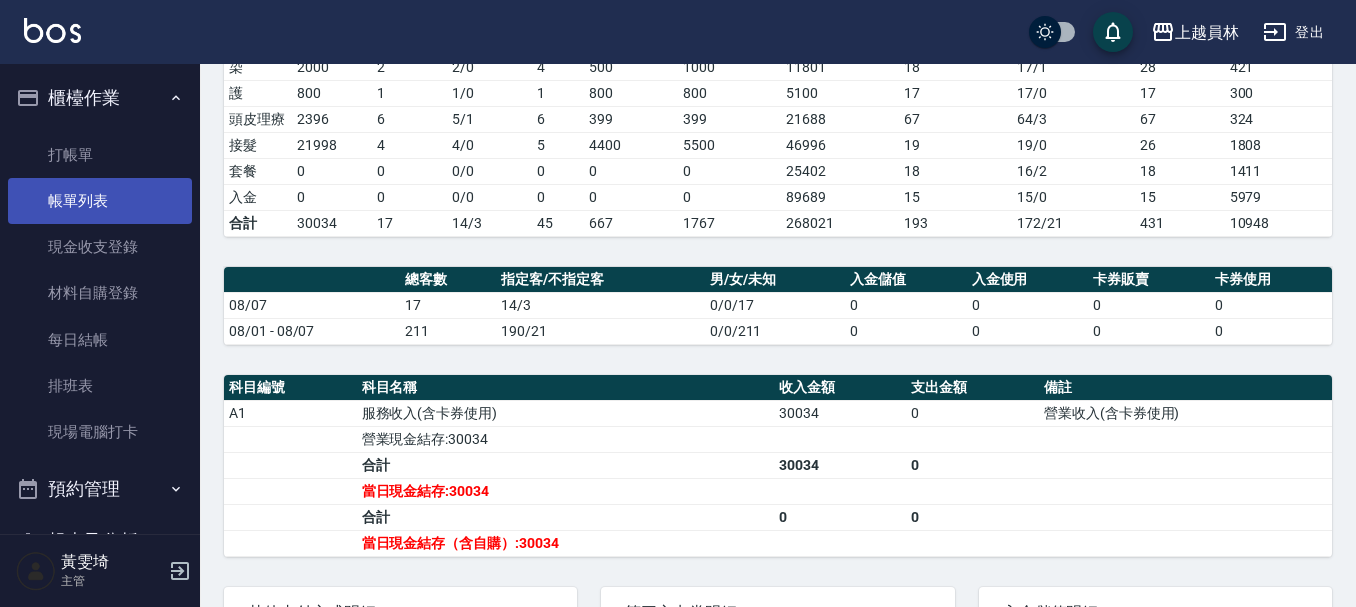 click on "帳單列表" at bounding box center [100, 201] 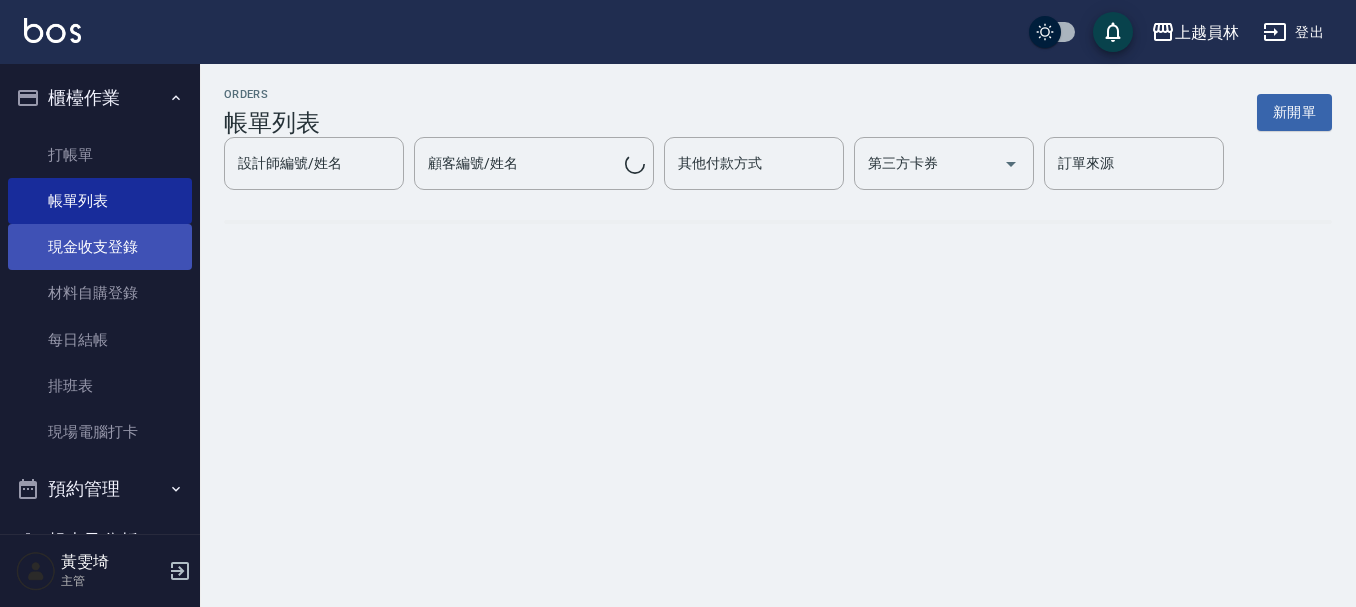 scroll, scrollTop: 0, scrollLeft: 0, axis: both 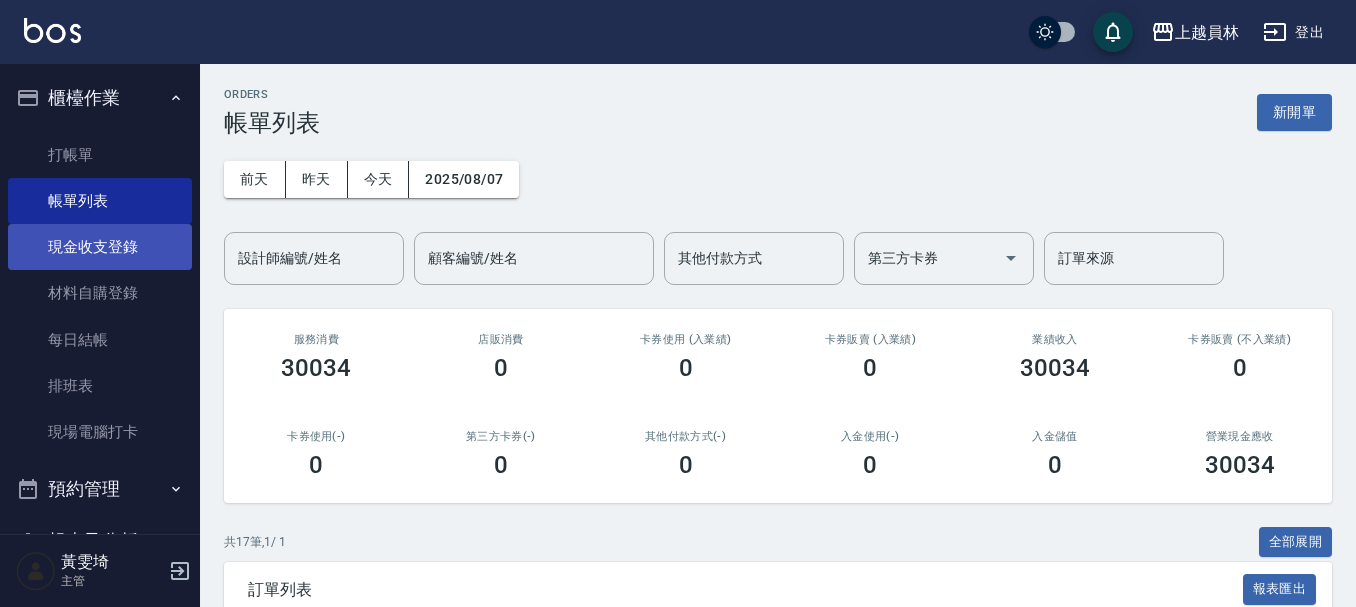 click on "現金收支登錄" at bounding box center (100, 247) 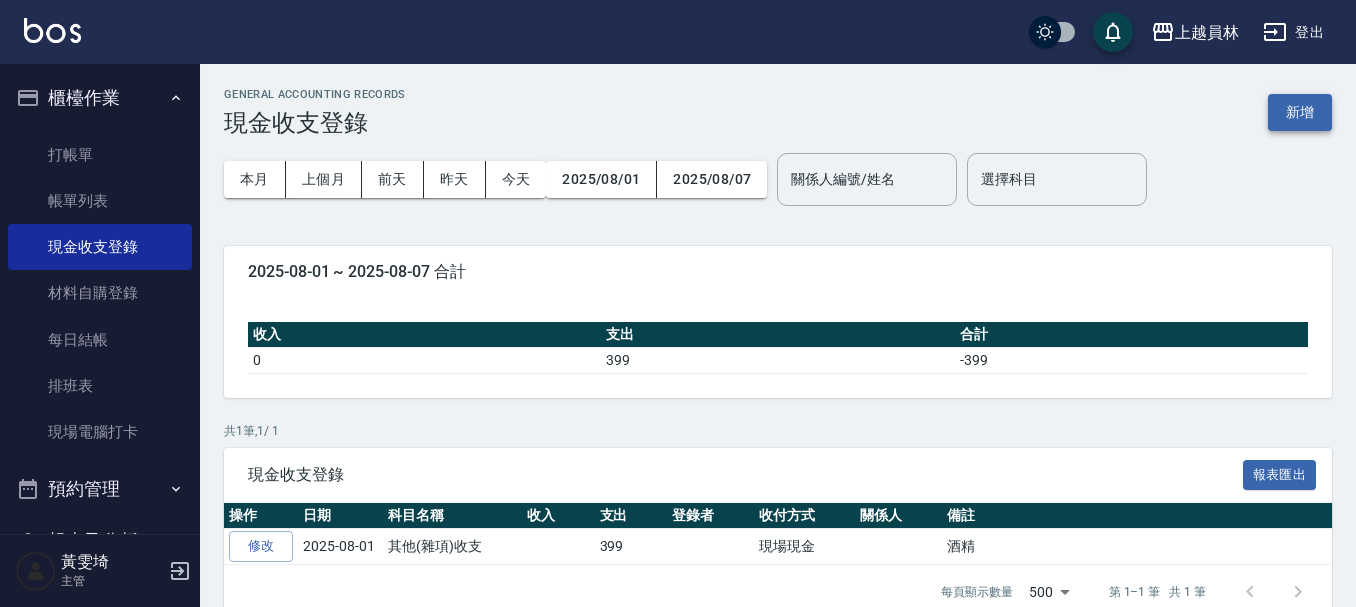 click on "新增" at bounding box center [1300, 112] 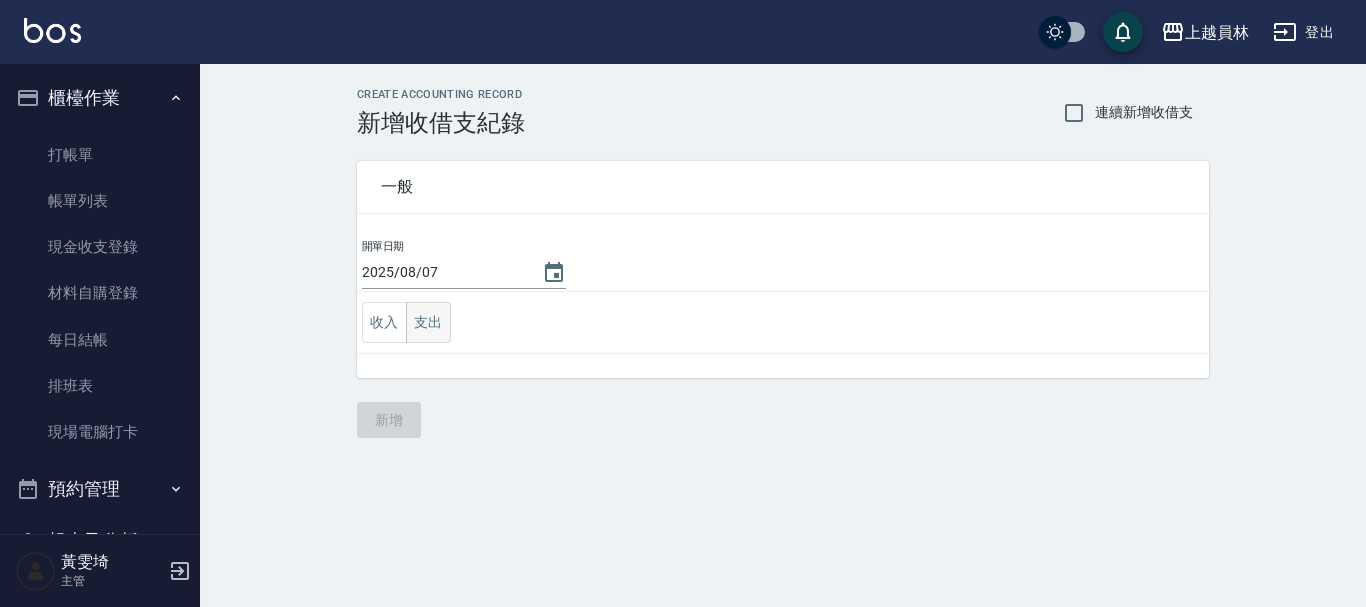 click on "支出" at bounding box center (428, 322) 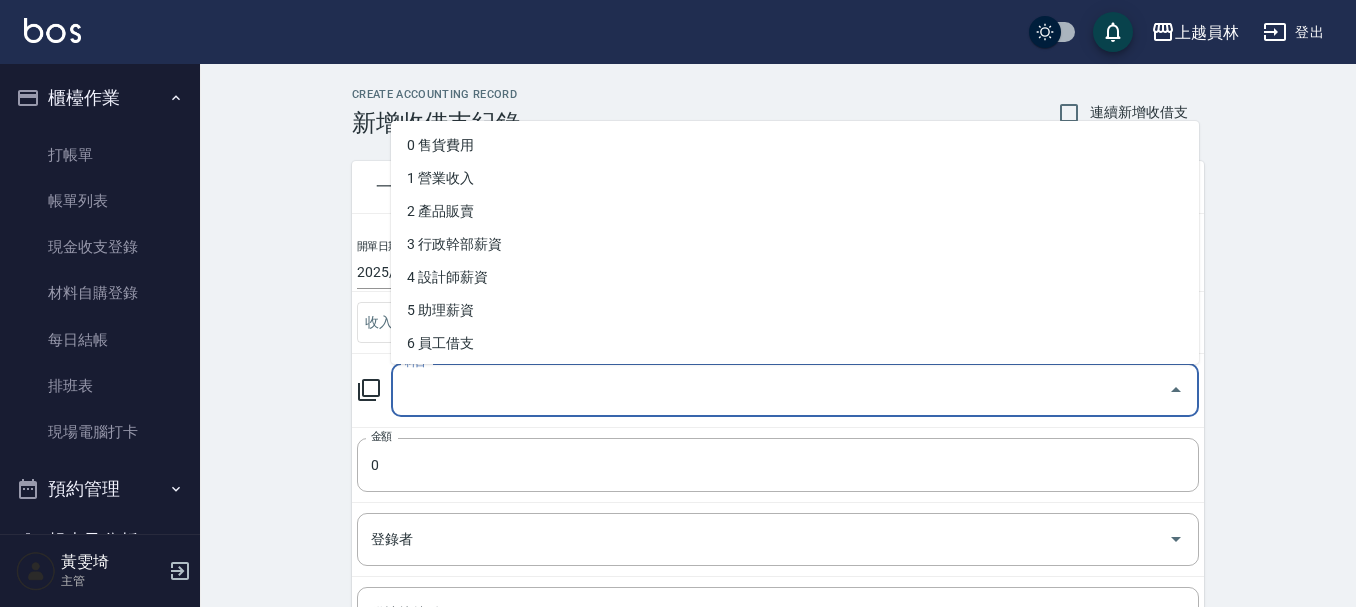 click on "科目" at bounding box center (780, 390) 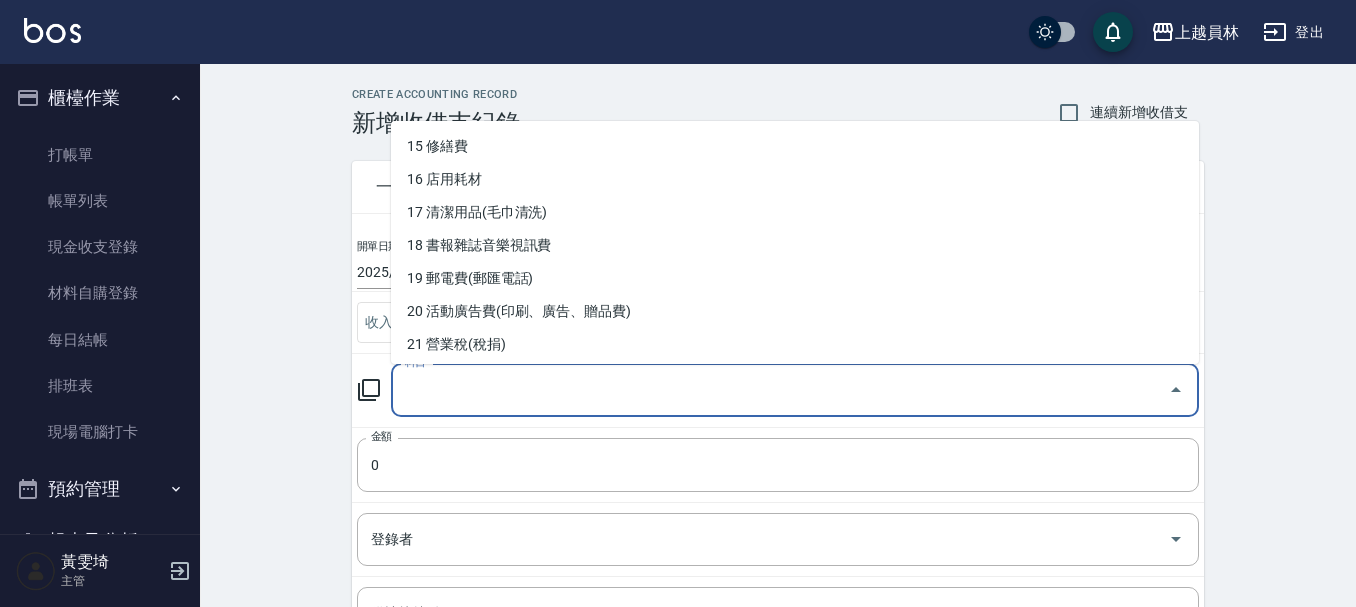 scroll, scrollTop: 500, scrollLeft: 0, axis: vertical 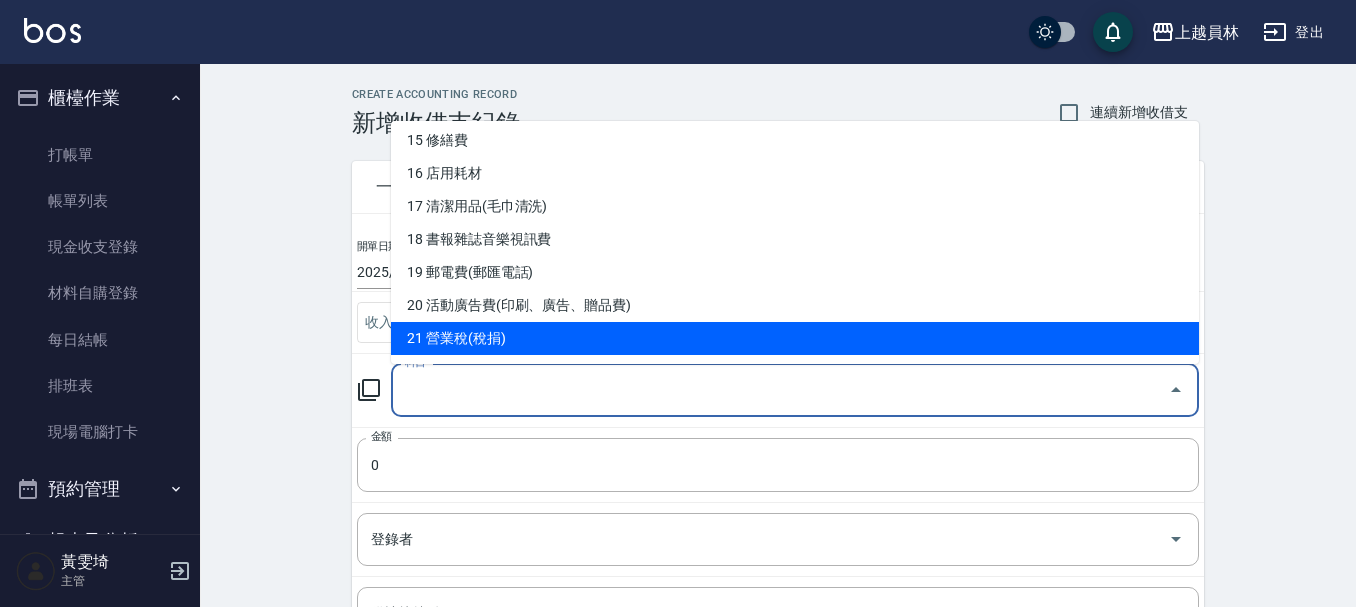 click on "21 營業稅(稅捐)" at bounding box center (795, 338) 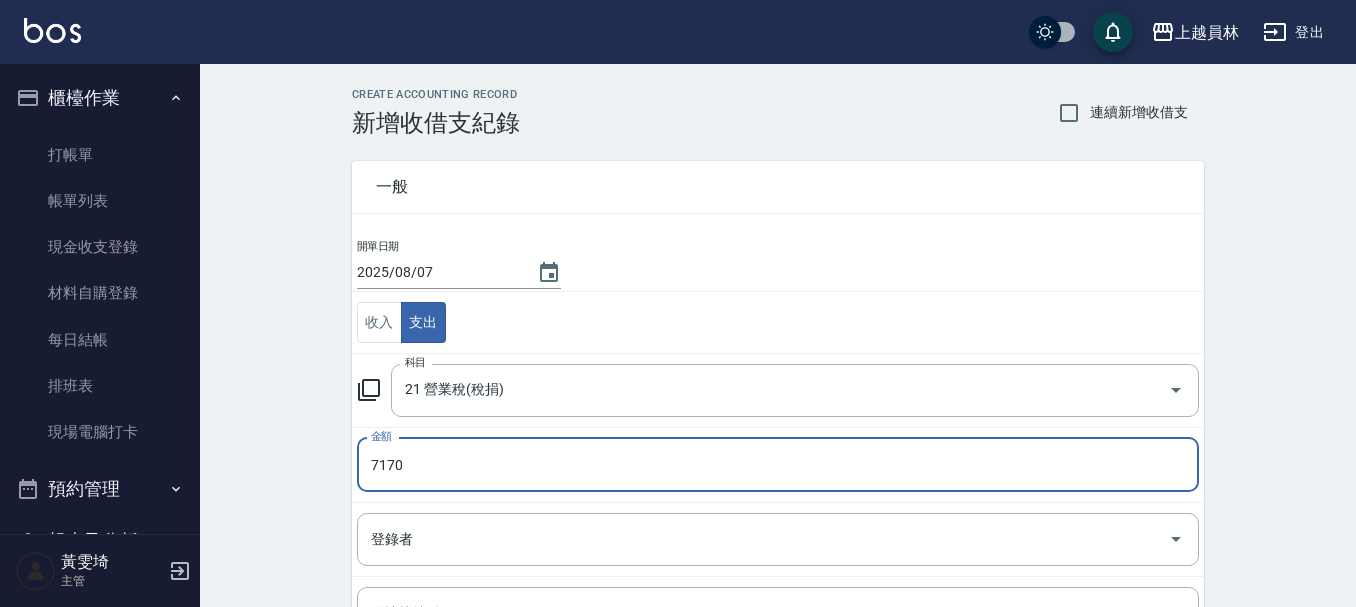 type on "7170" 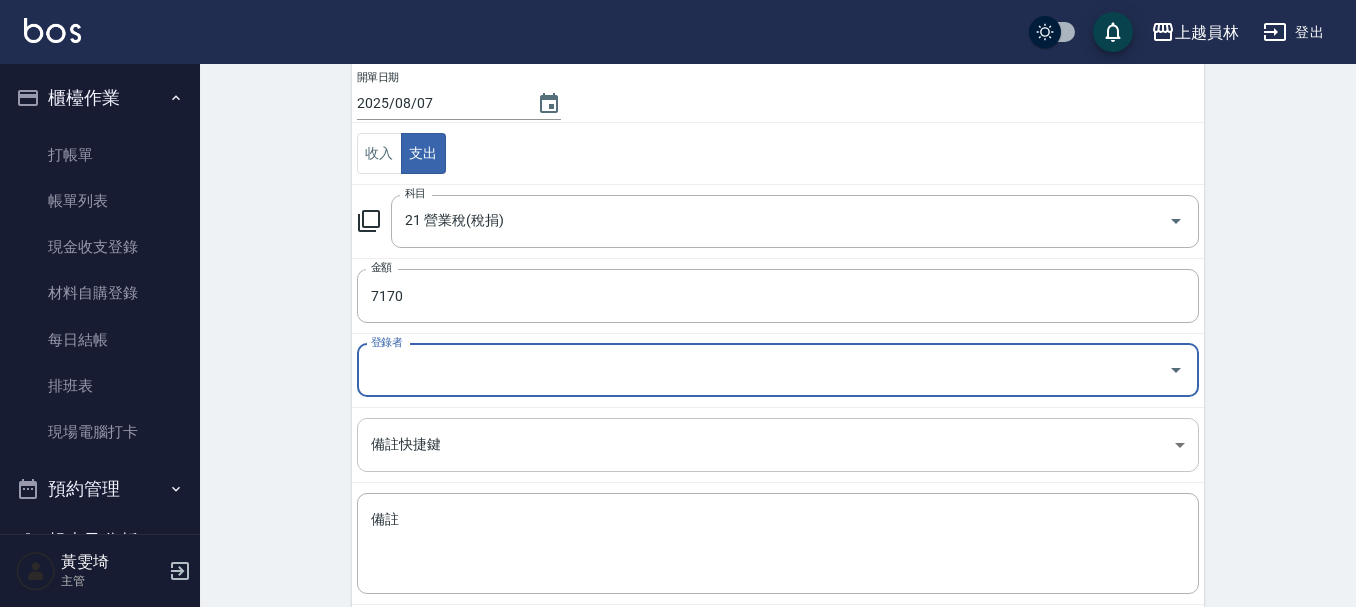 scroll, scrollTop: 276, scrollLeft: 0, axis: vertical 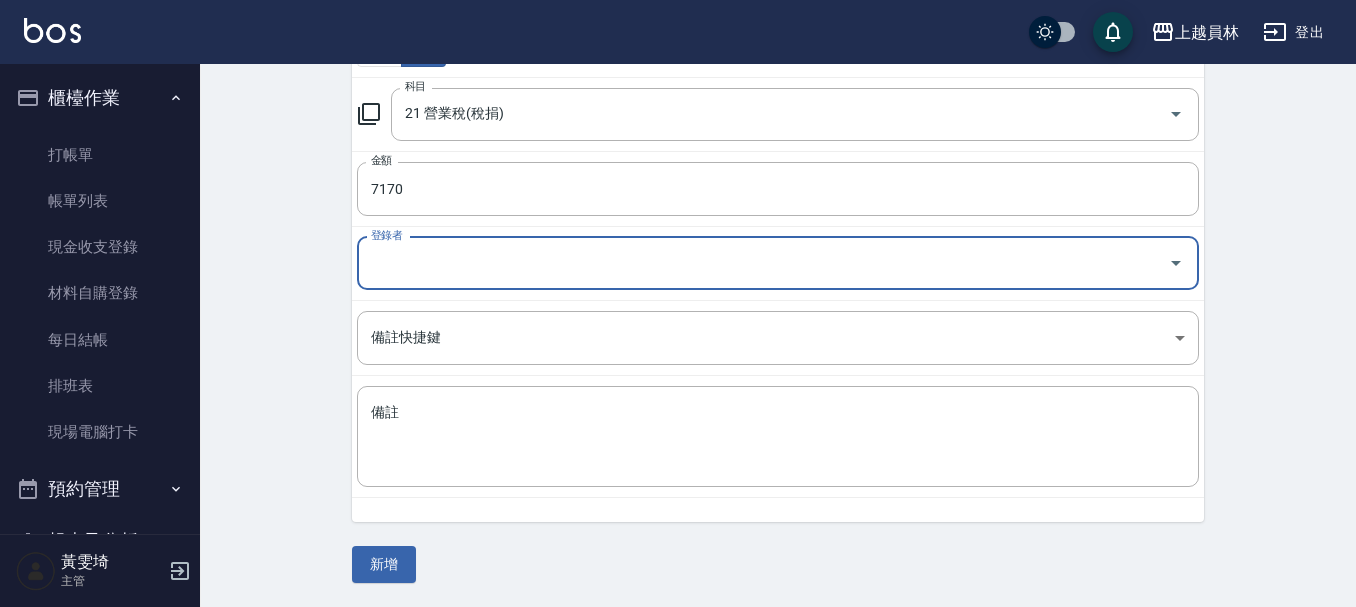 drag, startPoint x: 421, startPoint y: 566, endPoint x: 371, endPoint y: 574, distance: 50.635956 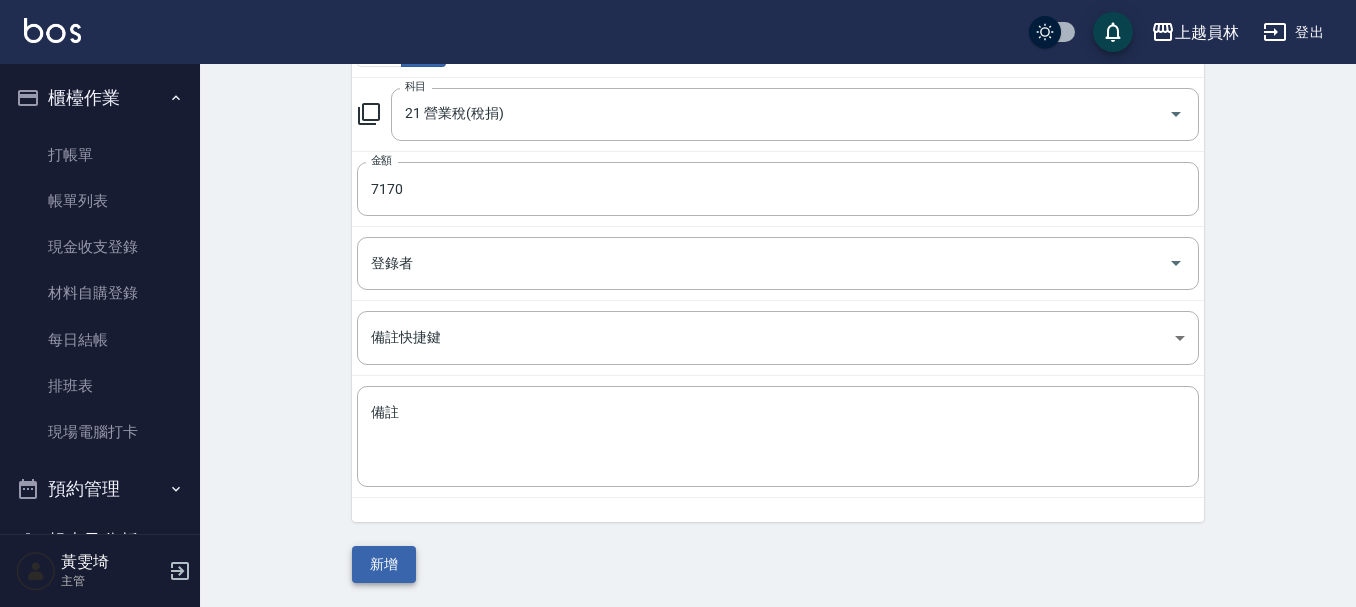 click on "新增" at bounding box center [384, 564] 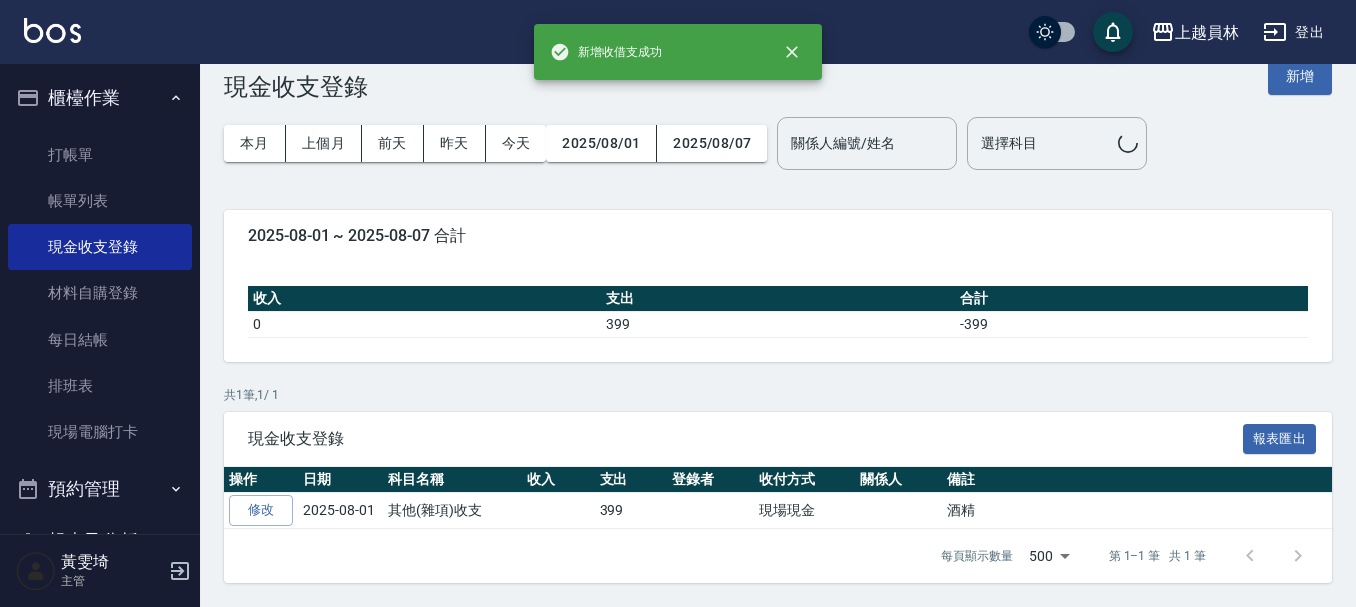 scroll, scrollTop: 0, scrollLeft: 0, axis: both 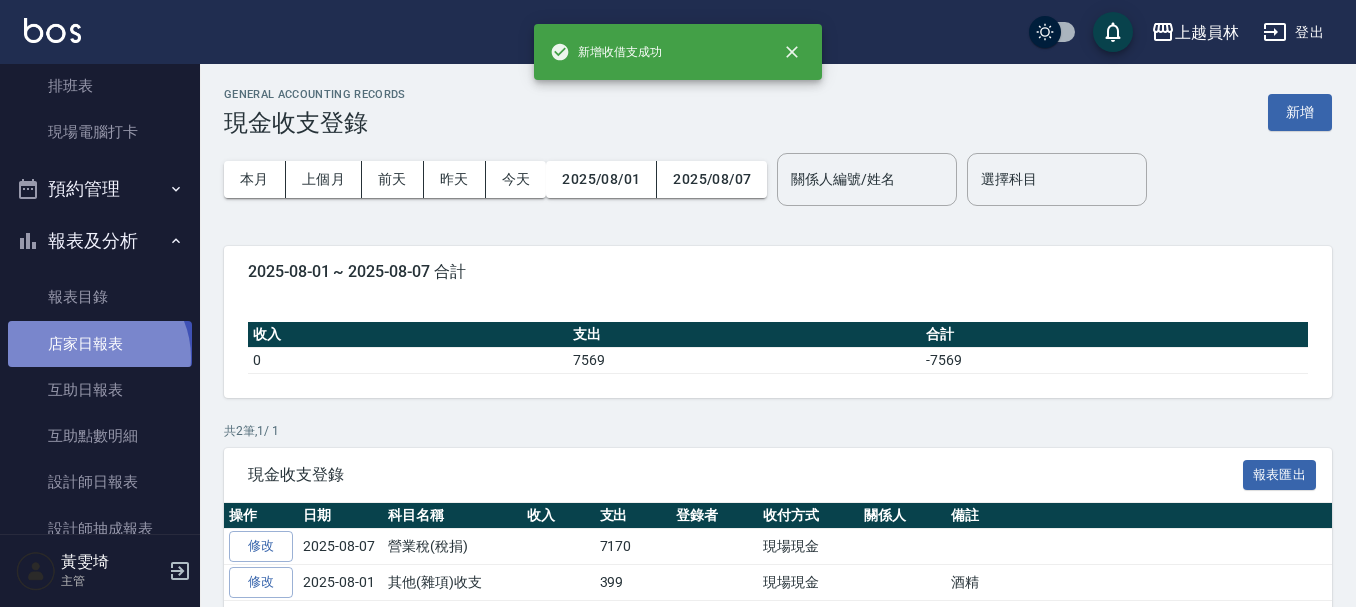 click on "店家日報表" at bounding box center [100, 344] 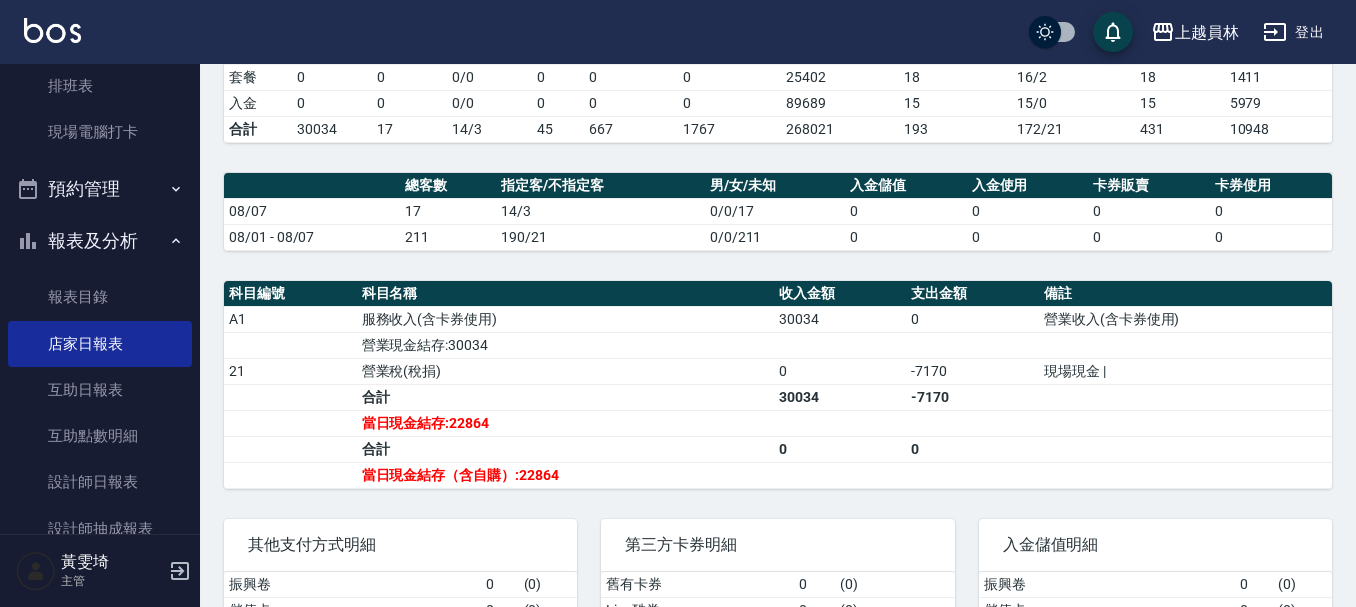 scroll, scrollTop: 500, scrollLeft: 0, axis: vertical 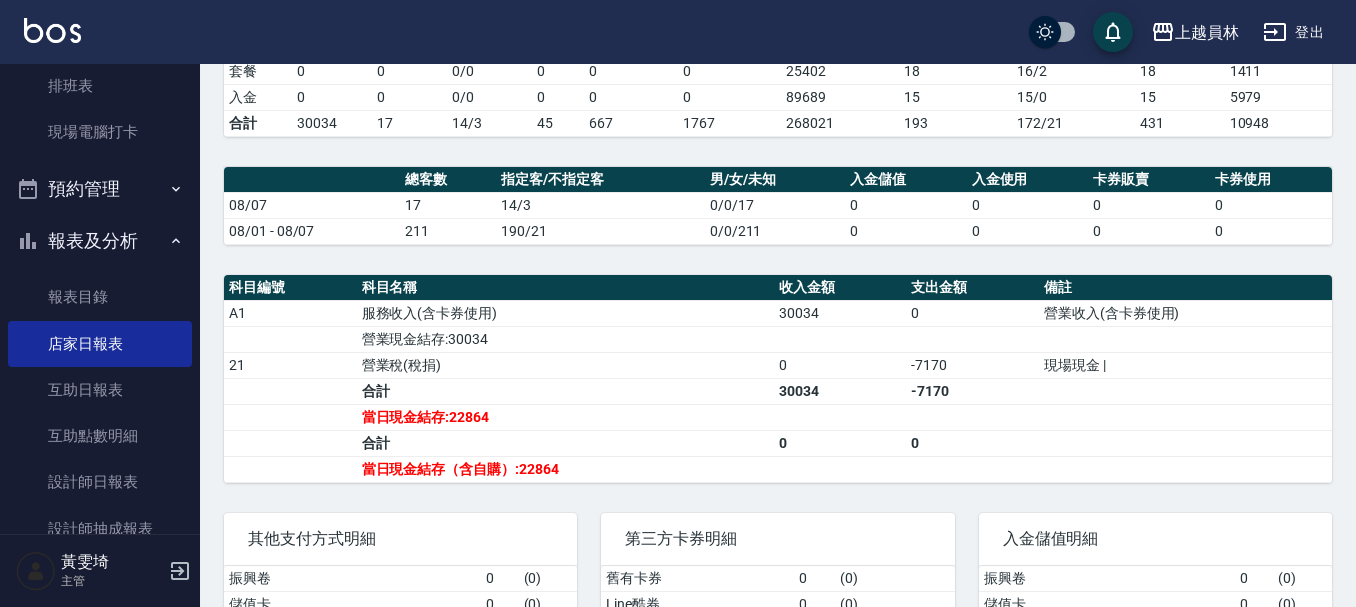 drag, startPoint x: 607, startPoint y: 473, endPoint x: 579, endPoint y: 413, distance: 66.211784 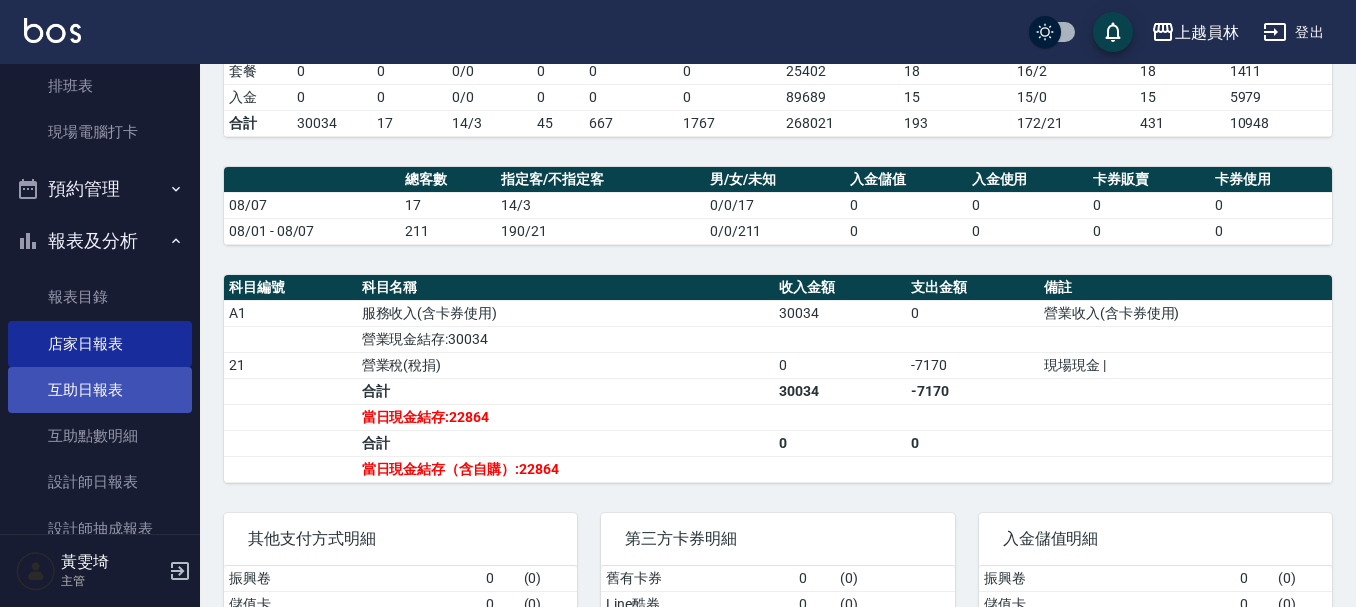 click on "互助日報表" at bounding box center (100, 390) 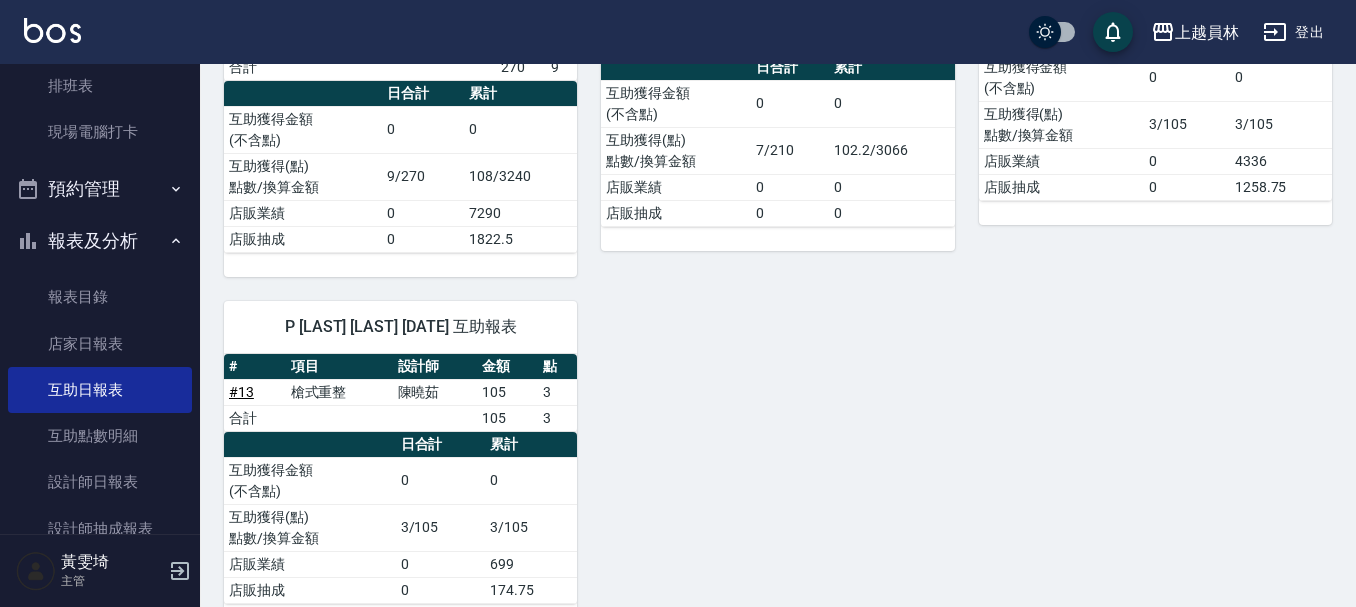 scroll, scrollTop: 1235, scrollLeft: 0, axis: vertical 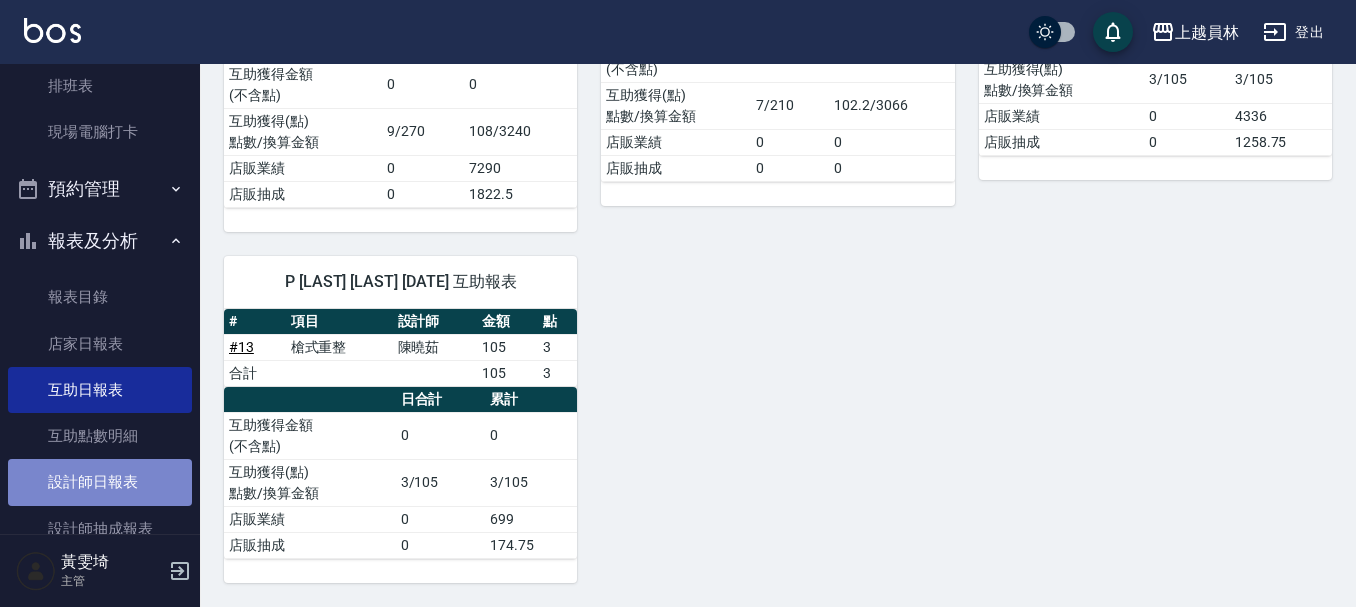 click on "設計師日報表" at bounding box center (100, 482) 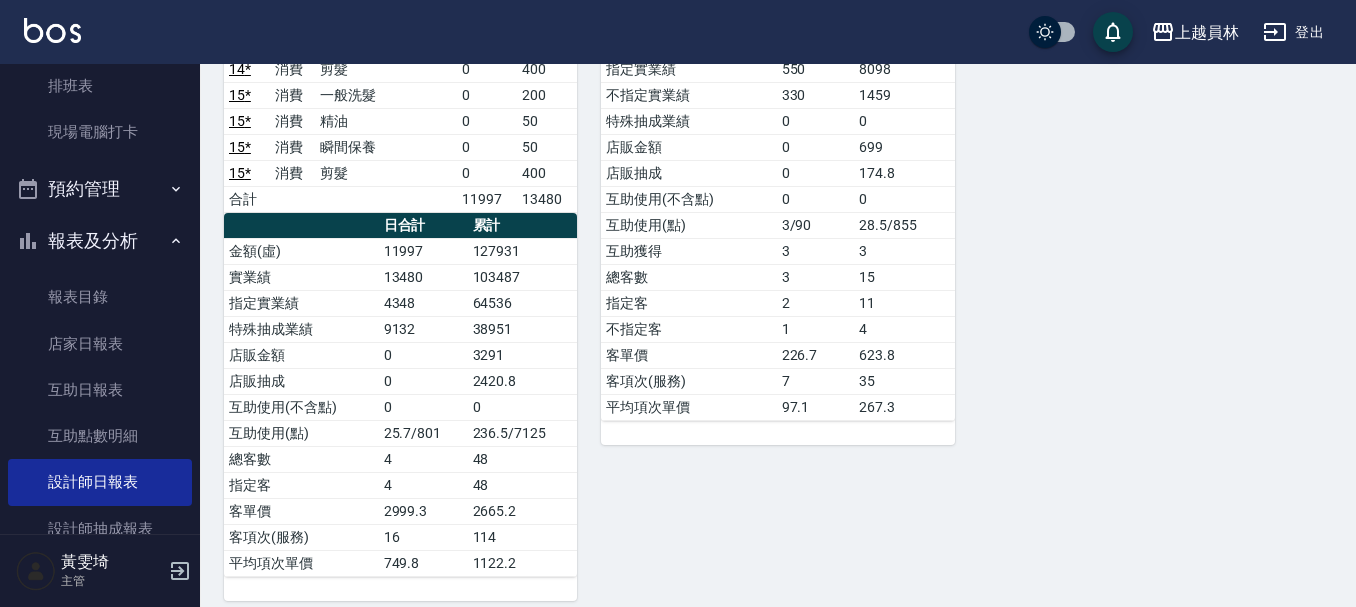 scroll, scrollTop: 1351, scrollLeft: 0, axis: vertical 